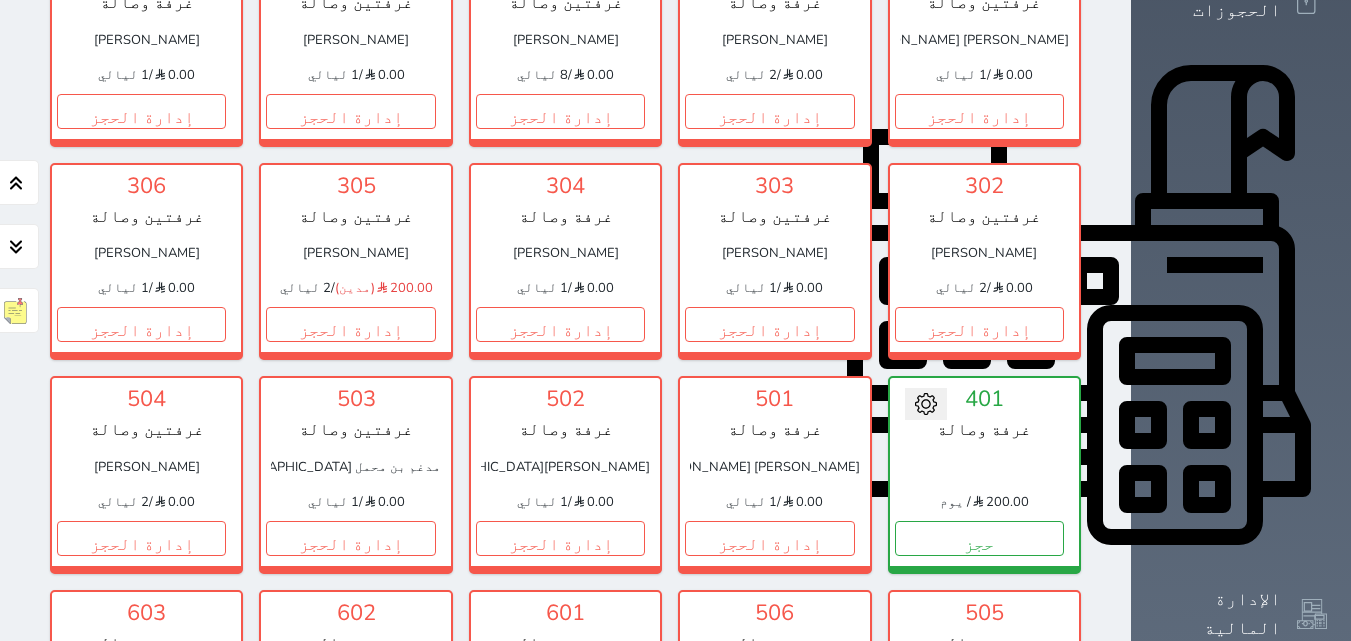 scroll, scrollTop: 978, scrollLeft: 0, axis: vertical 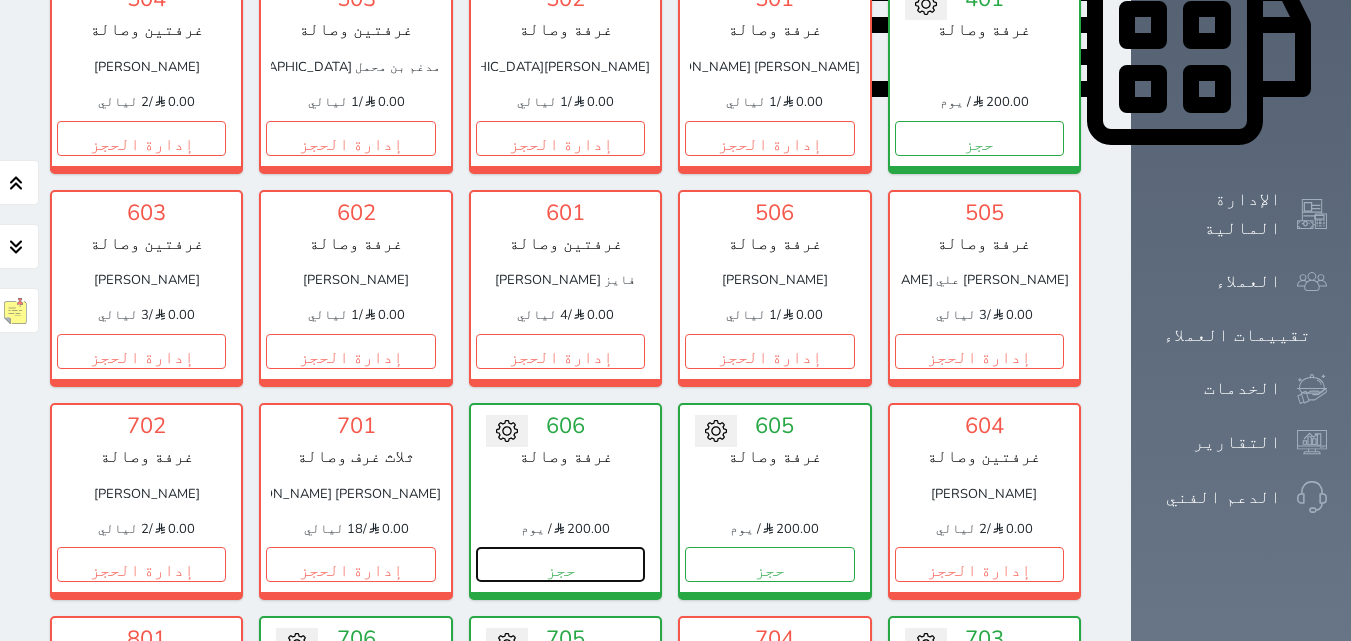 click on "حجز" at bounding box center (560, 564) 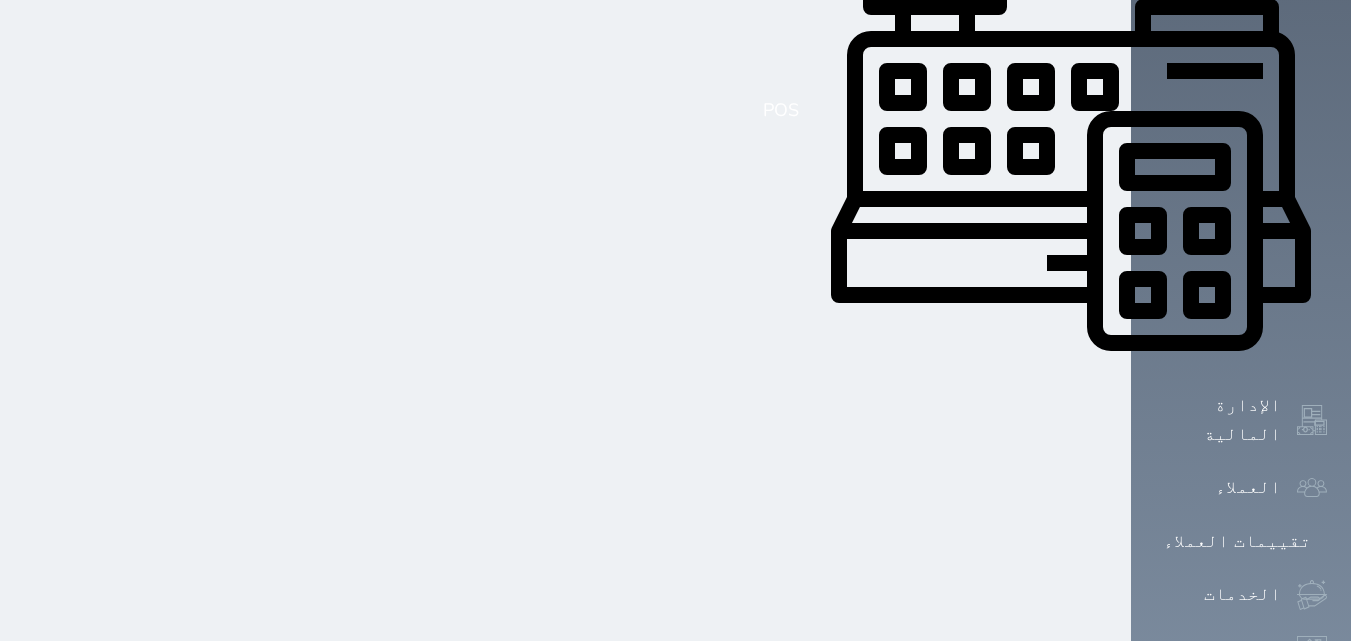 scroll, scrollTop: 0, scrollLeft: 0, axis: both 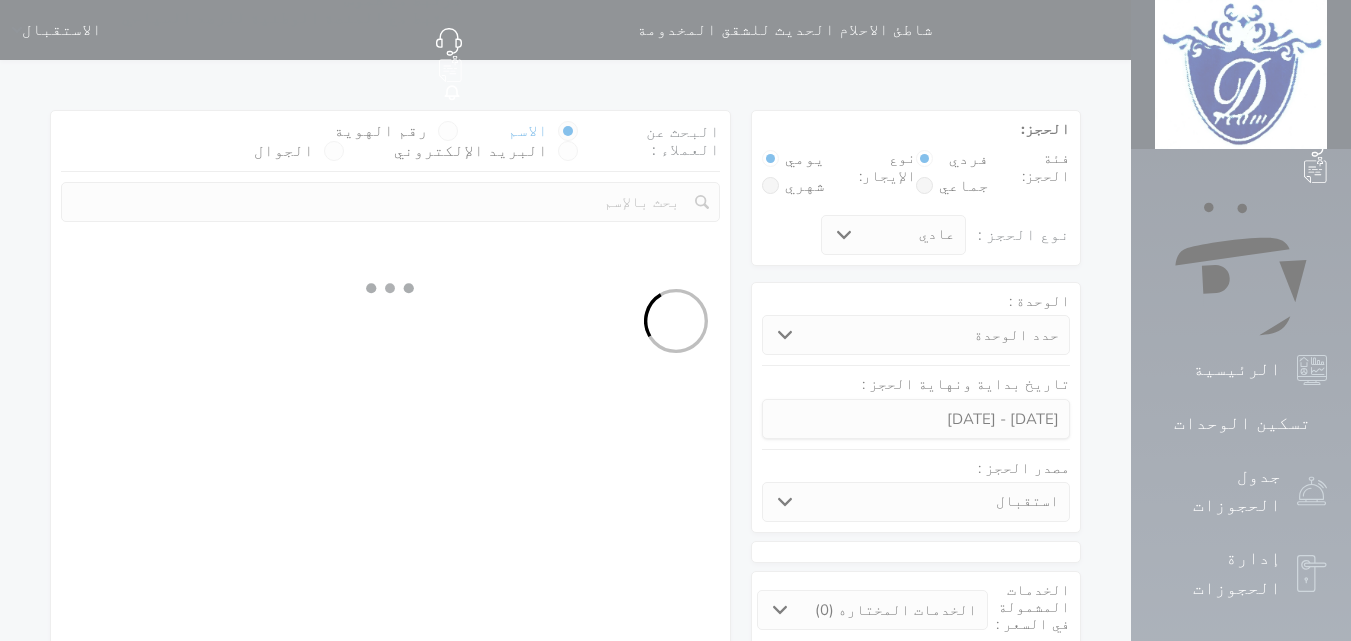 select 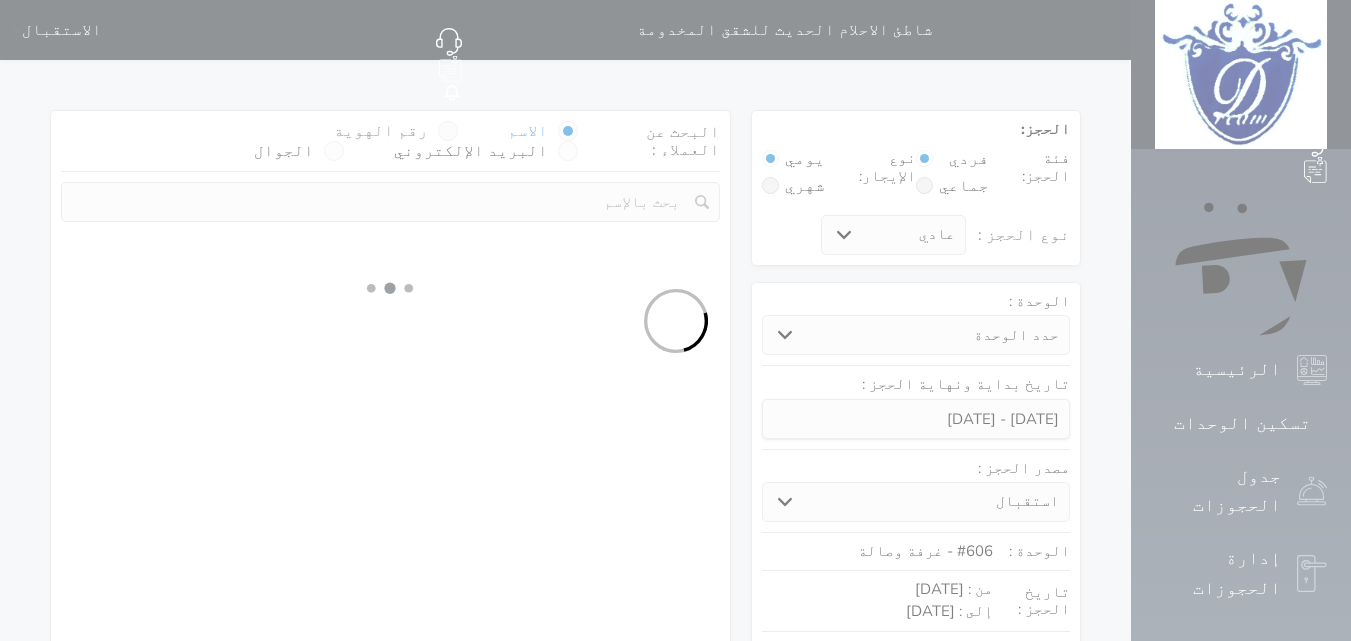 select on "1" 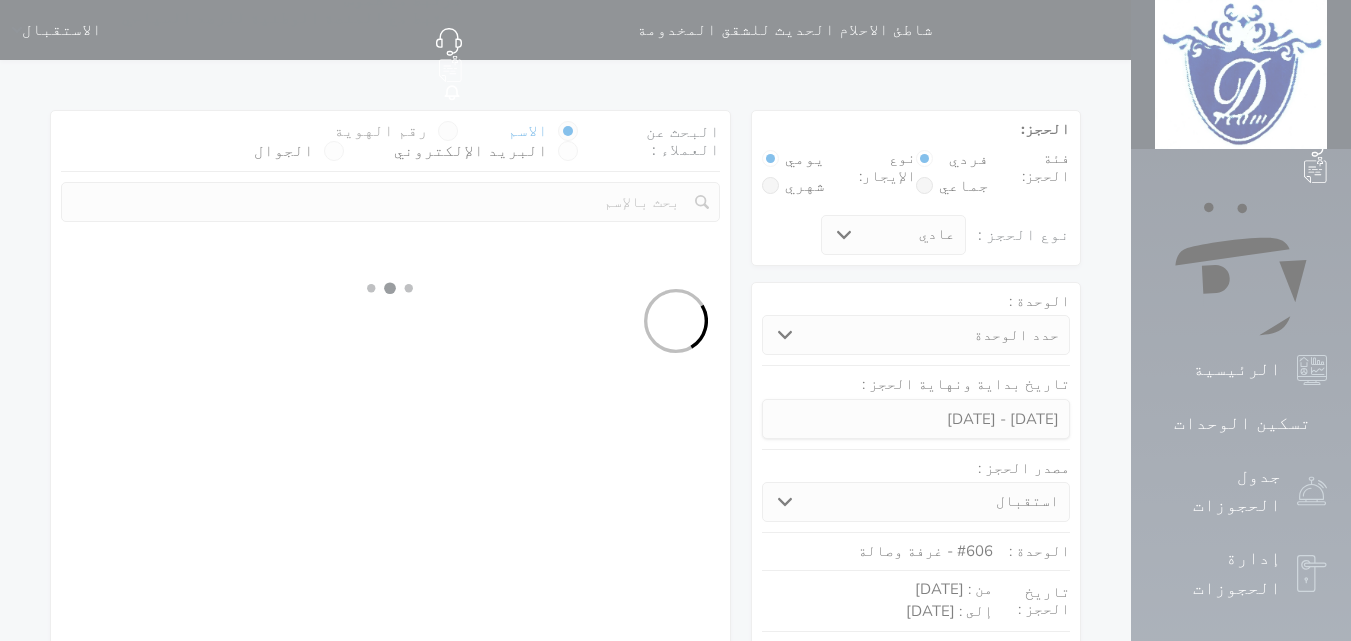 select on "1" 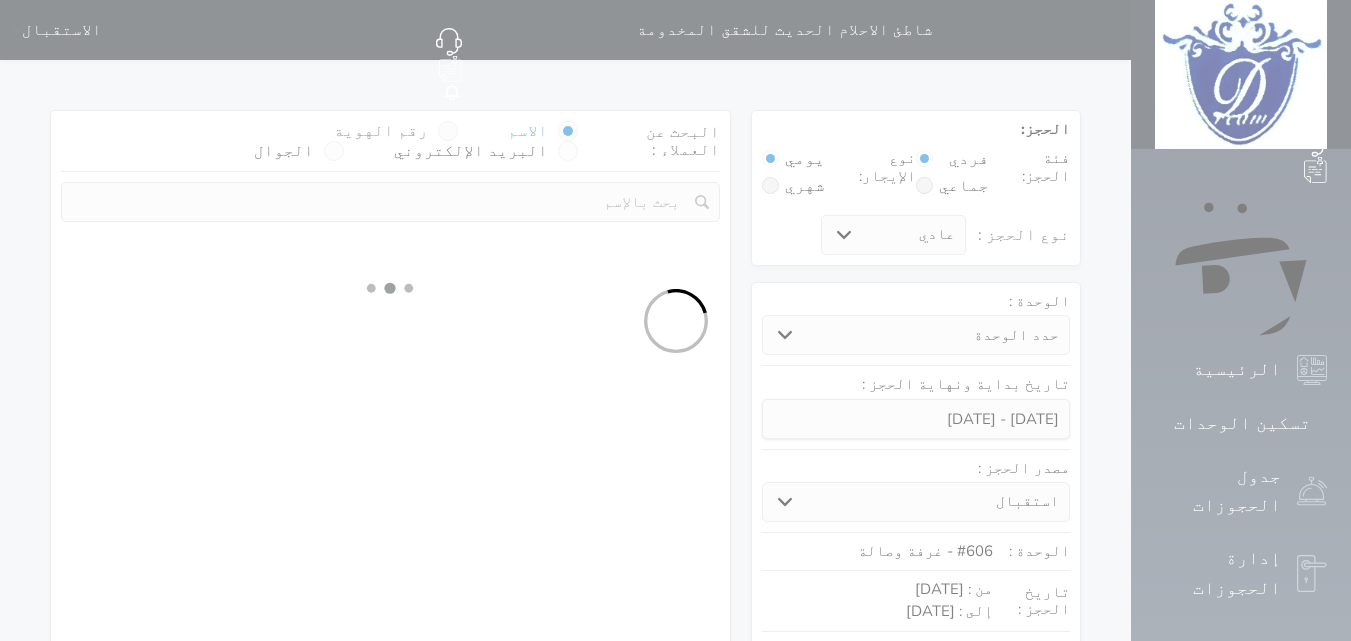 select 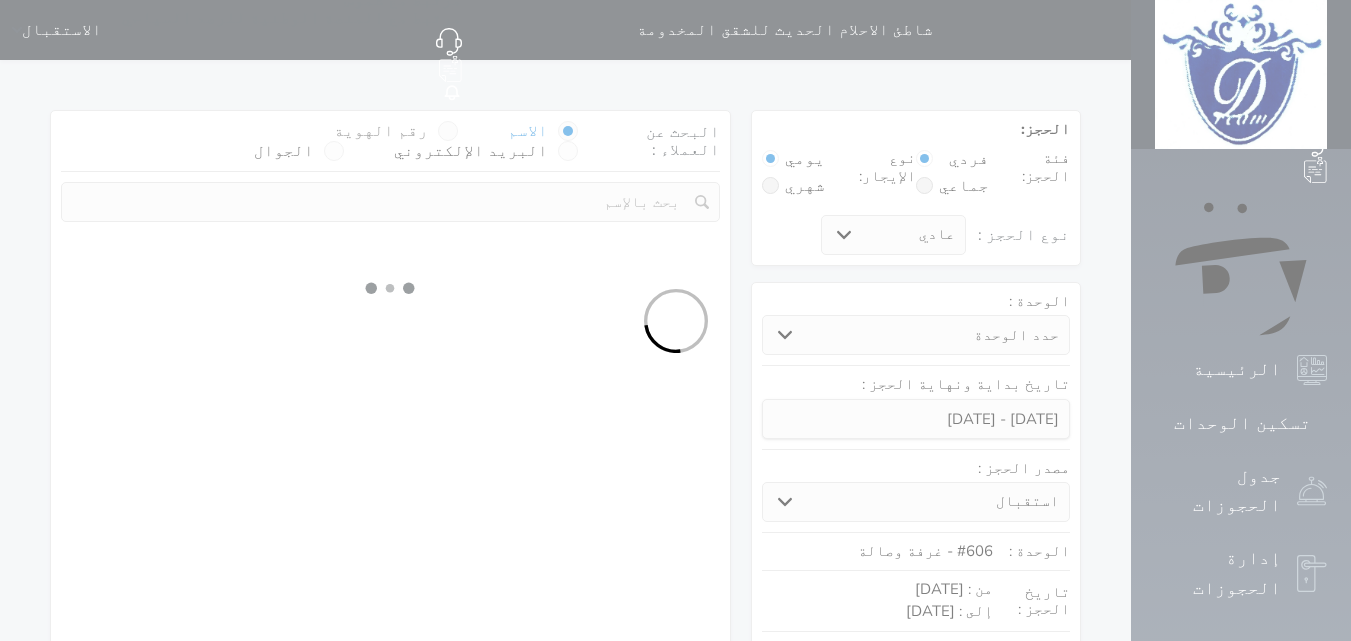 select on "7" 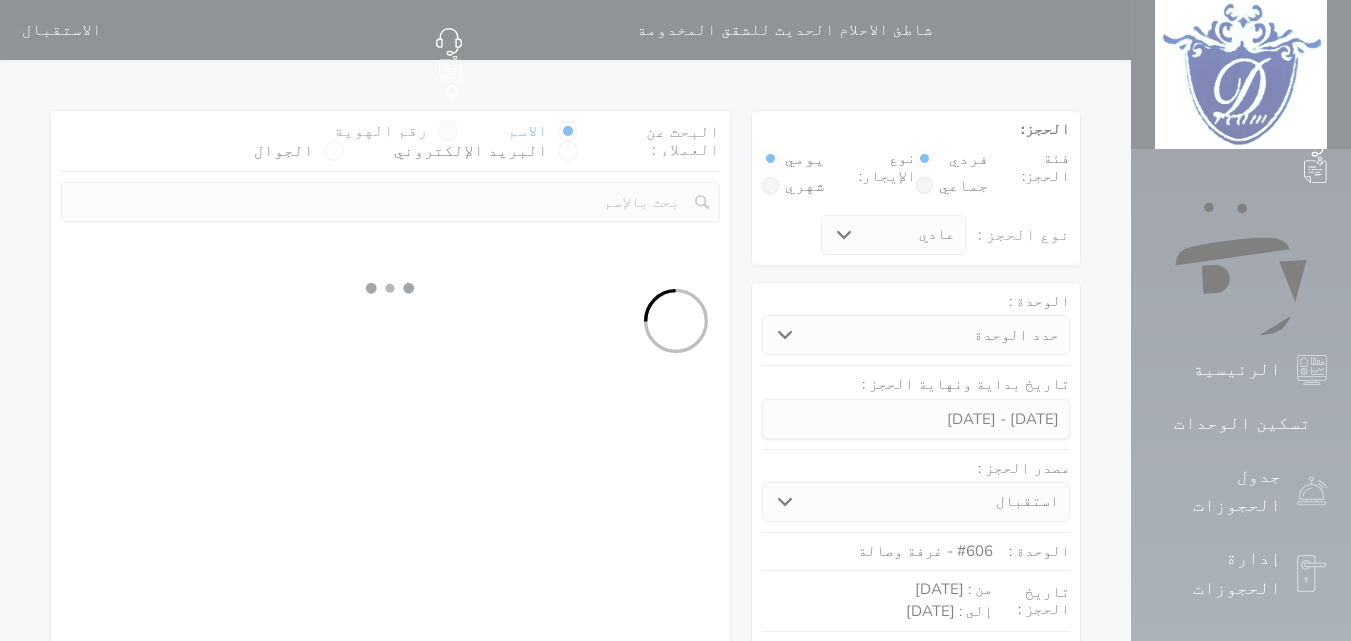 select 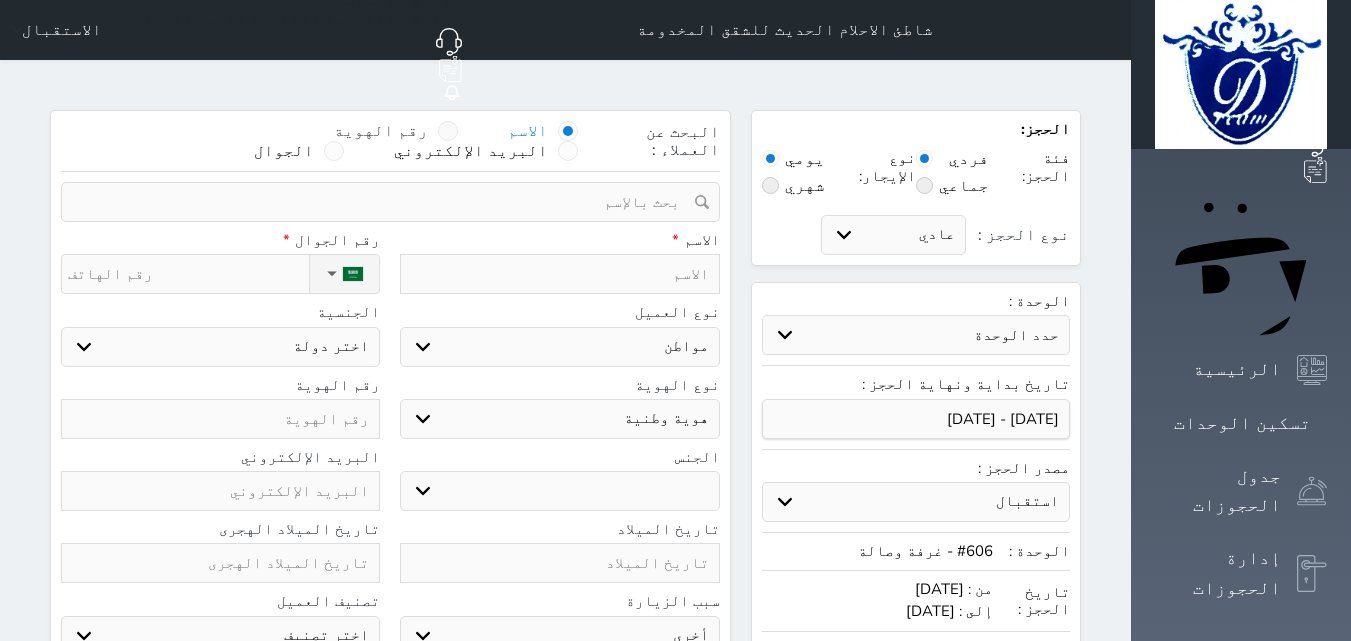 select 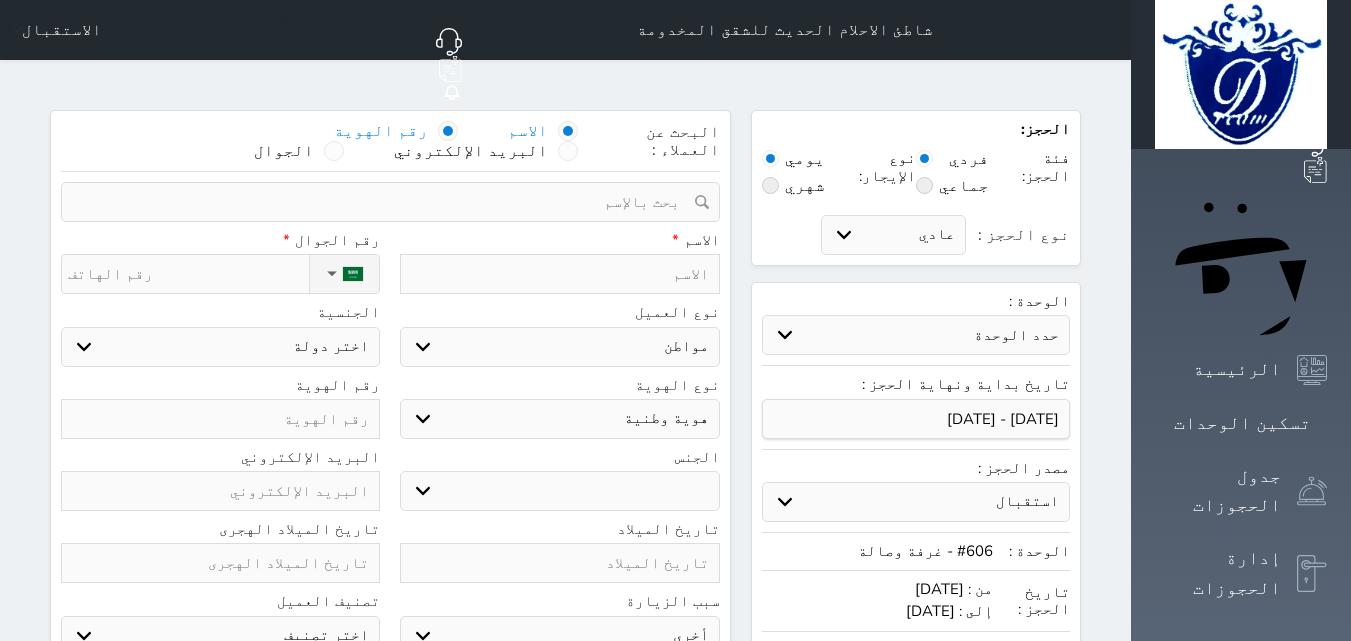 select 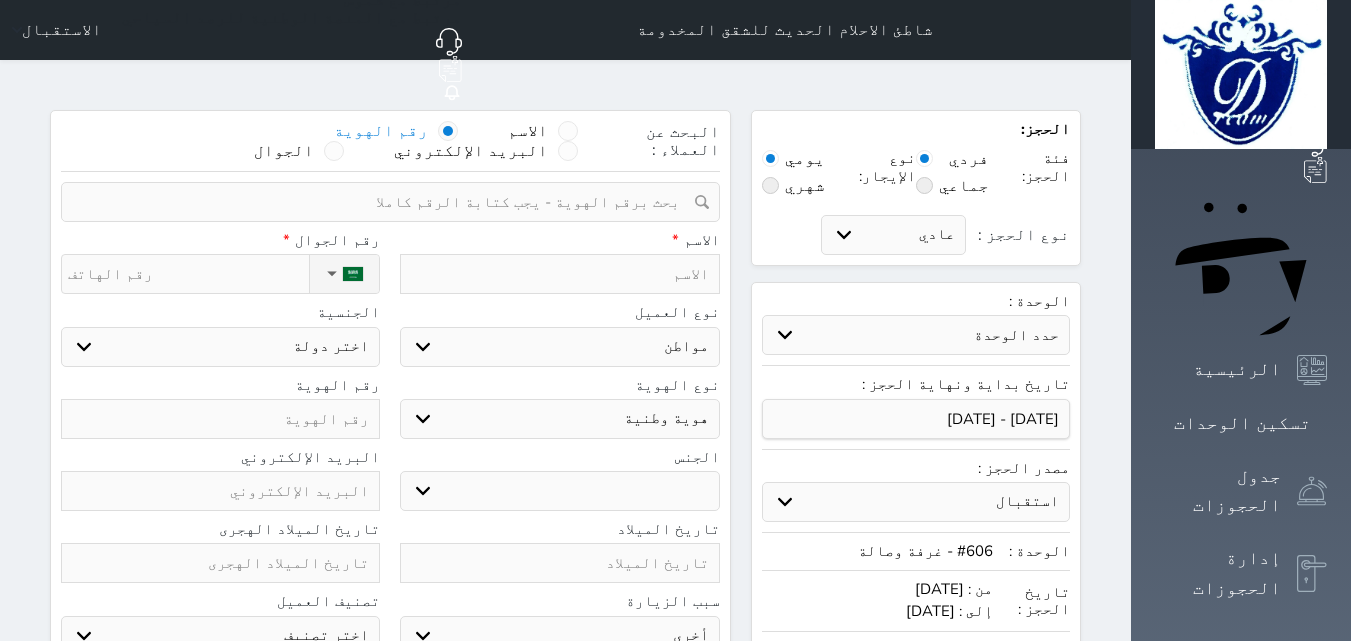 click at bounding box center (383, 202) 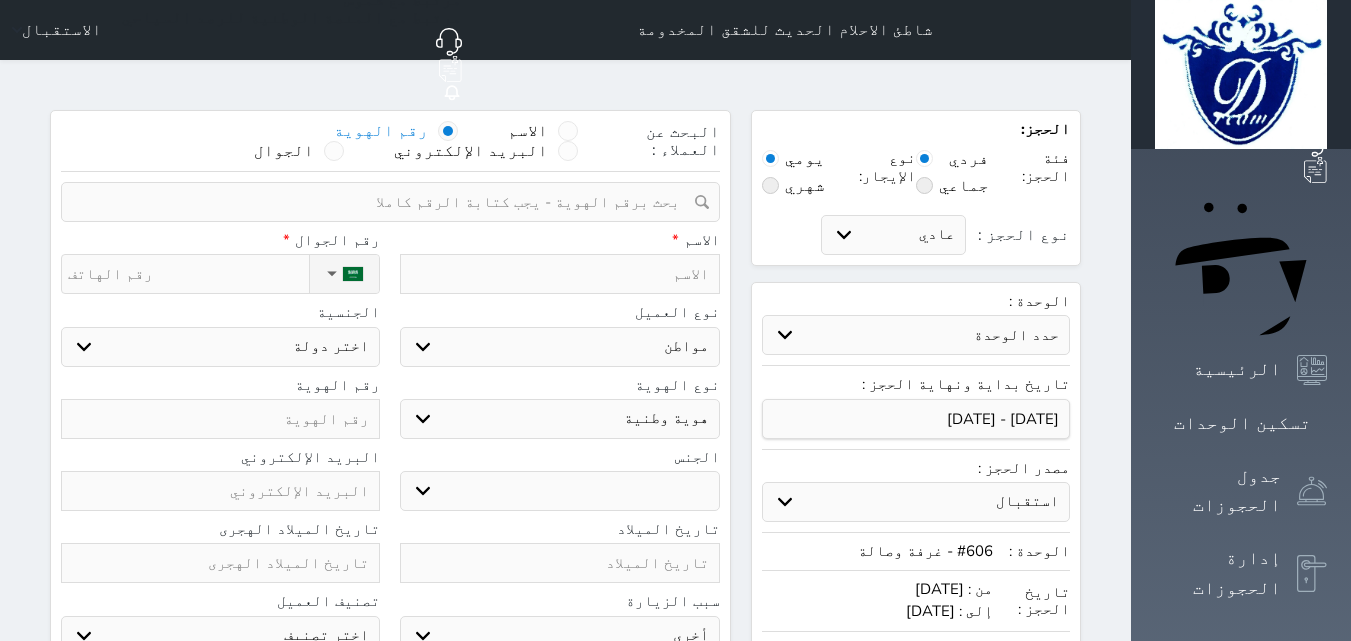 select 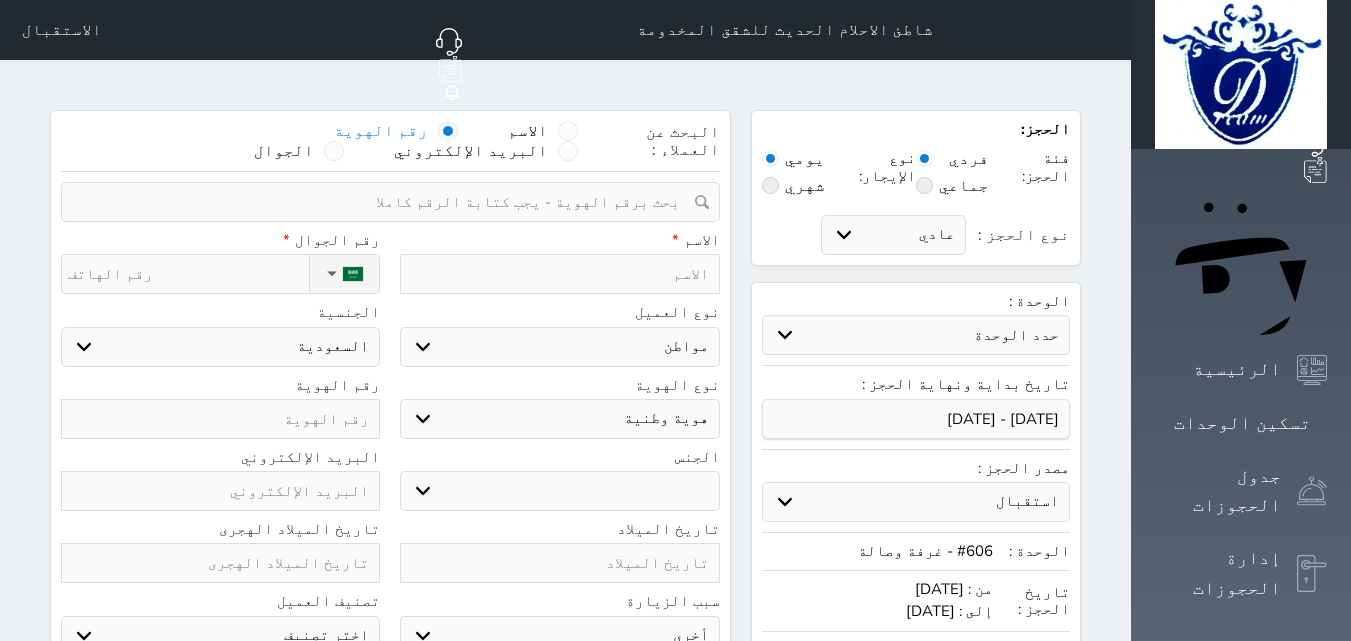 select 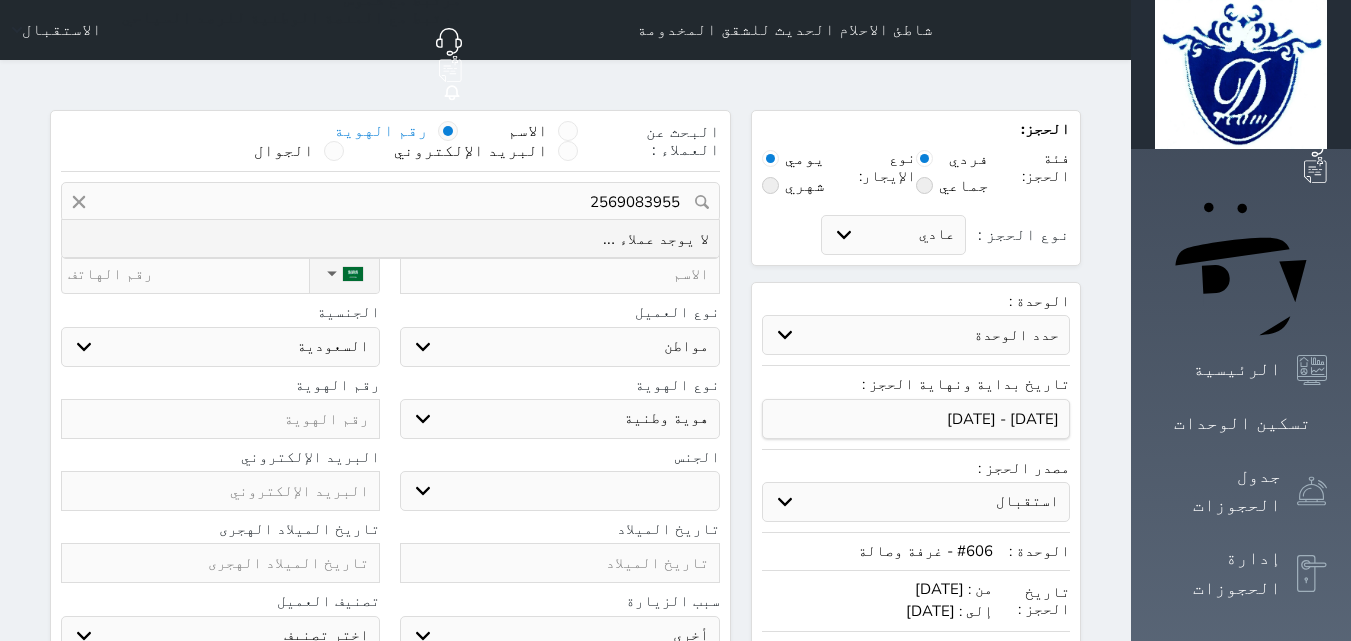type on "2569083955" 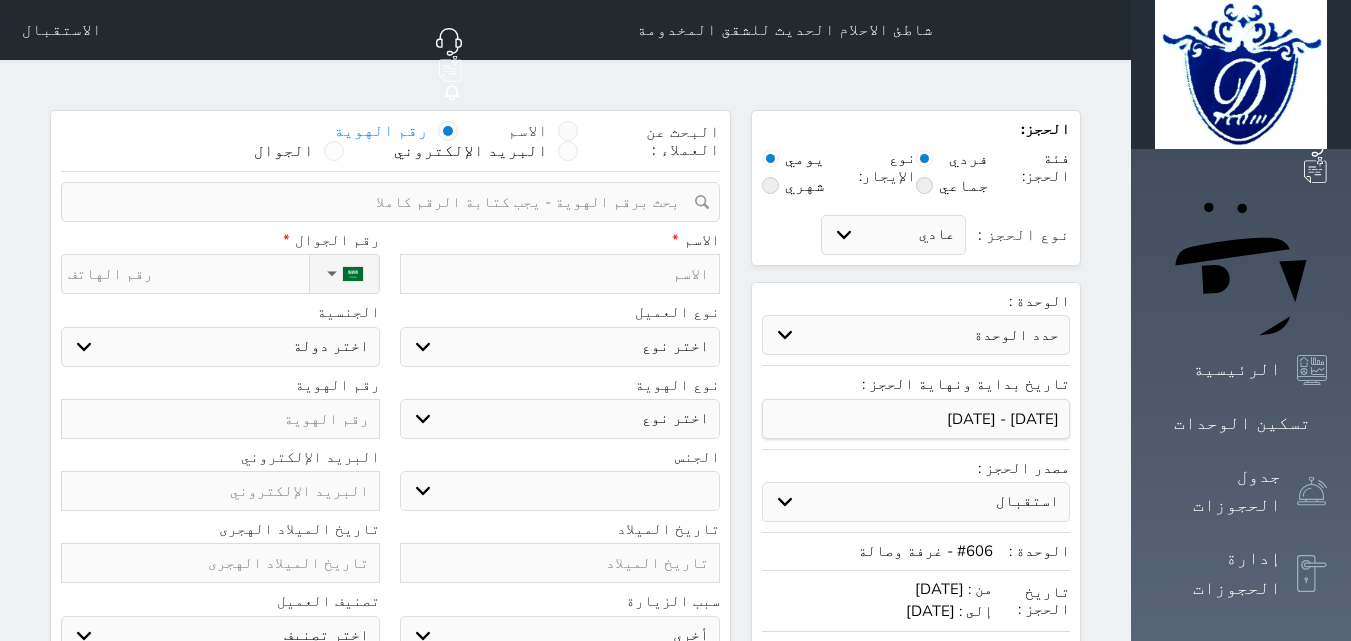click at bounding box center [568, 131] 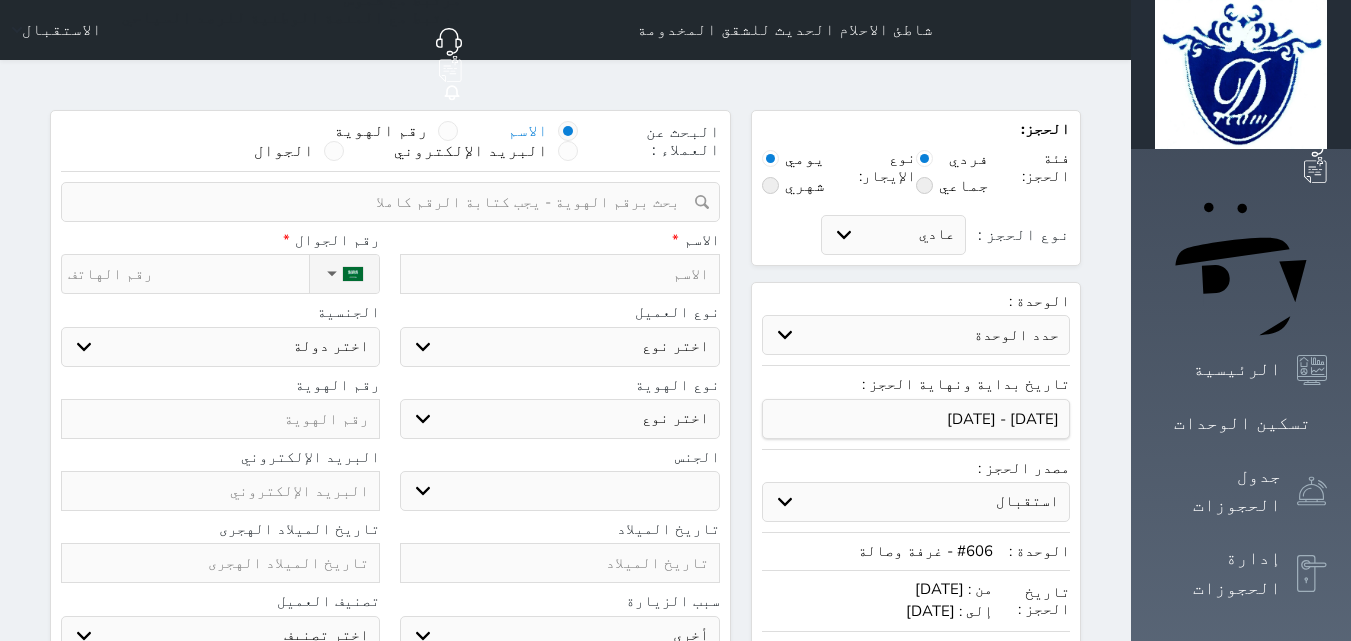 select 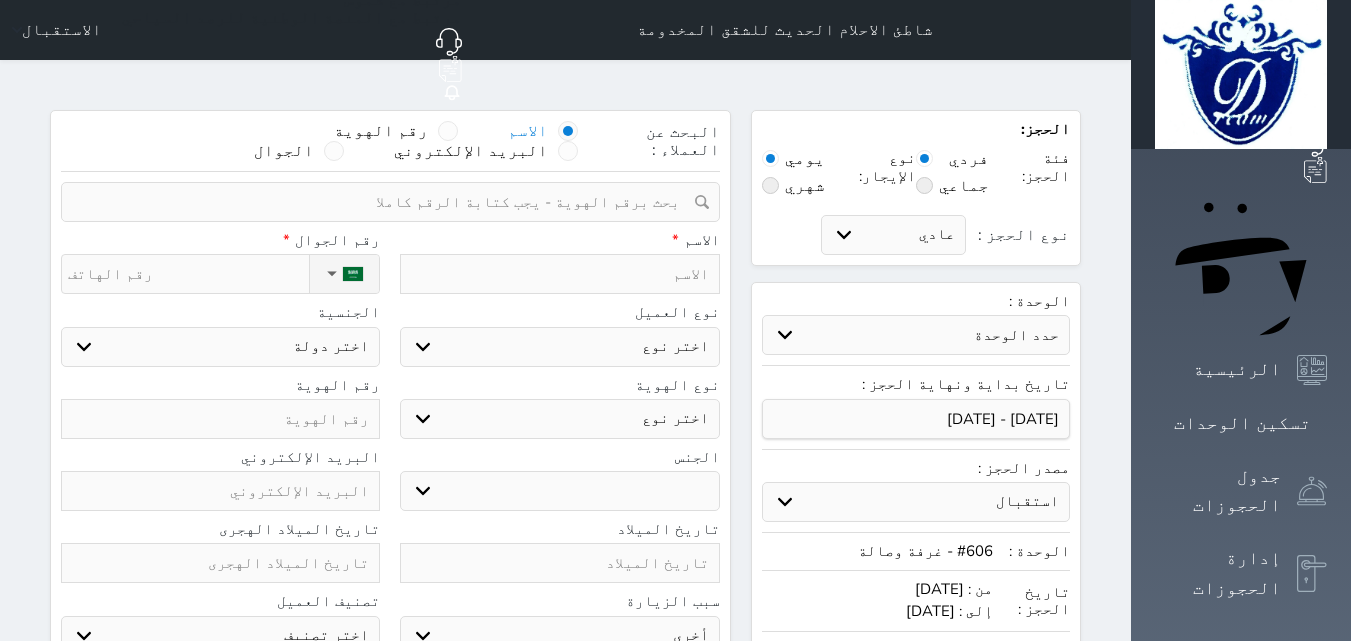 select 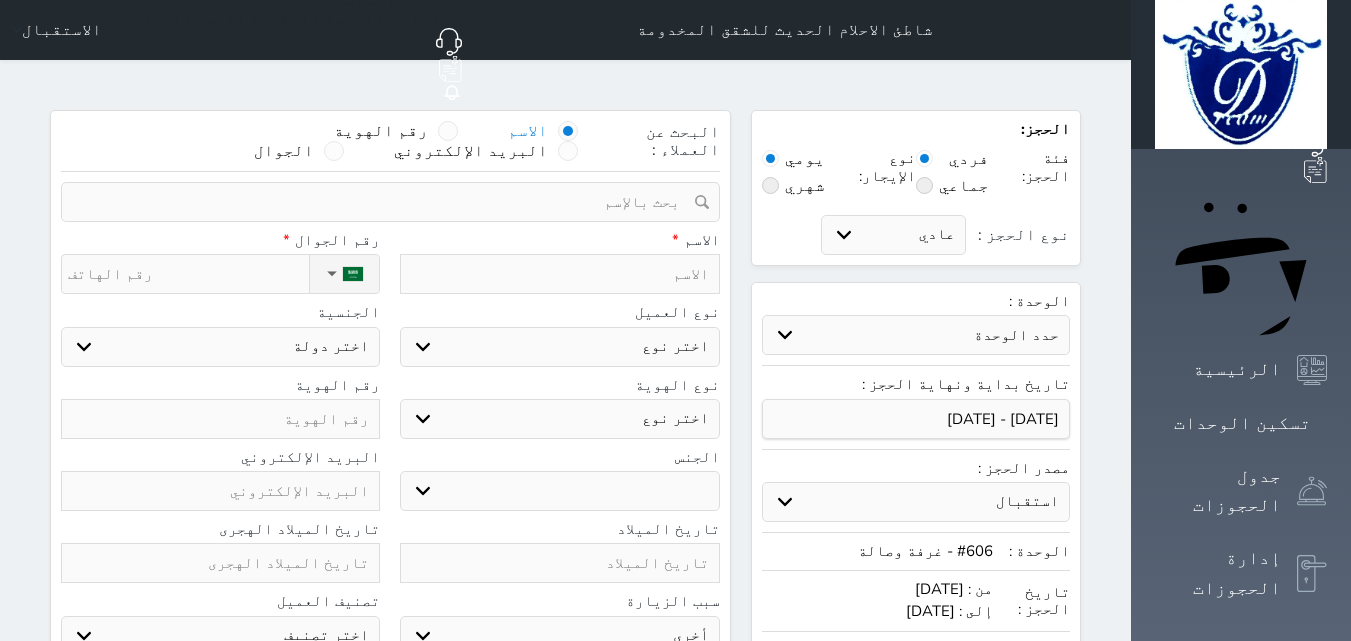 click at bounding box center [559, 274] 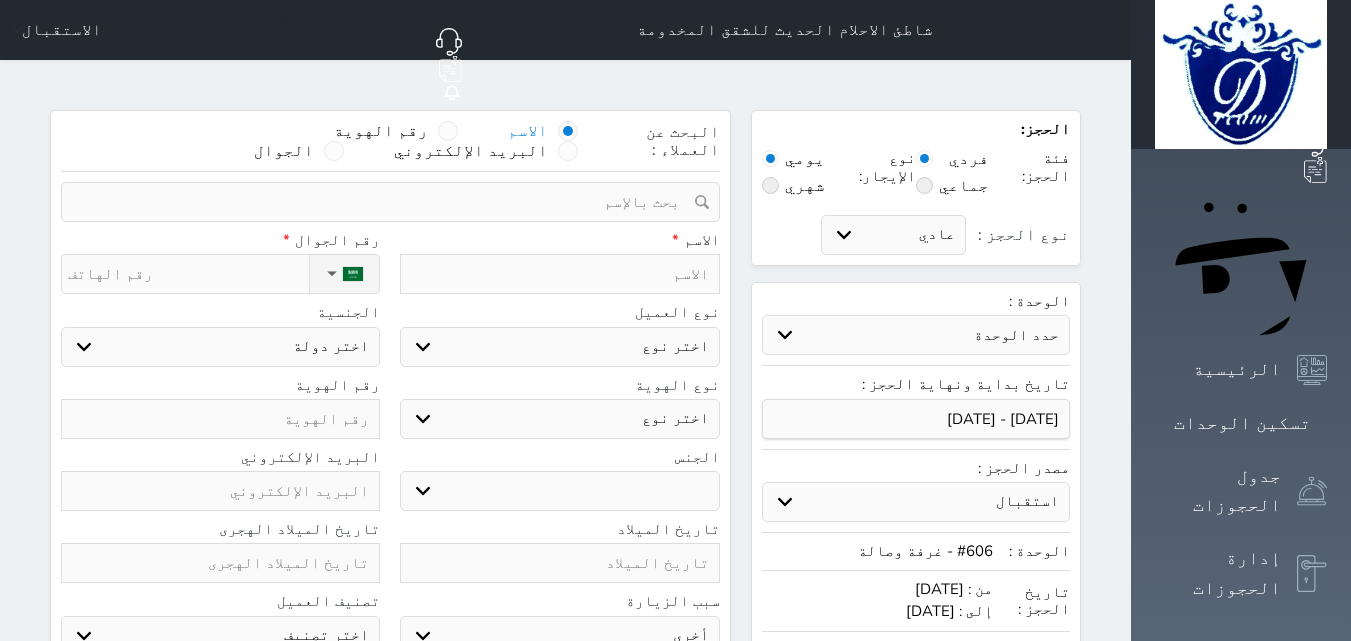 type on "ا" 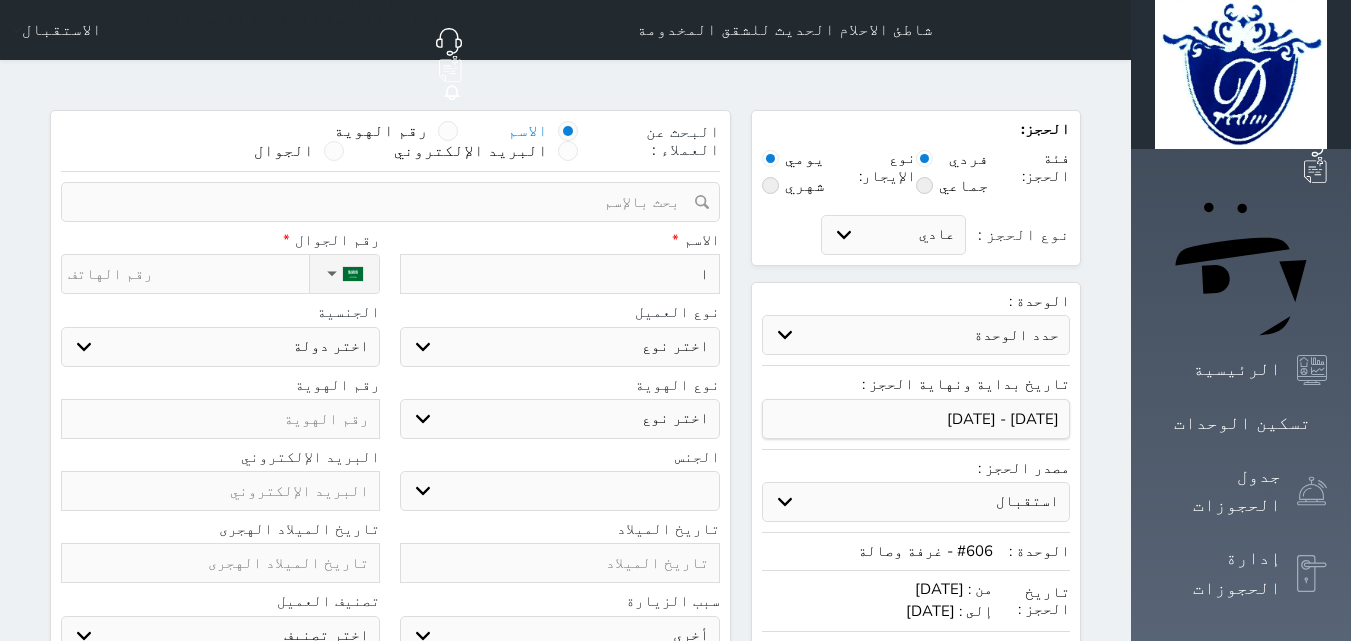 type on "ام" 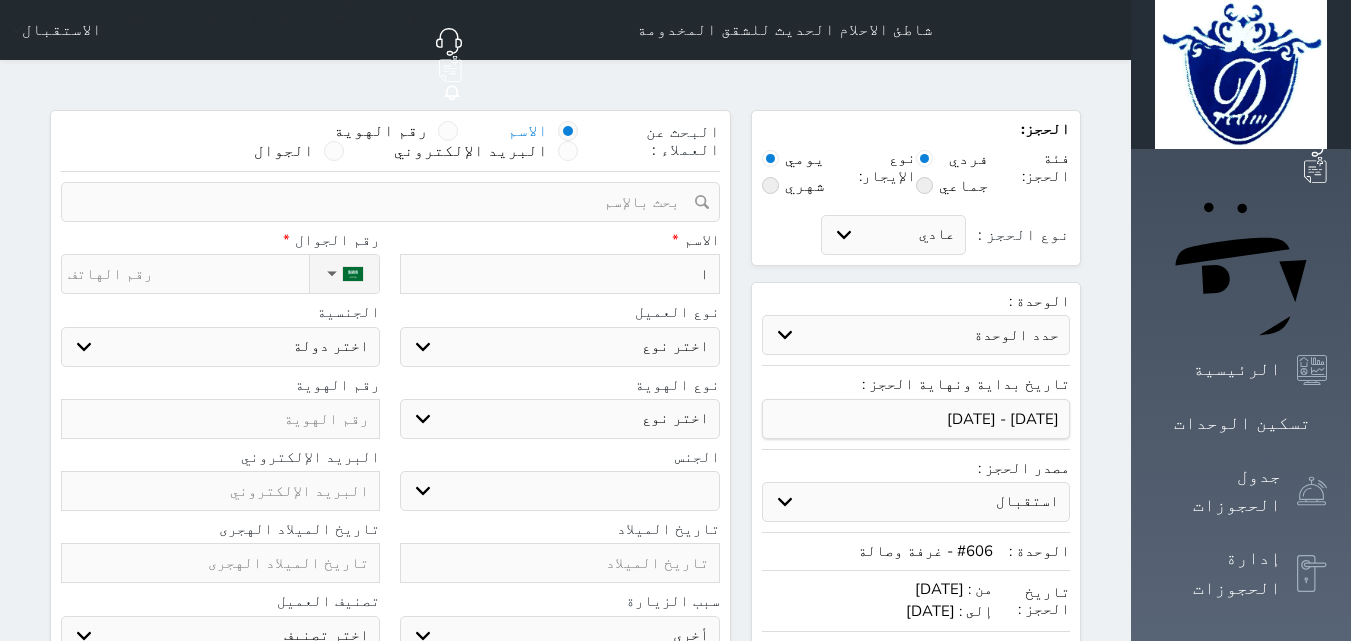 select 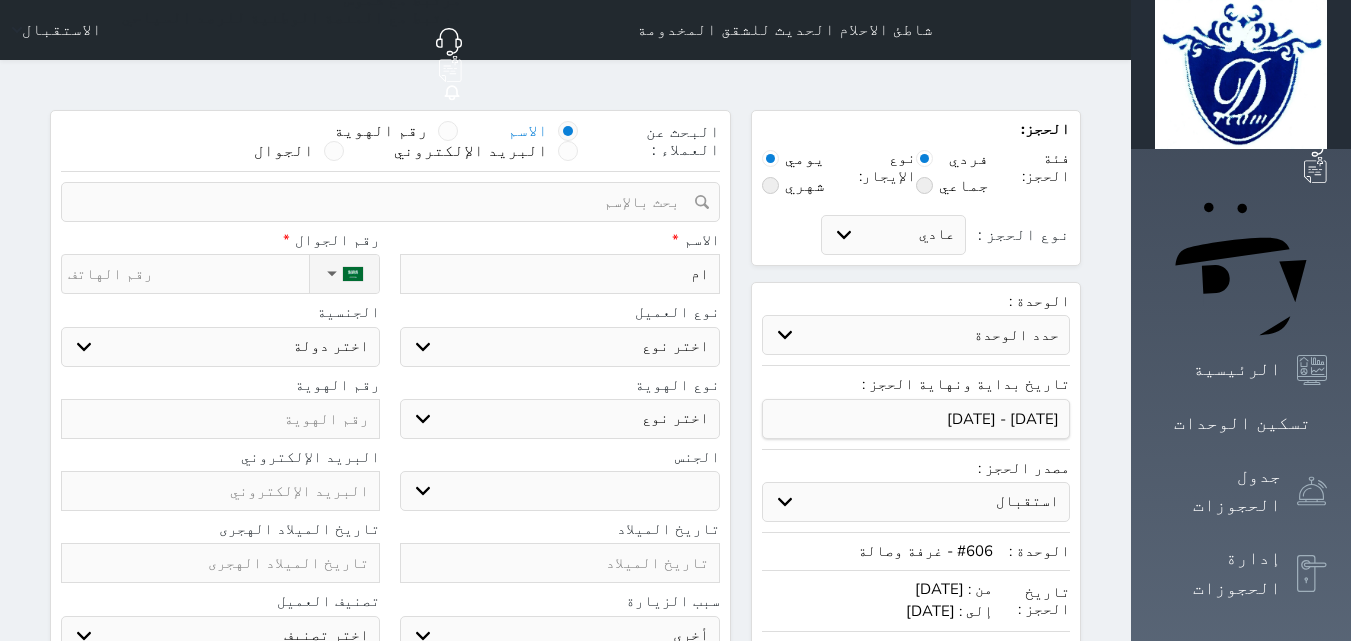 type on "امج" 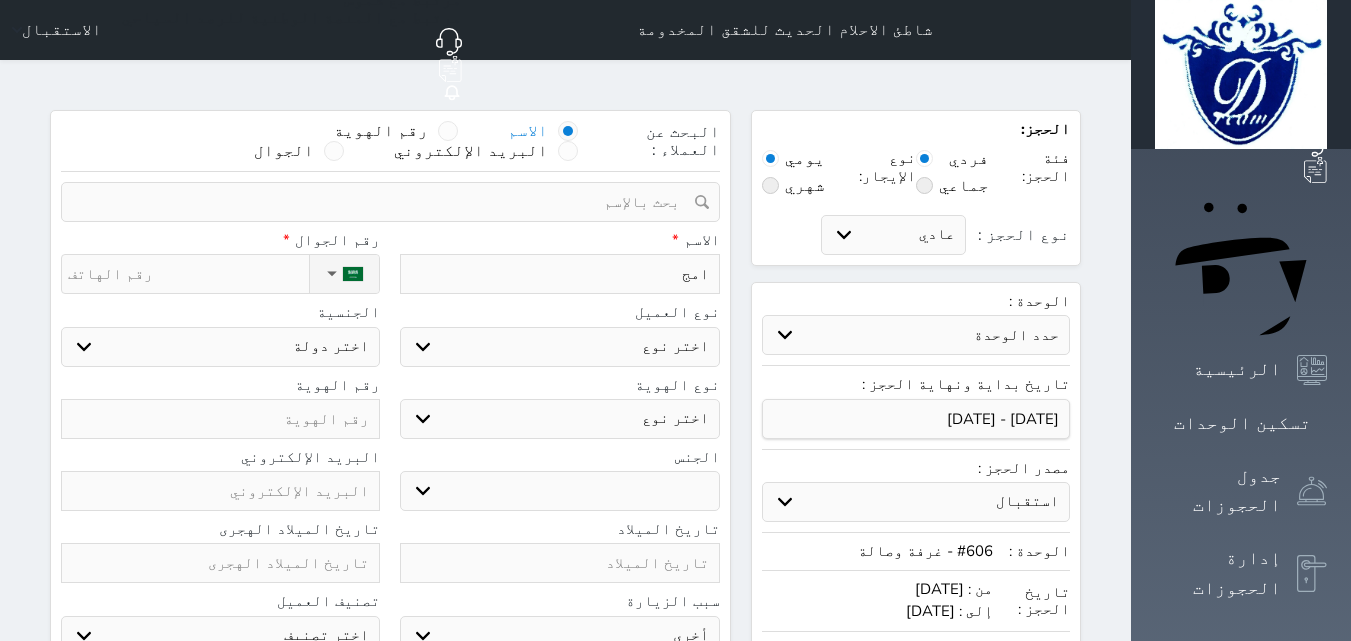 type on "امجد" 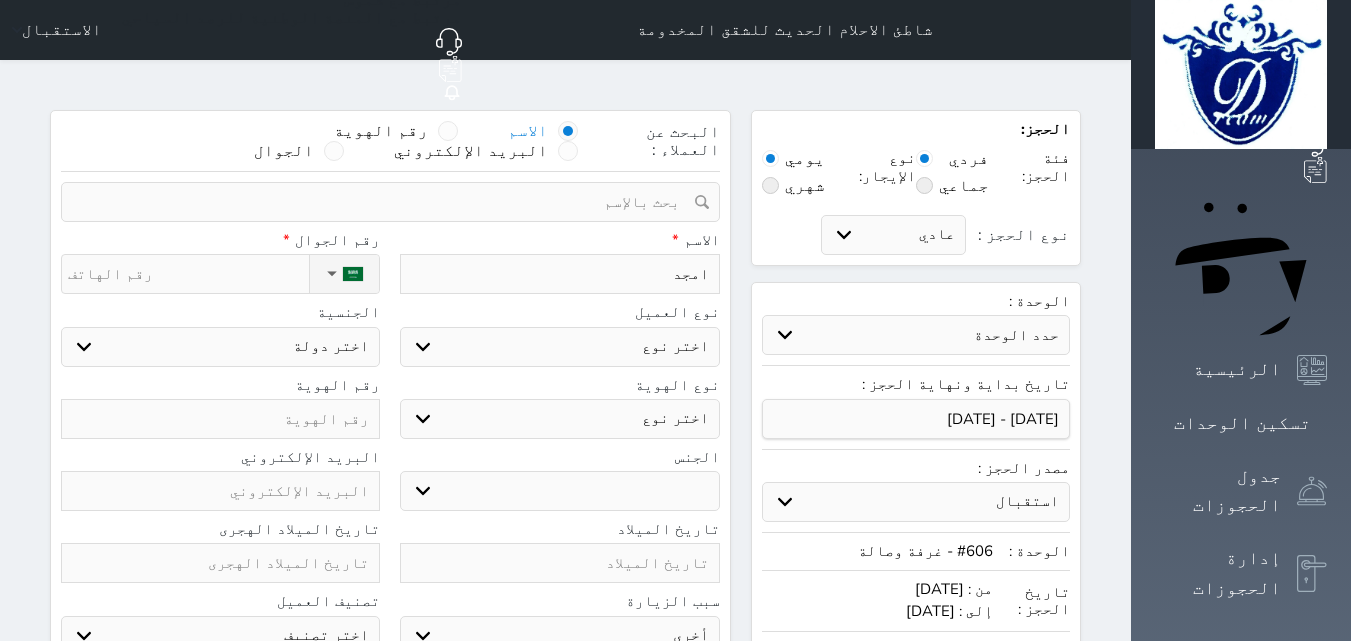 type on "امجد" 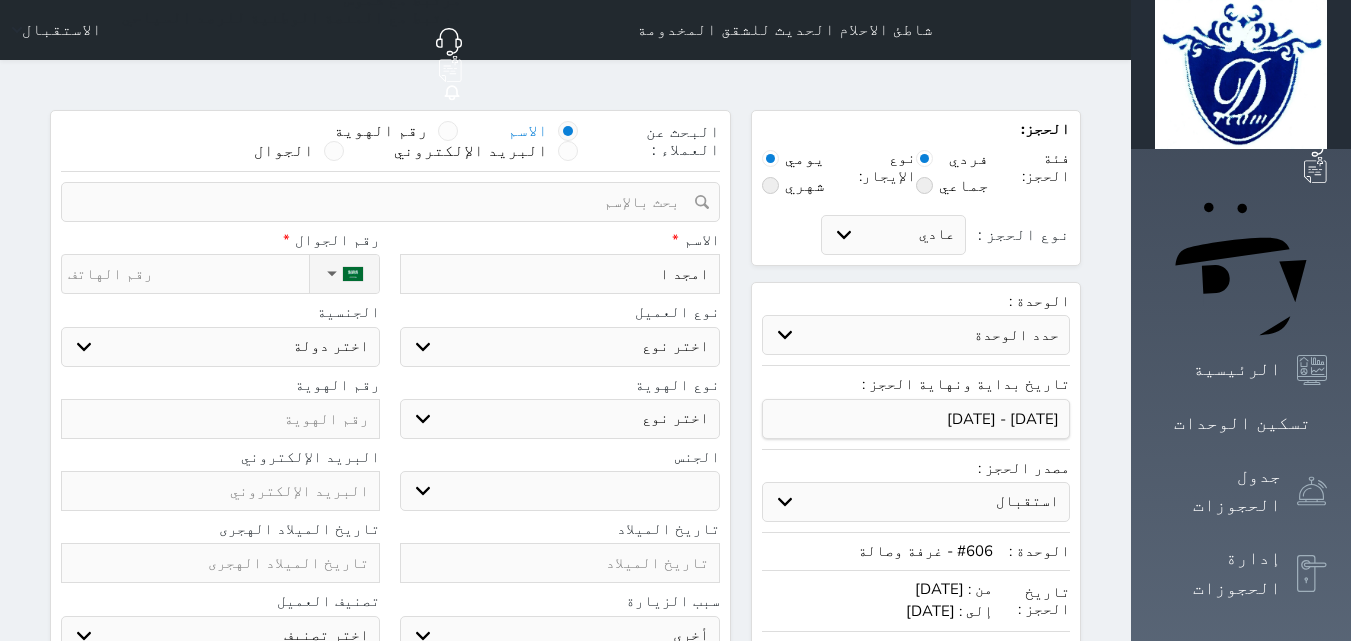 type on "امجد اك" 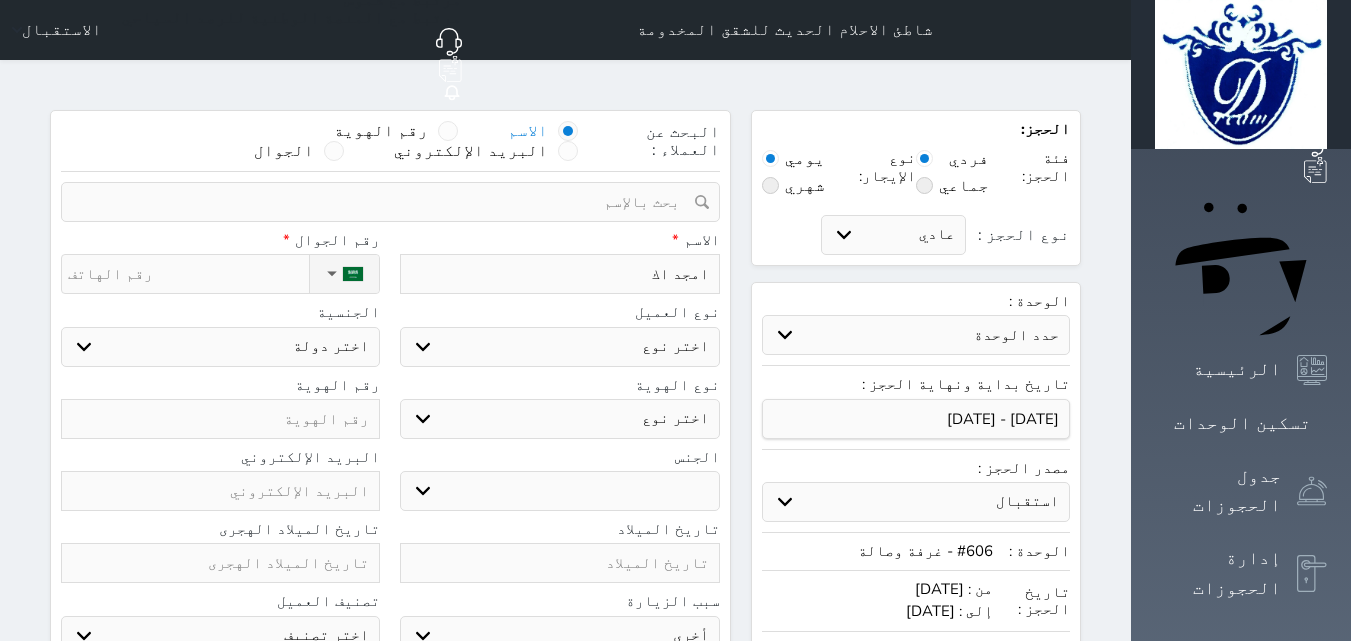 type on "امجد اكر" 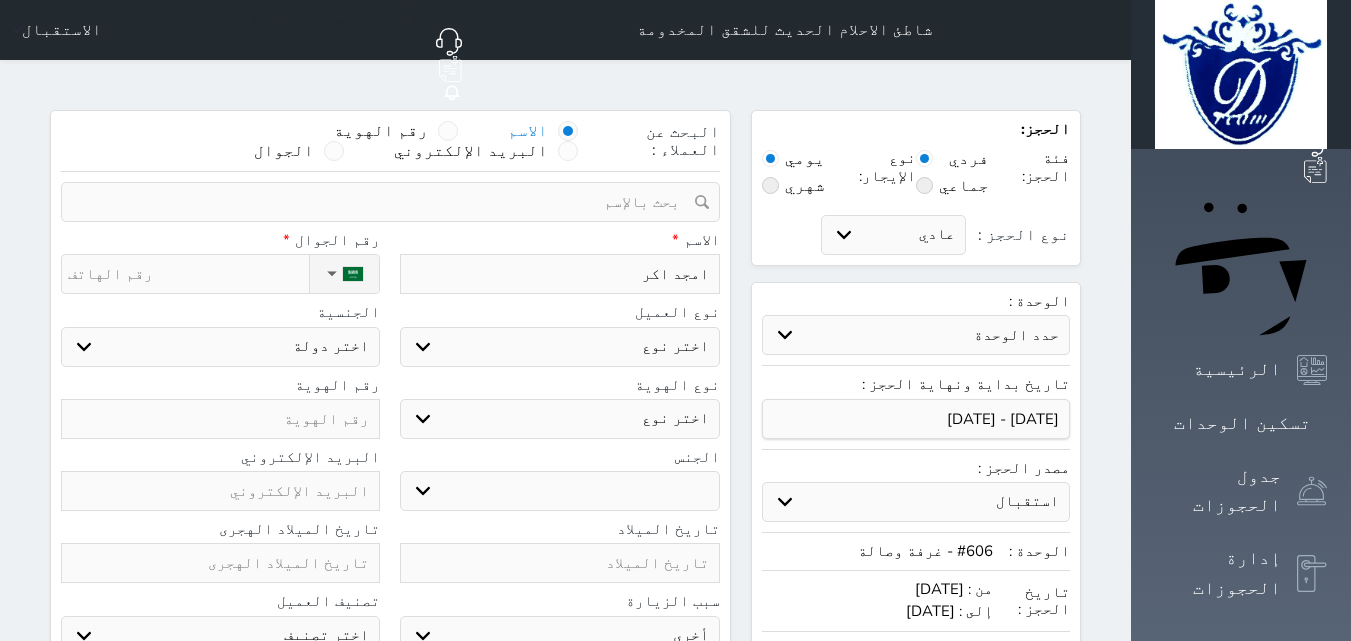 type on "[PERSON_NAME]" 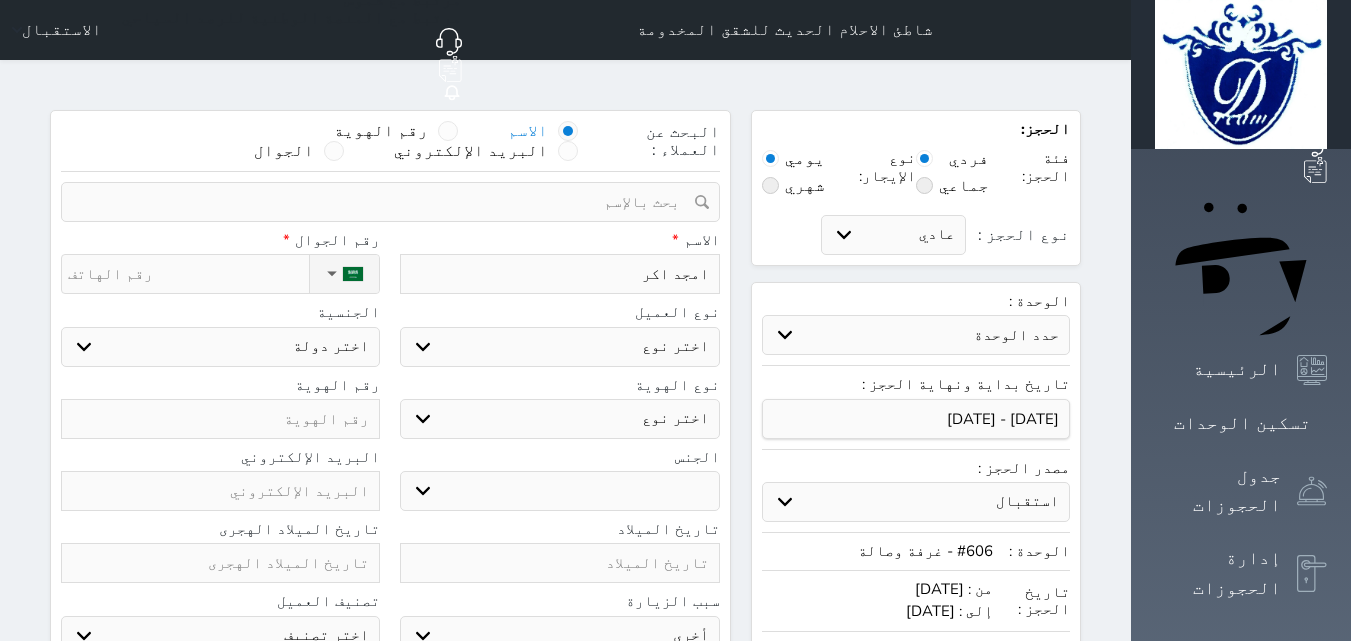 select 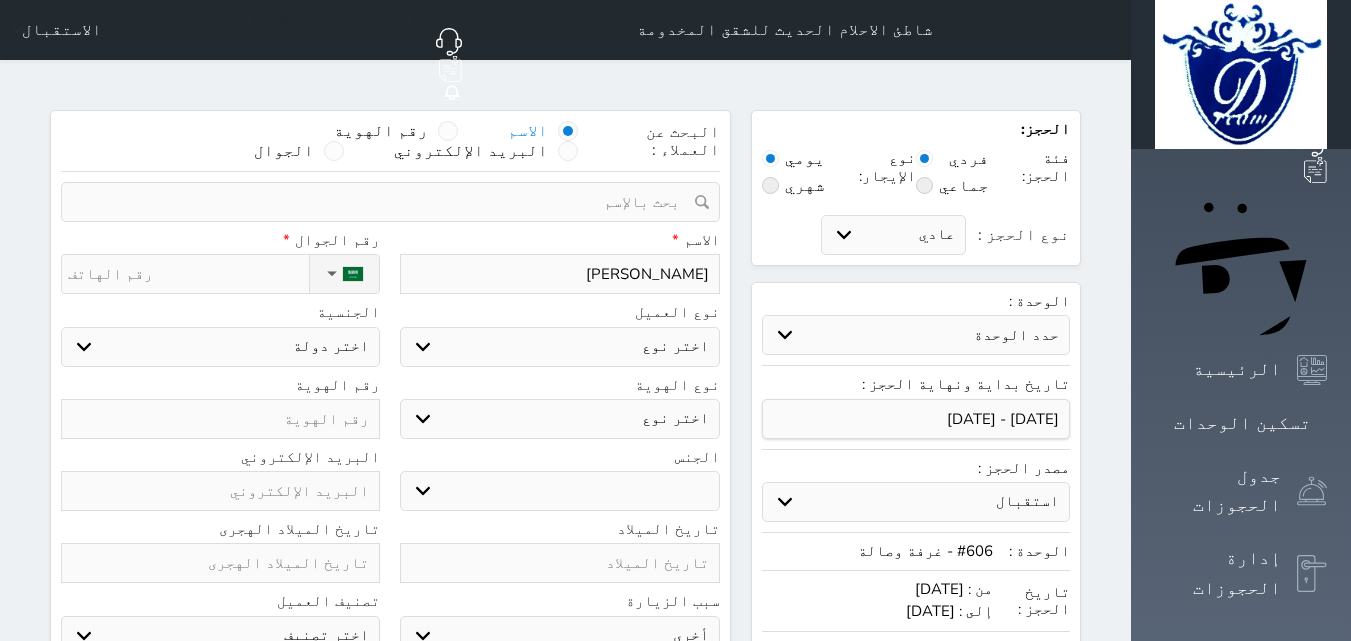 type on "[PERSON_NAME]" 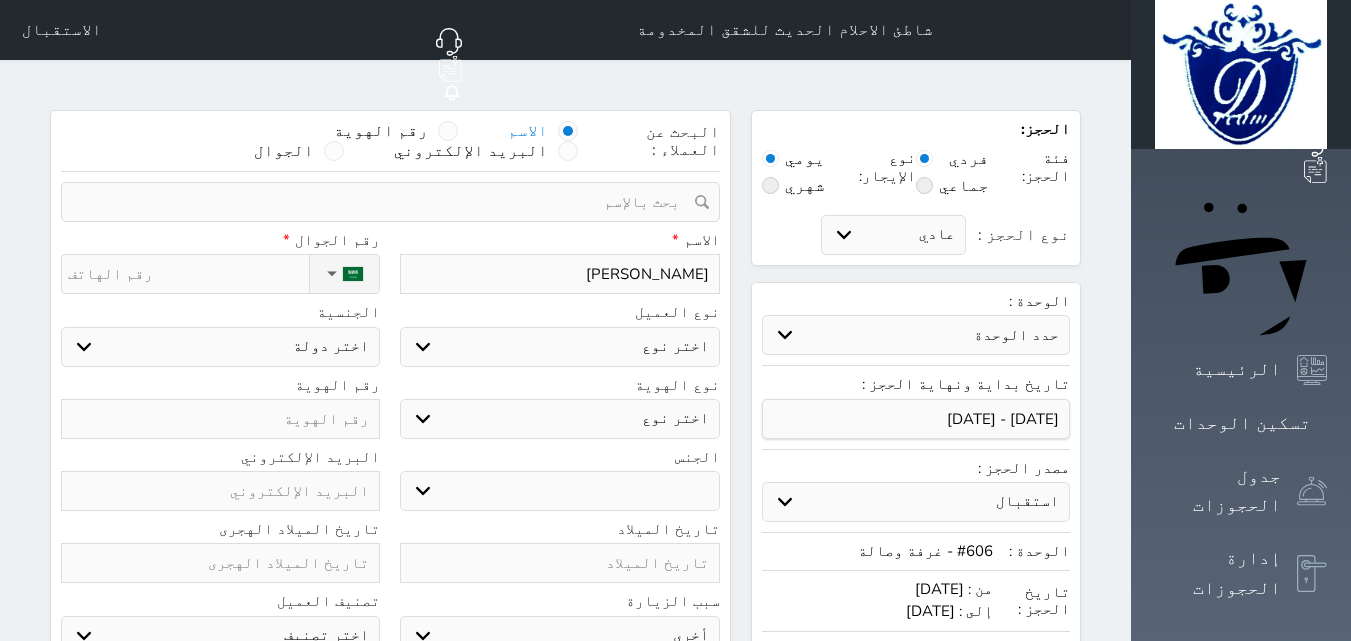 select 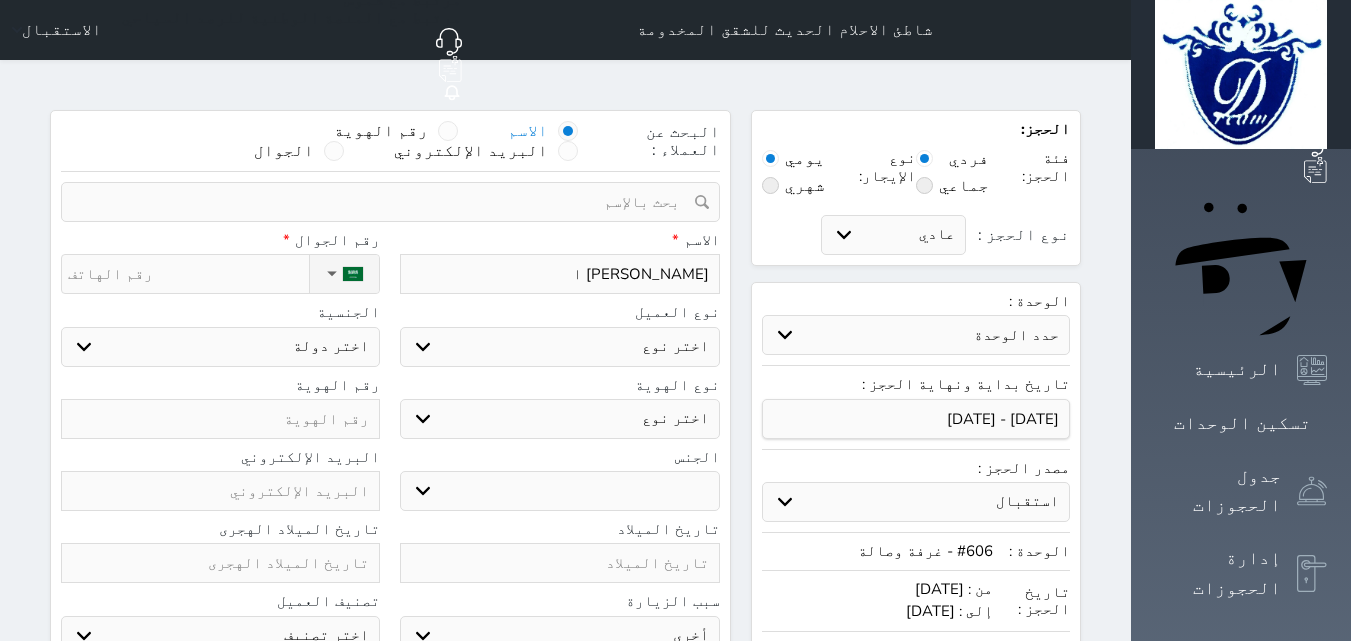type on "[PERSON_NAME] ام" 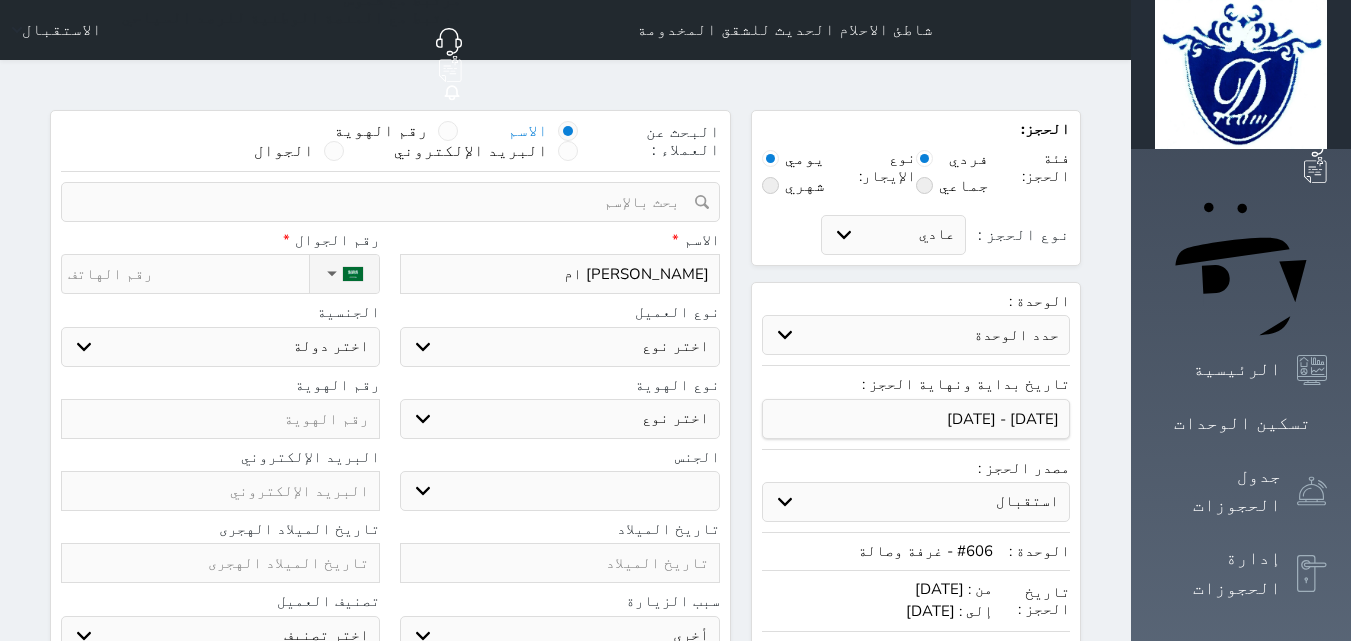 type on "[PERSON_NAME]" 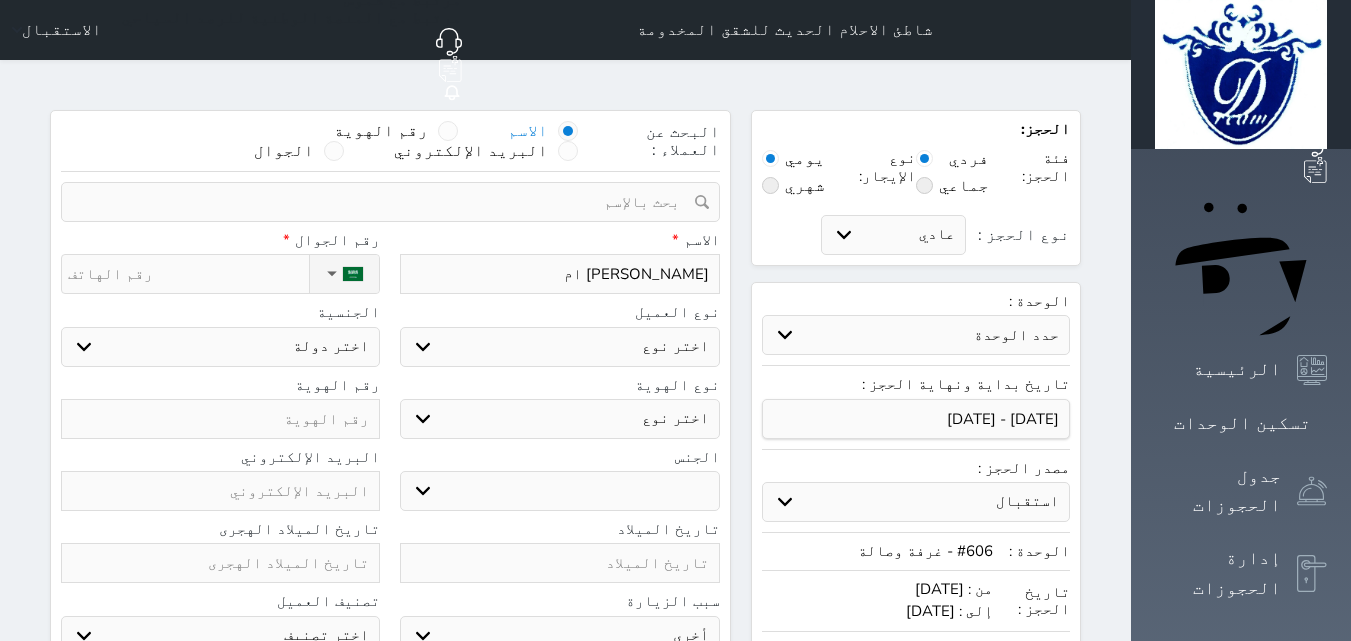 select 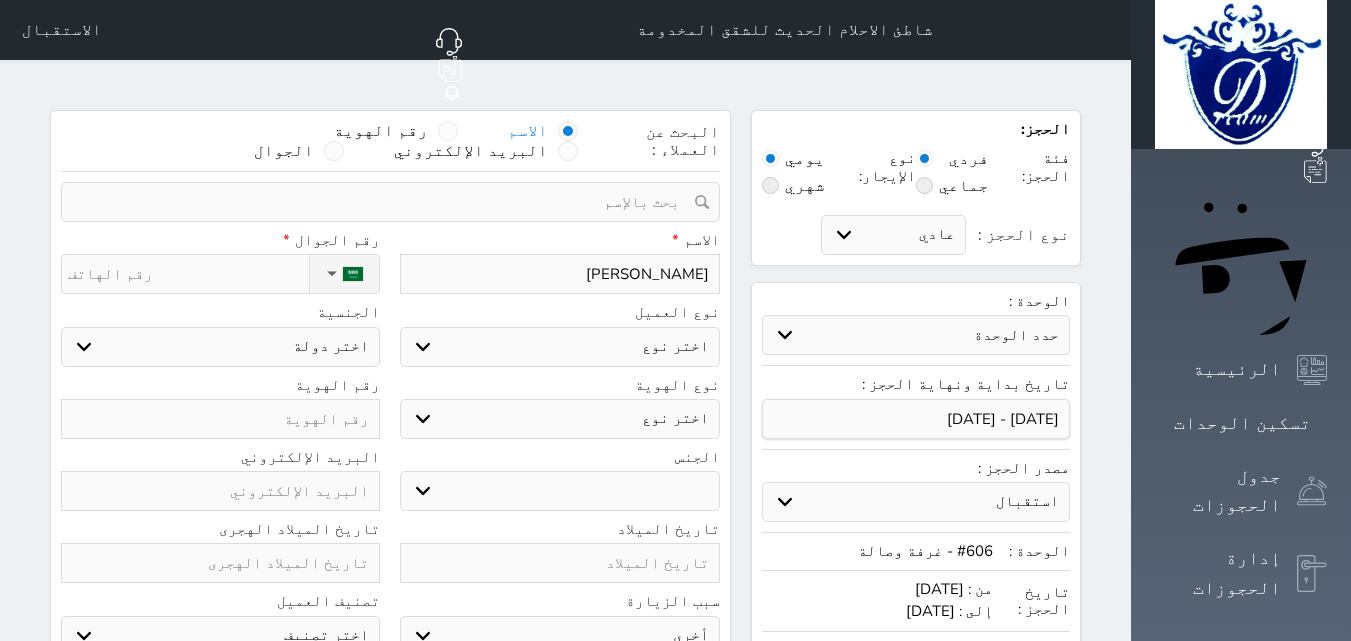 type on "[PERSON_NAME]" 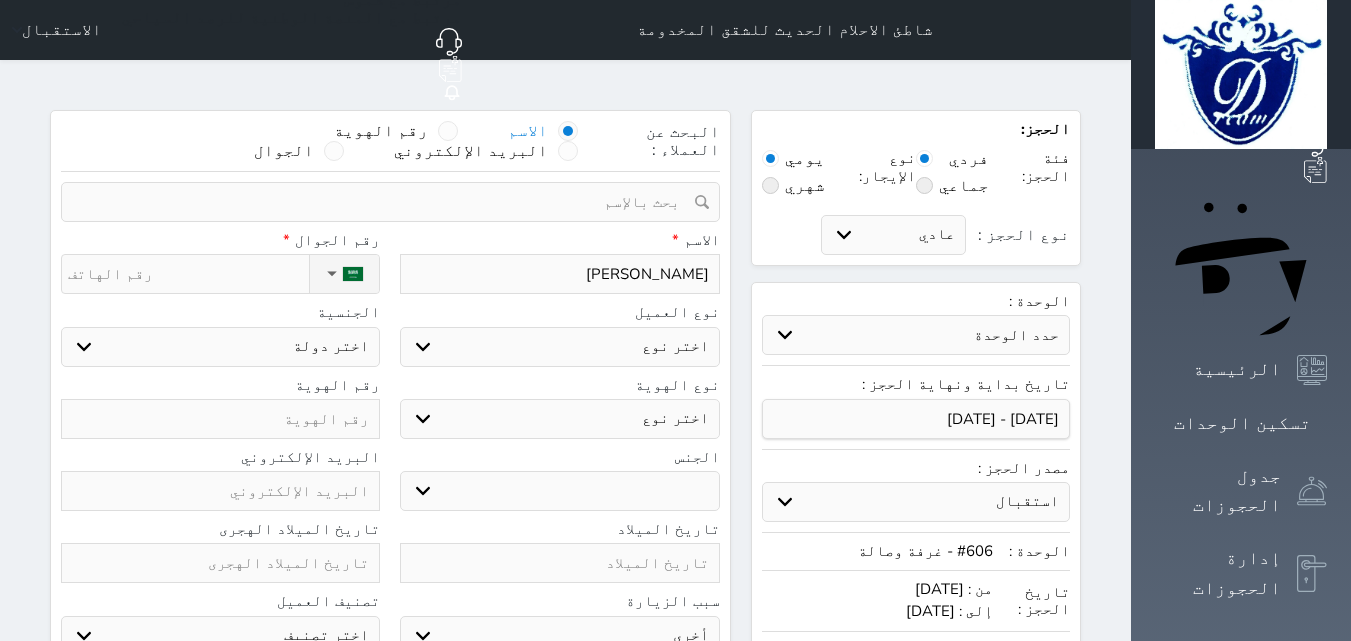 type on "[PERSON_NAME]" 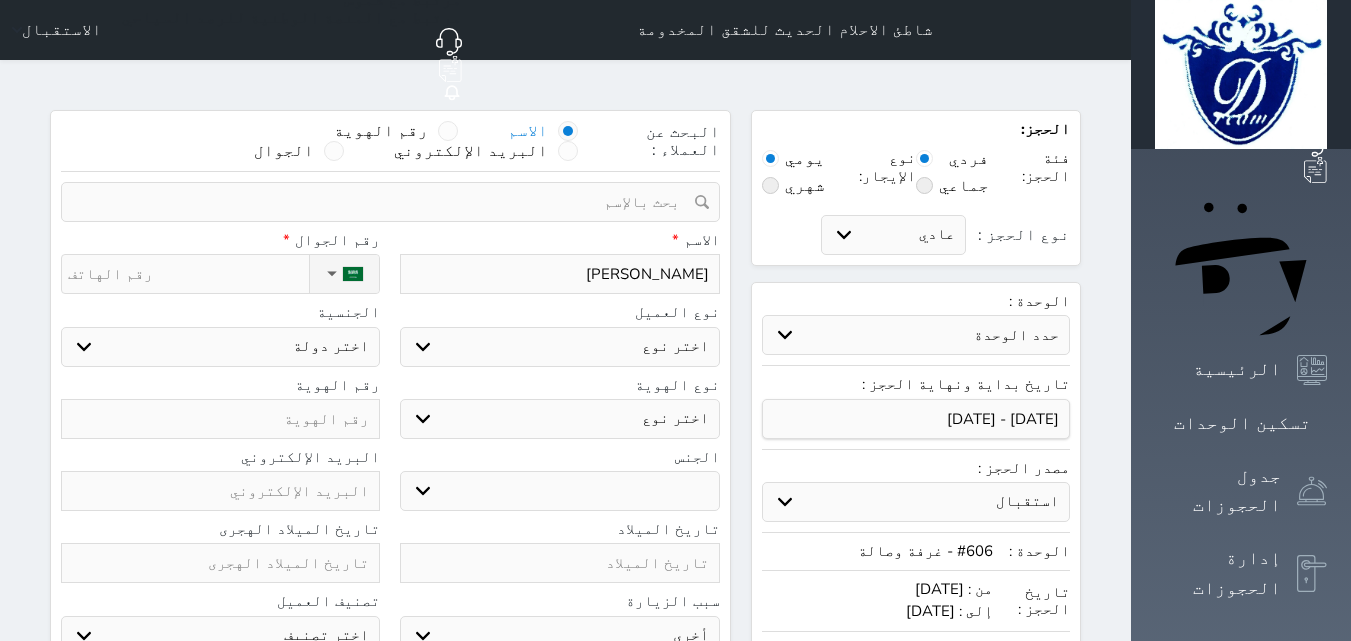 select 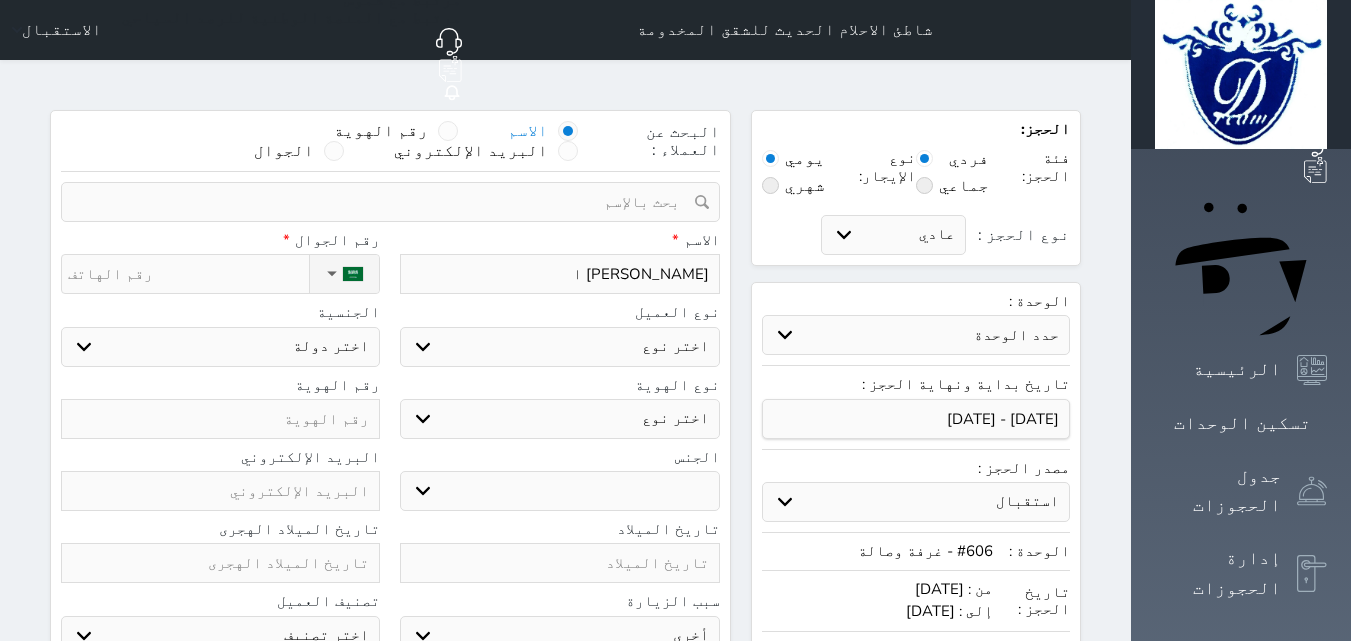 type on "[PERSON_NAME] ال" 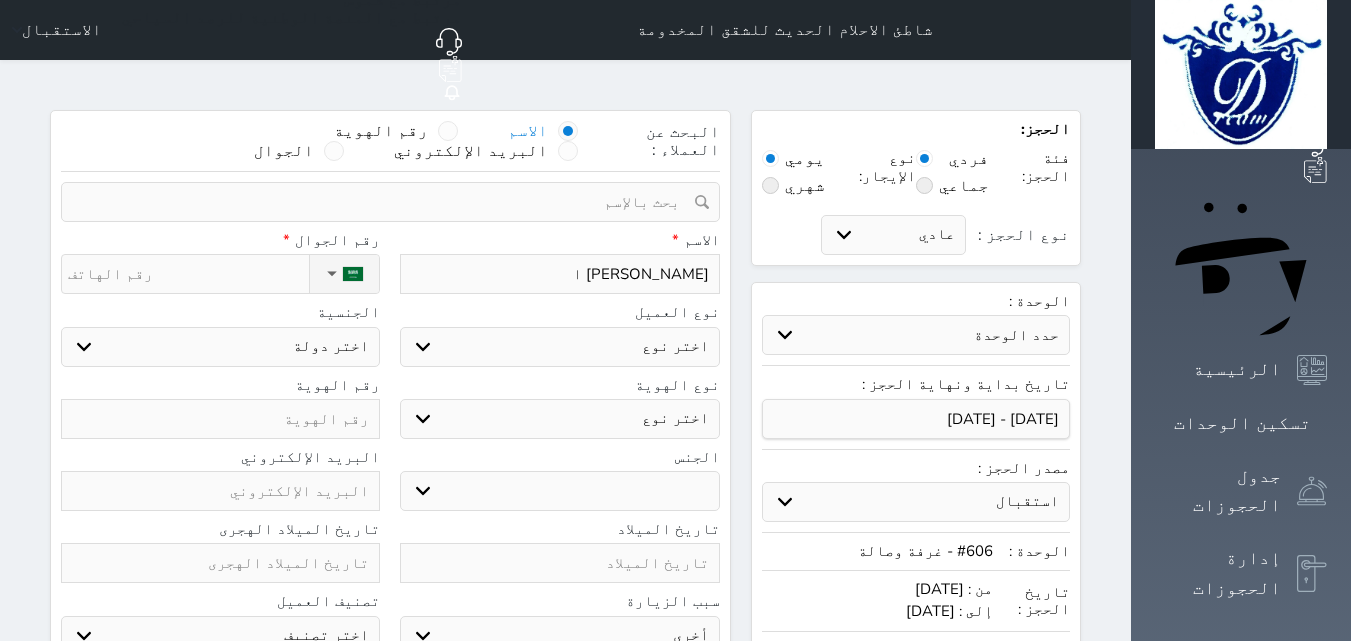 select 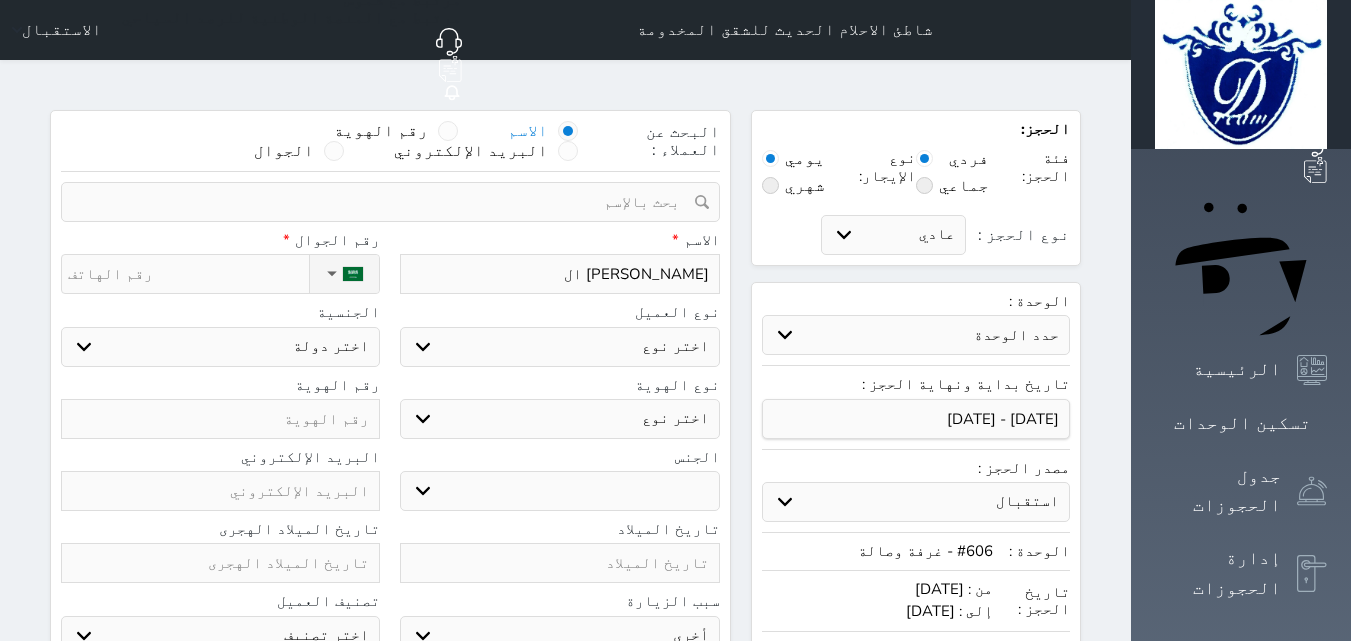 type on "[PERSON_NAME] الن" 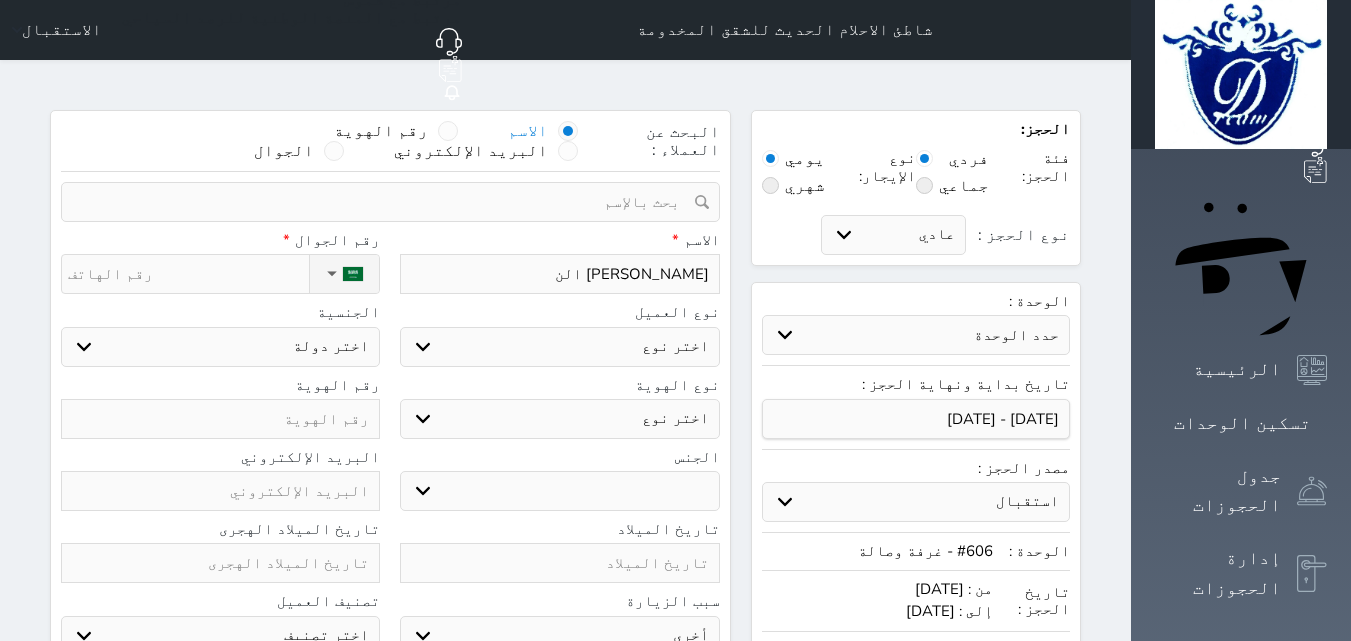 type on "[PERSON_NAME] النج" 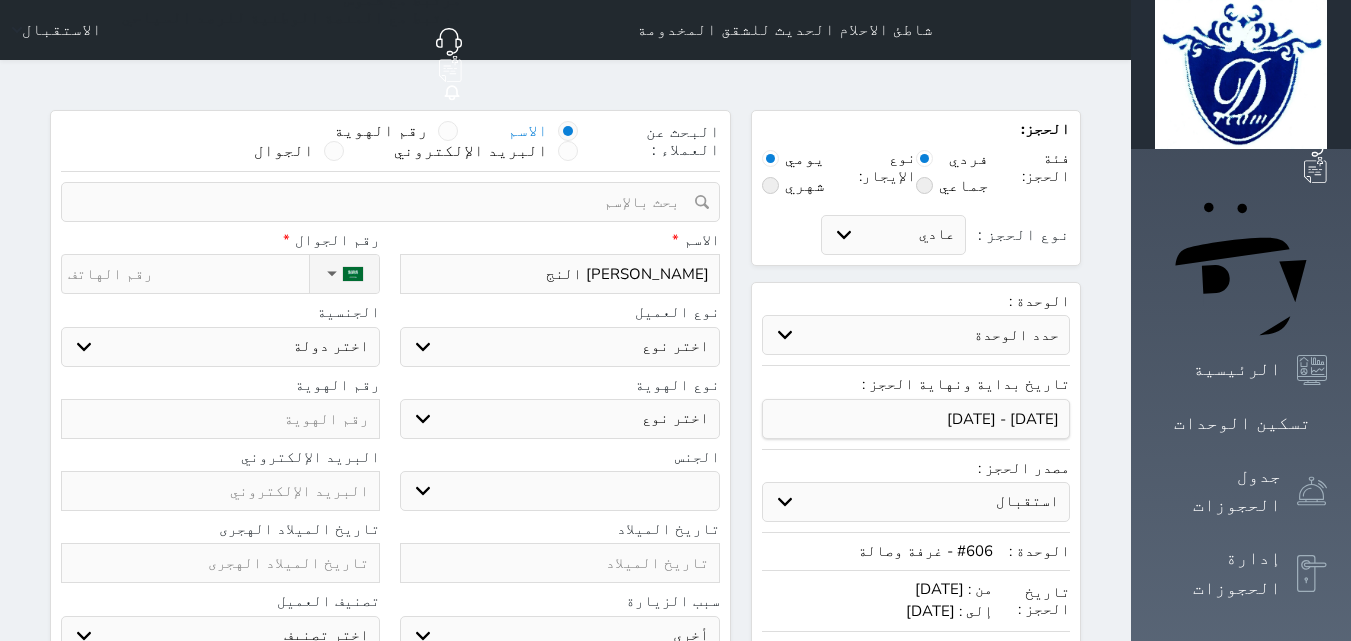 select 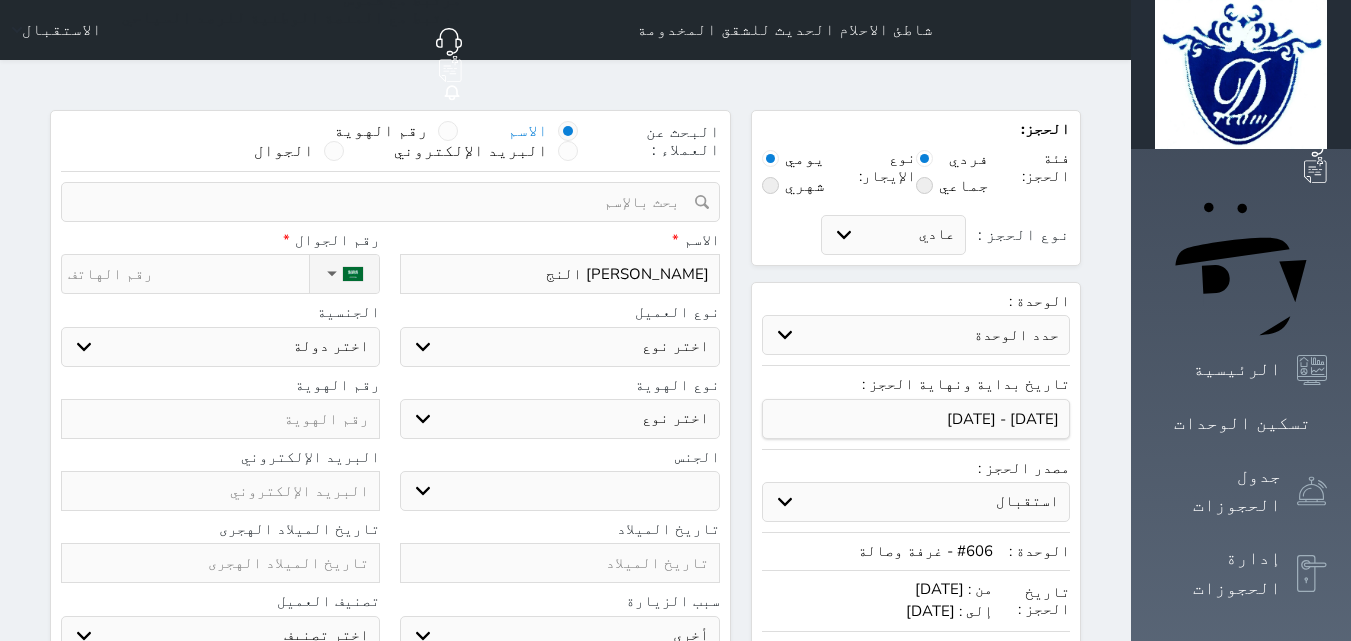 type on "[PERSON_NAME] النجا" 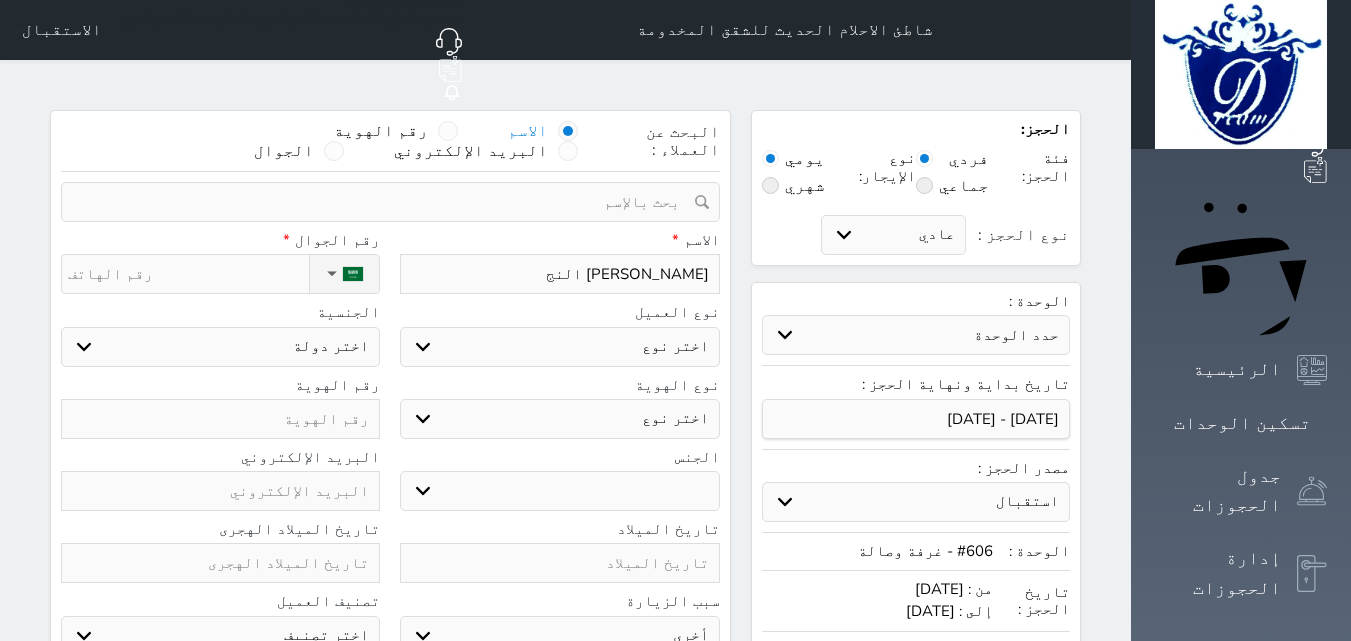 select 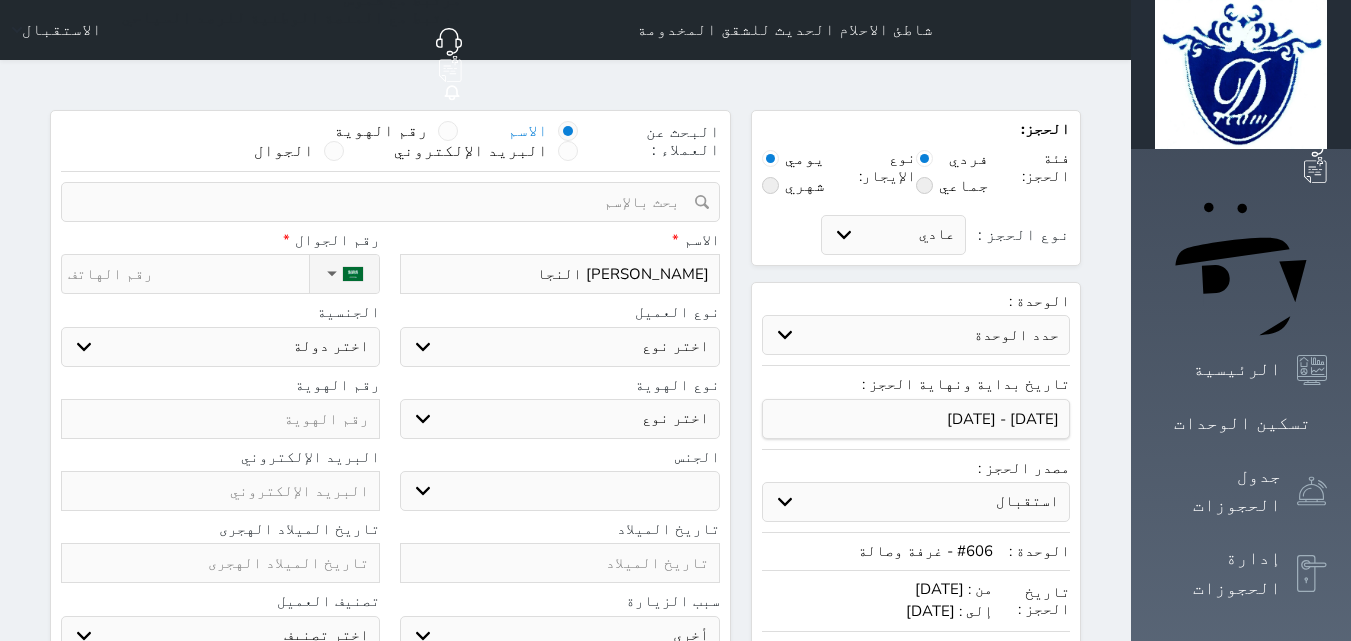 type on "[PERSON_NAME] النجاش" 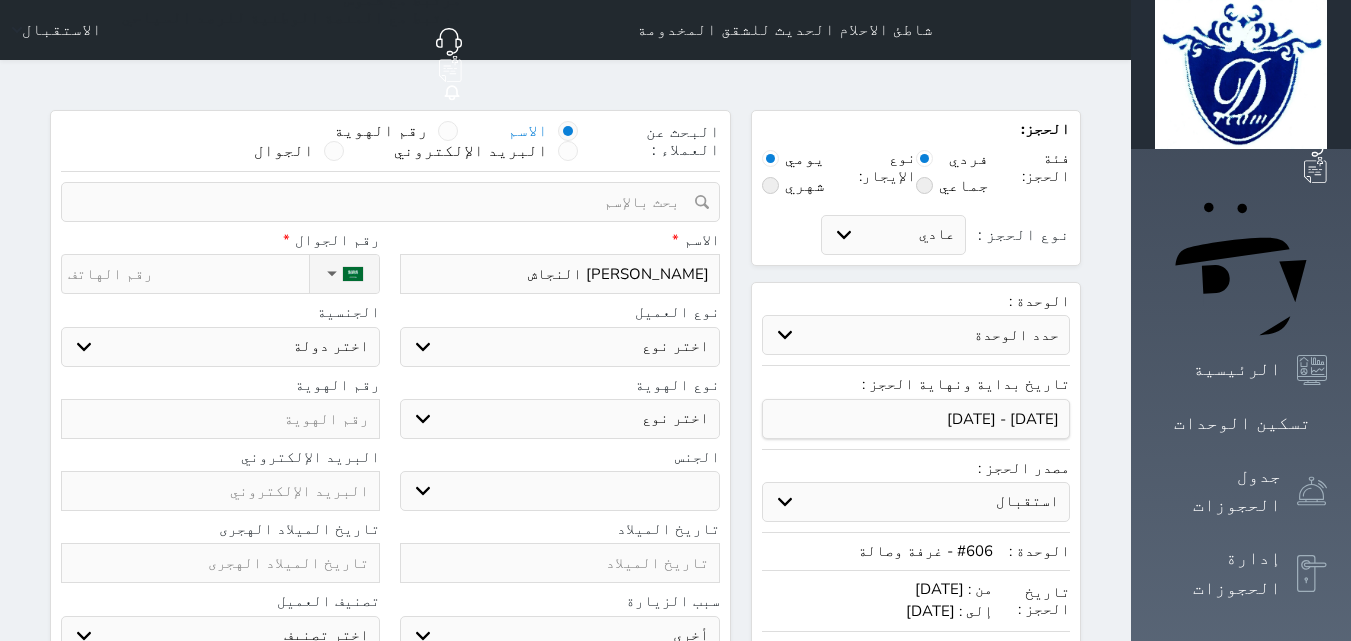 type on "[PERSON_NAME] النجاشي" 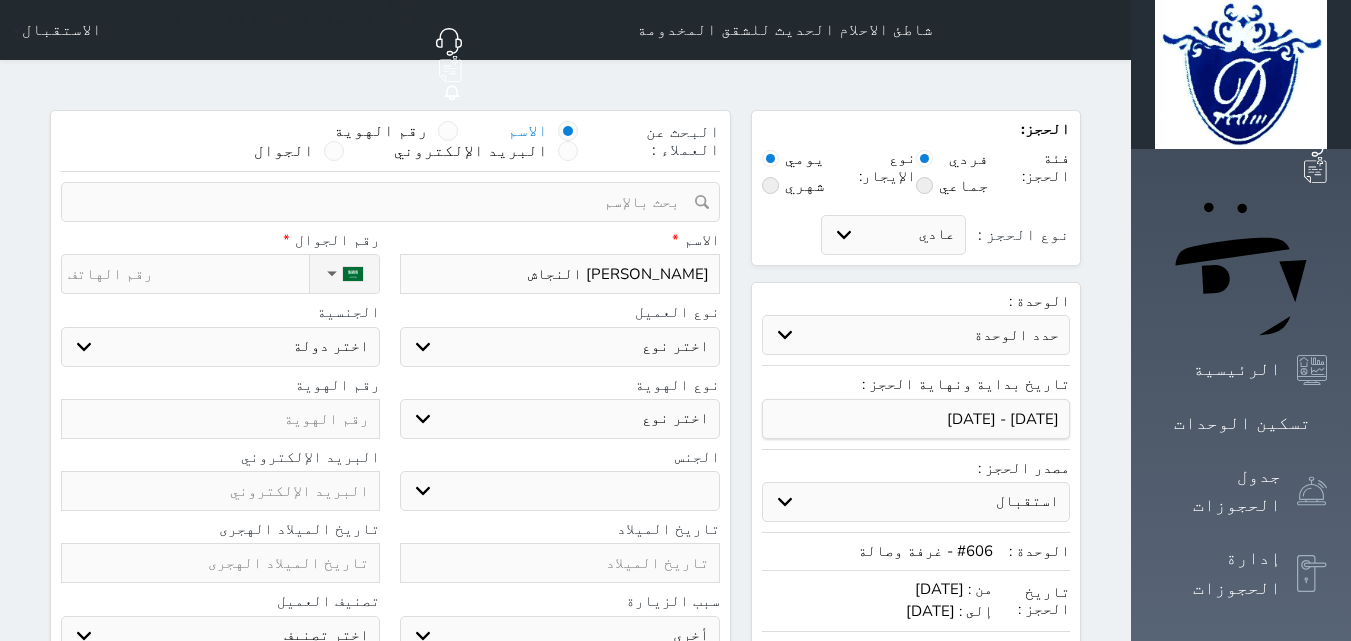 select 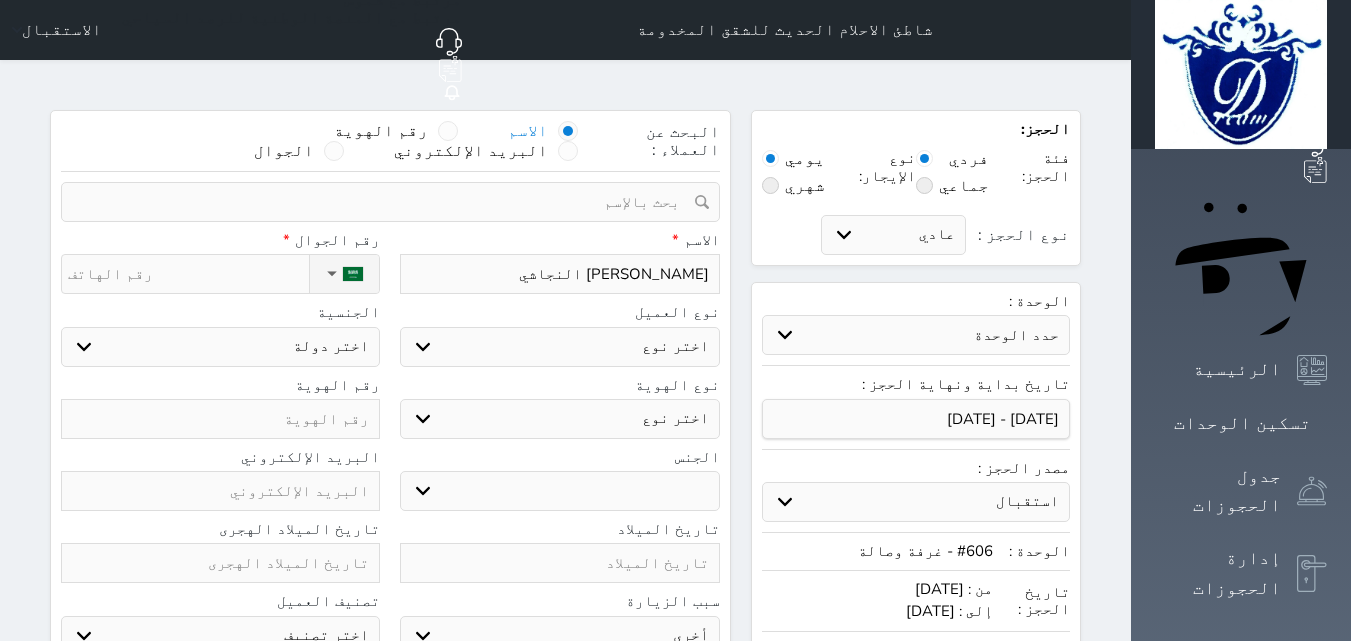 type on "[PERSON_NAME] النجاشي" 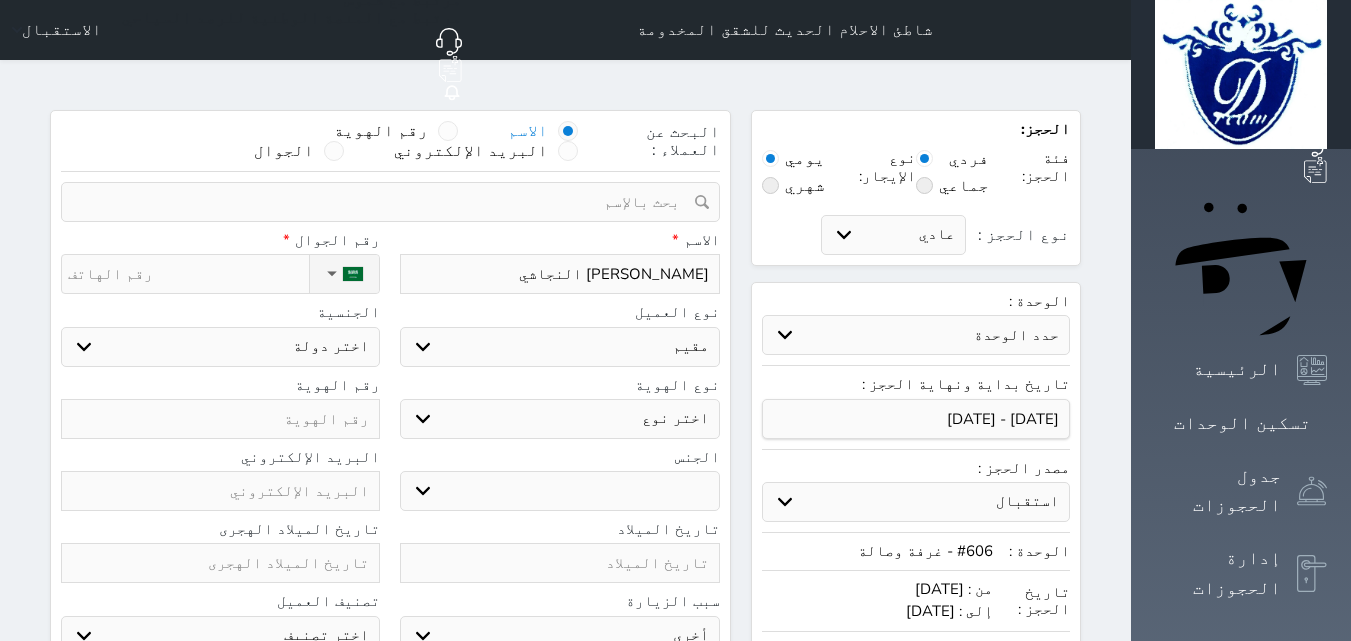 click on "اختر نوع   مواطن مواطن خليجي زائر مقيم" at bounding box center (559, 347) 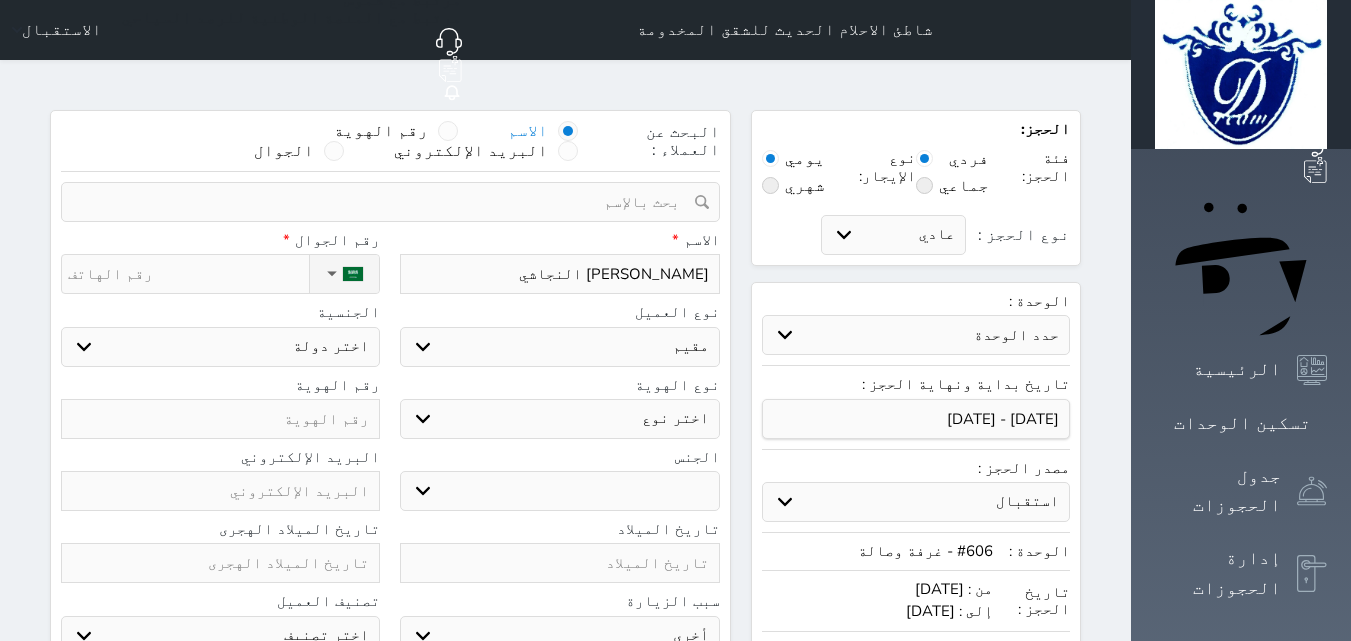 select 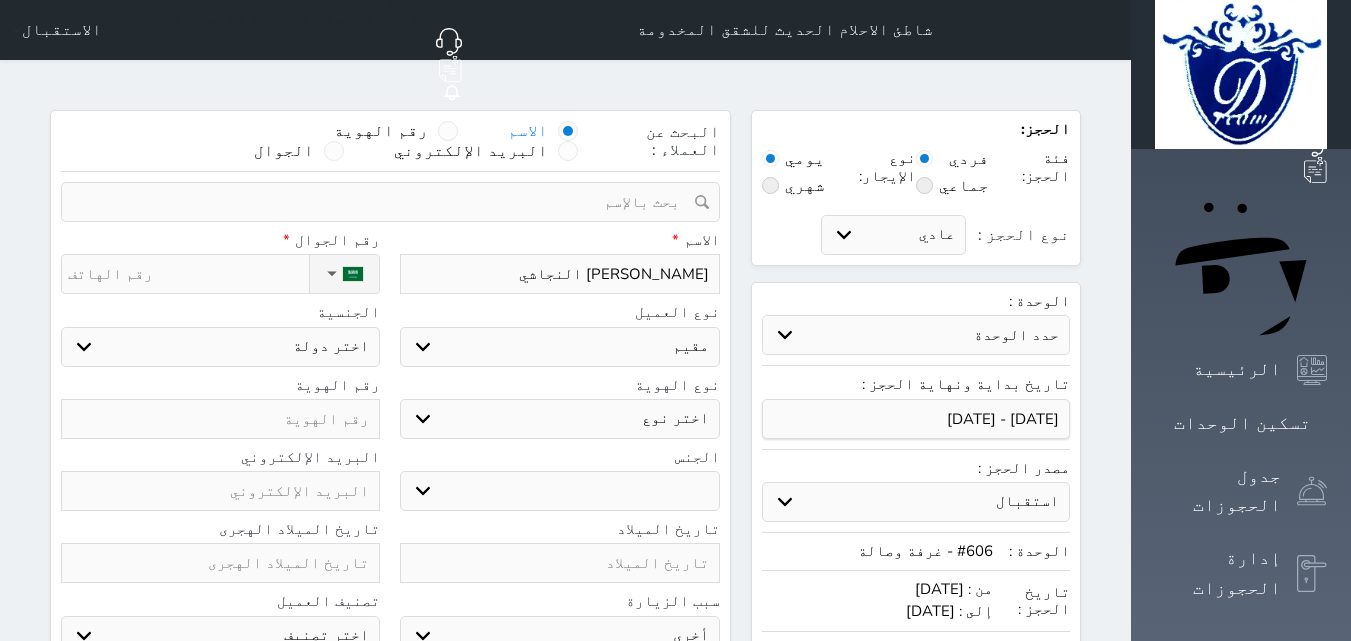 click on "اختر نوع   مقيم جواز السفر" at bounding box center [559, 419] 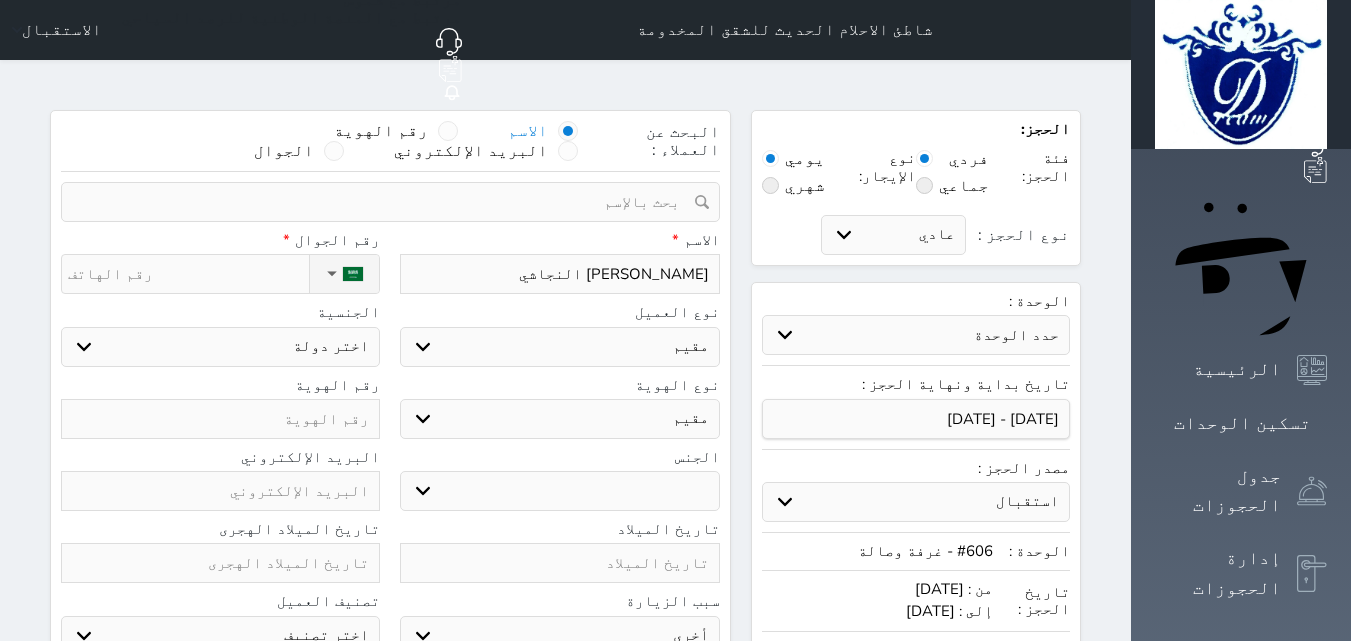 click on "اختر نوع   مقيم جواز السفر" at bounding box center (559, 419) 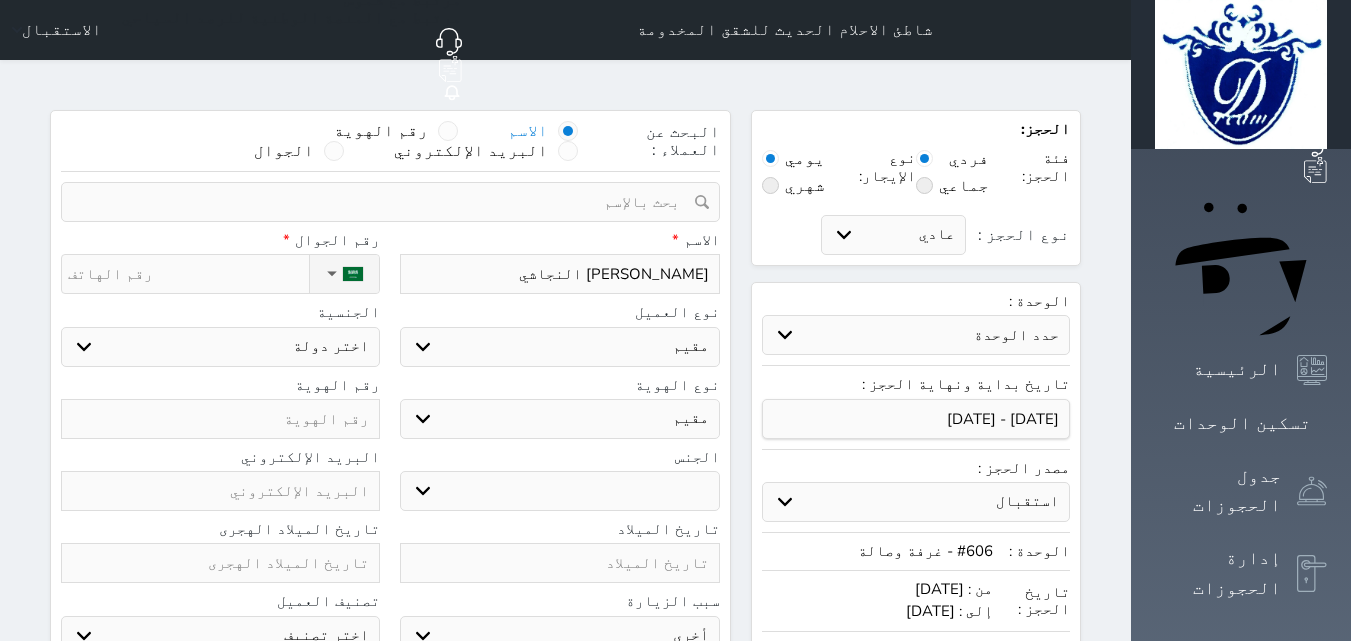 select 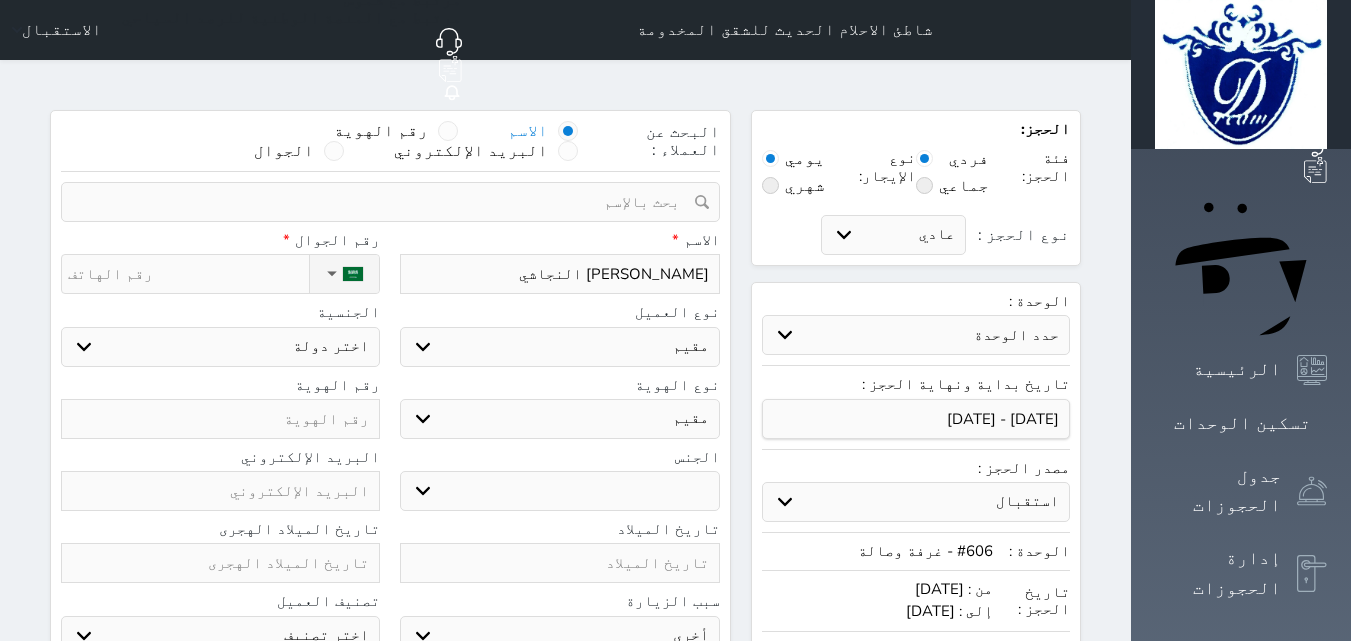 select 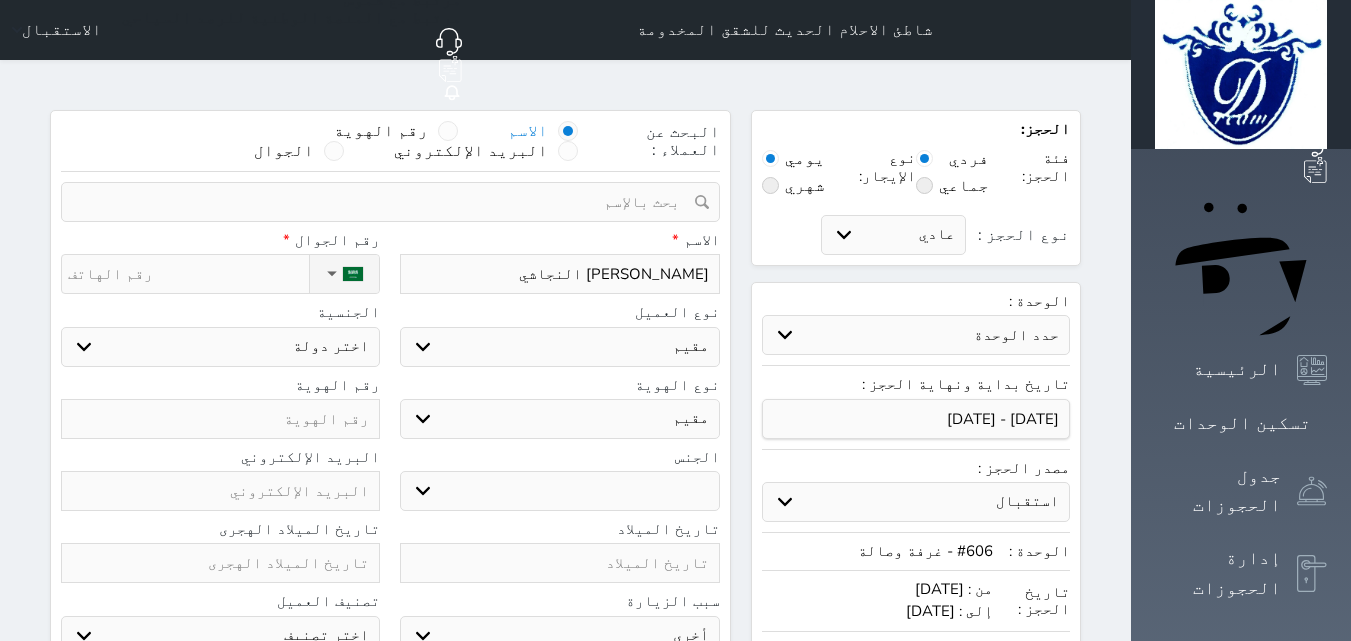 drag, startPoint x: 675, startPoint y: 434, endPoint x: 673, endPoint y: 423, distance: 11.18034 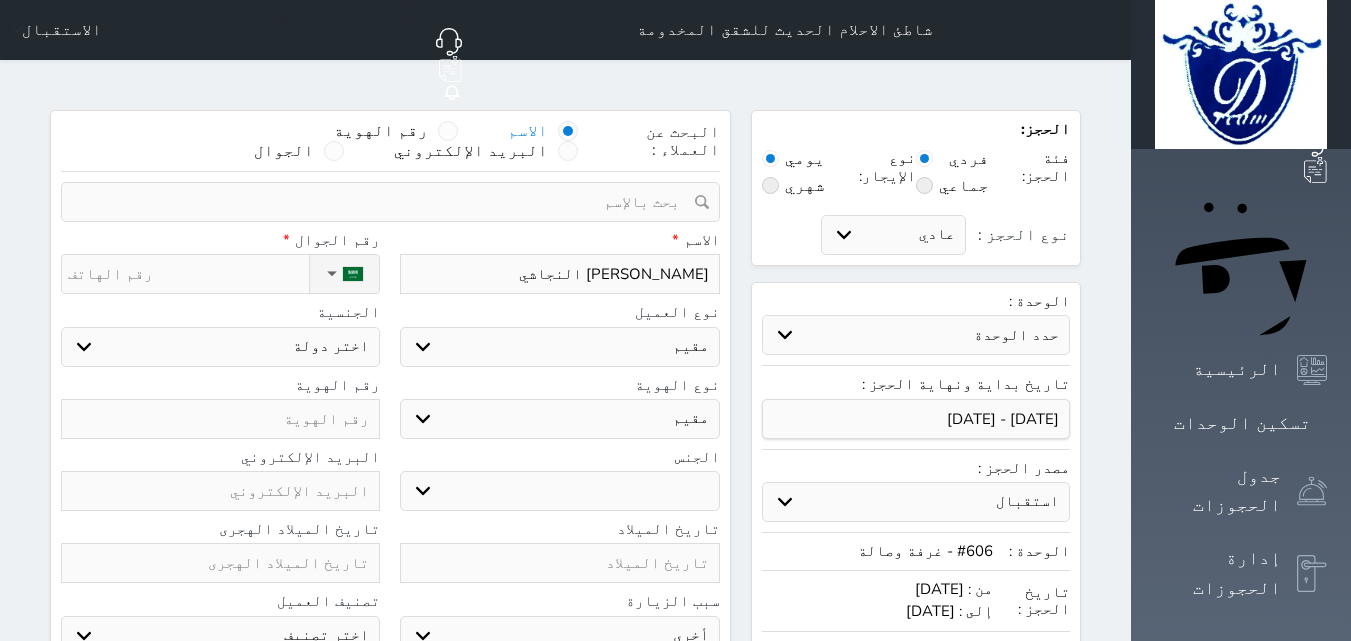 click on "ذكر   انثى" at bounding box center [559, 491] 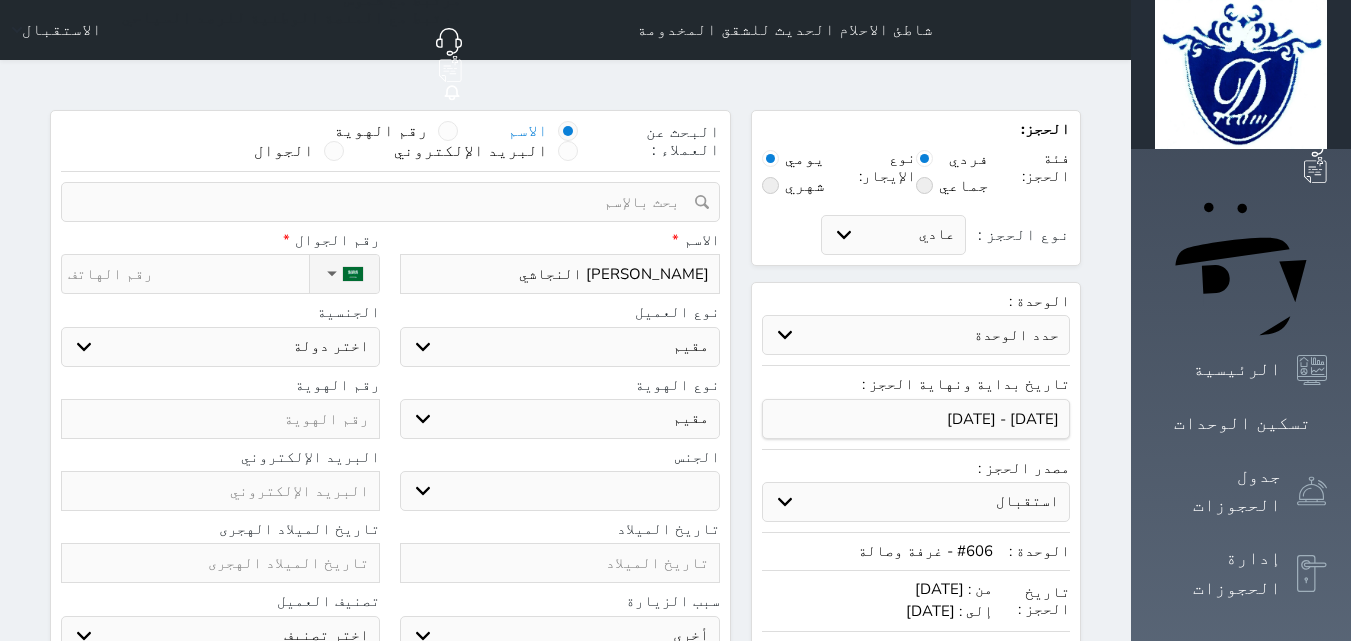 select 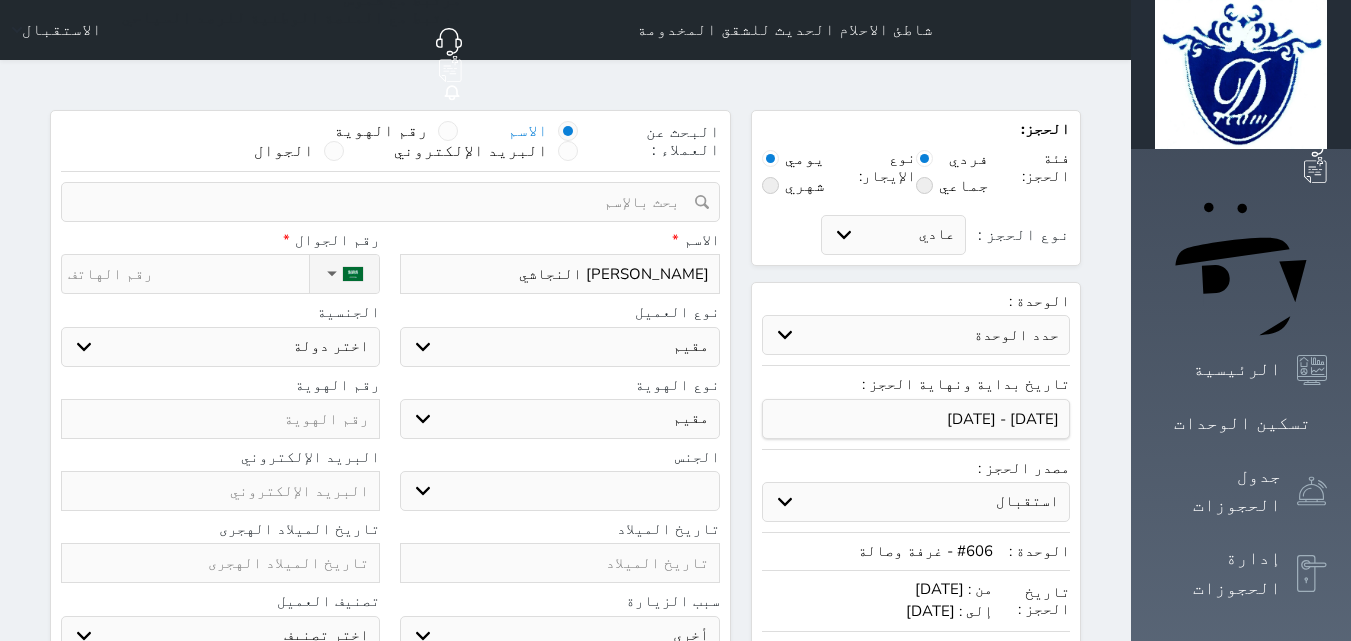 select 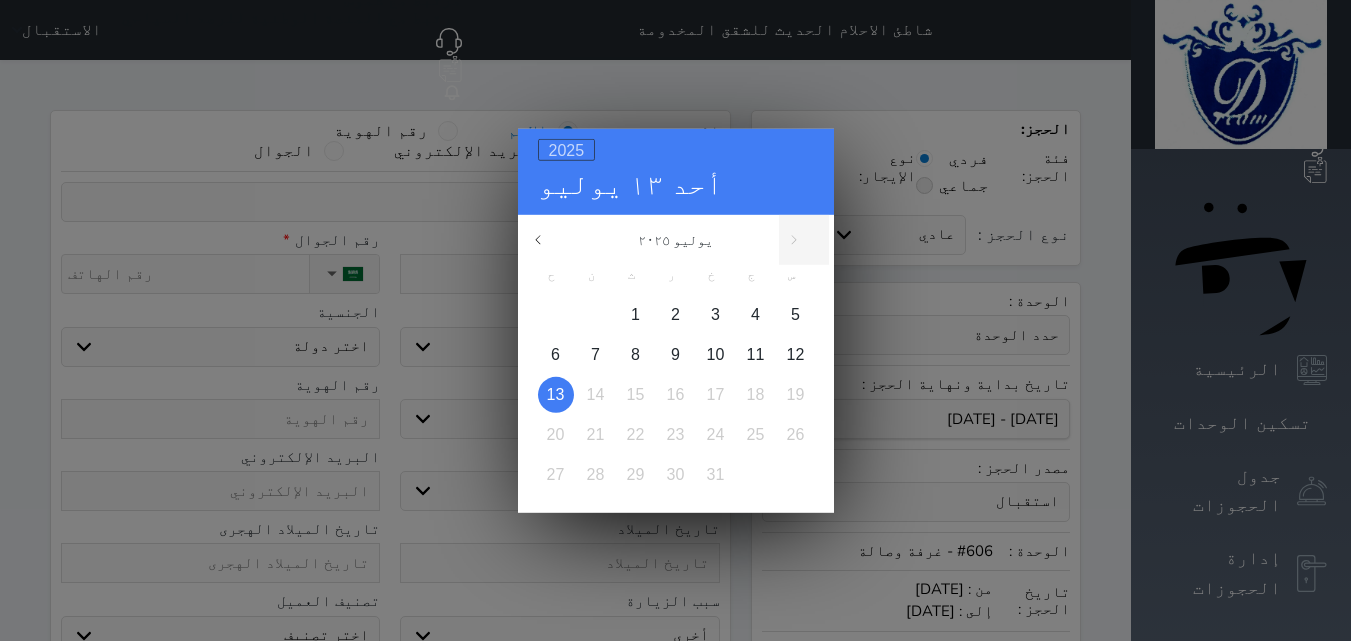 click on "2025" at bounding box center (567, 149) 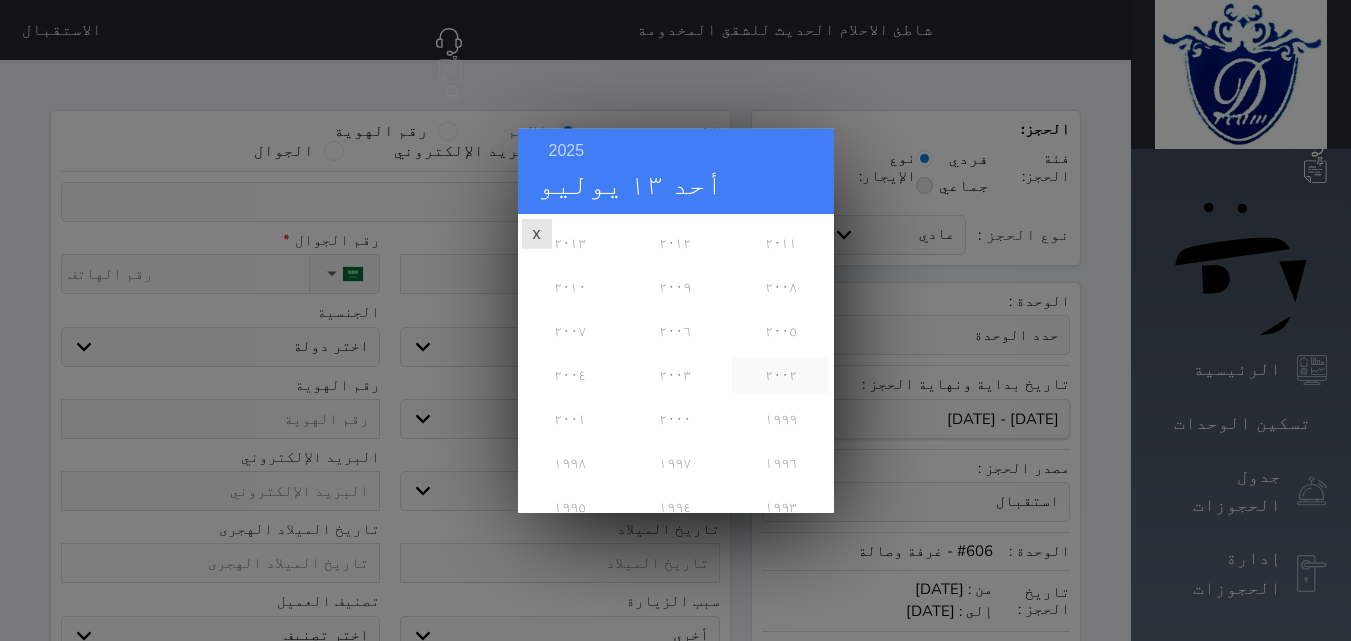 scroll, scrollTop: 300, scrollLeft: 0, axis: vertical 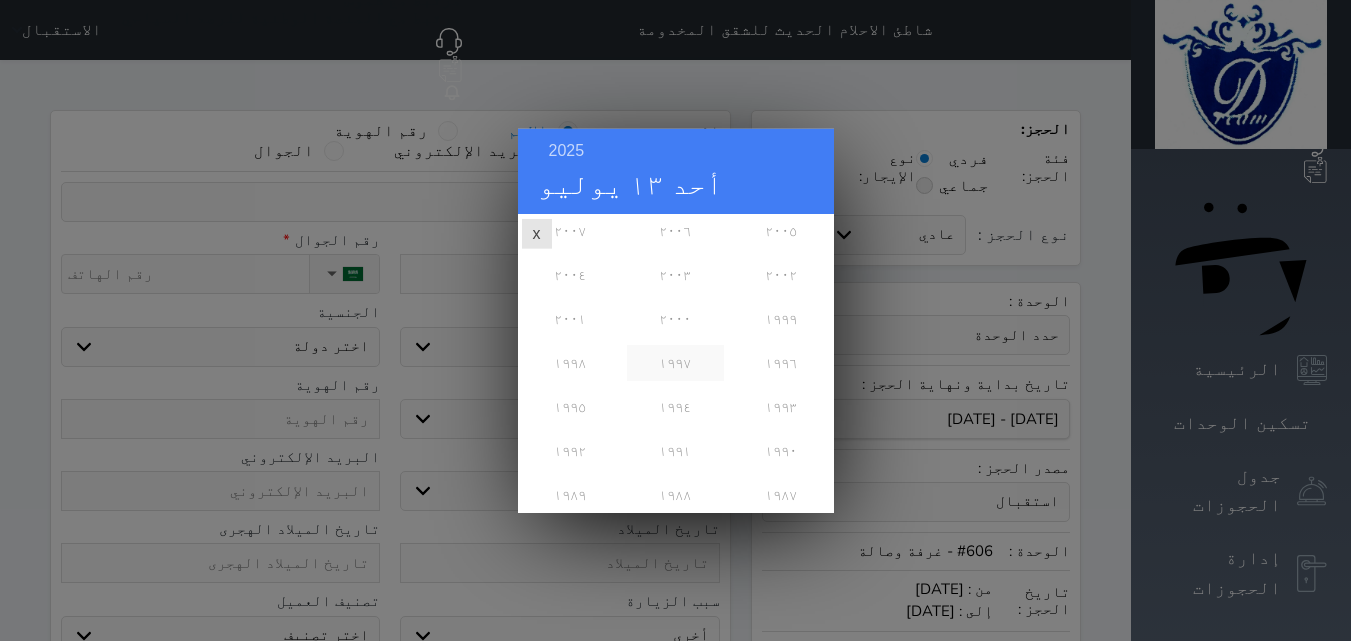 click on "١٩٩٧" at bounding box center (675, 362) 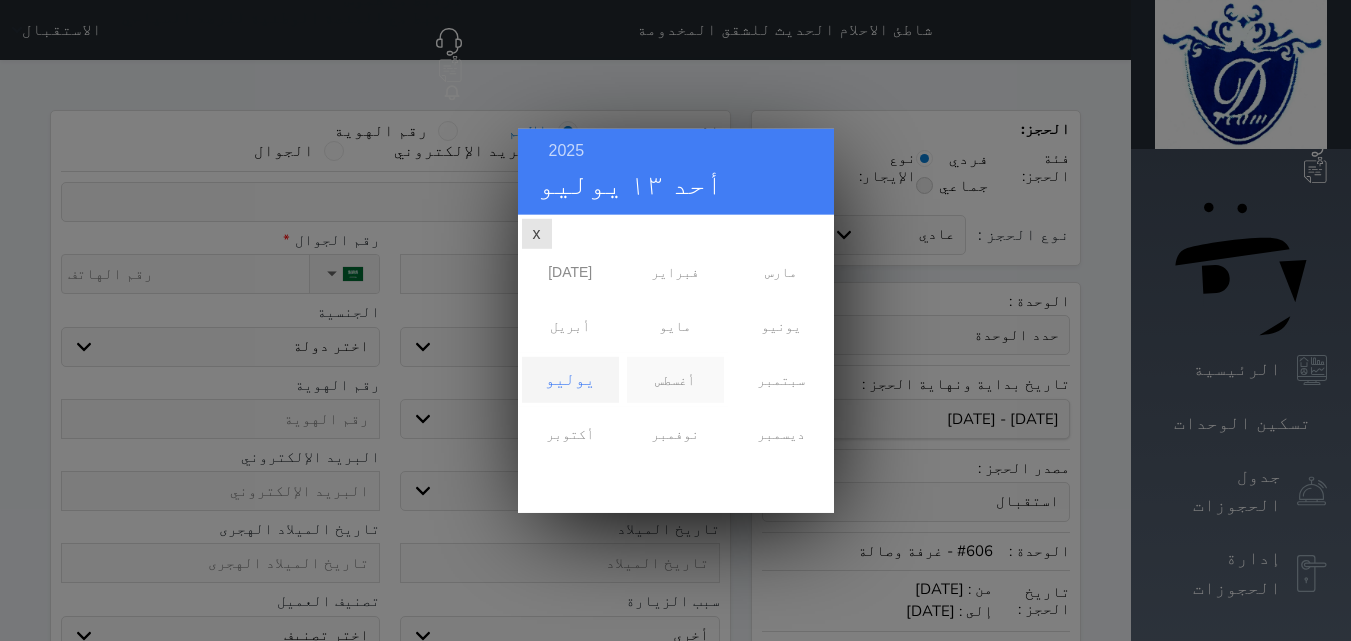 scroll, scrollTop: 0, scrollLeft: 0, axis: both 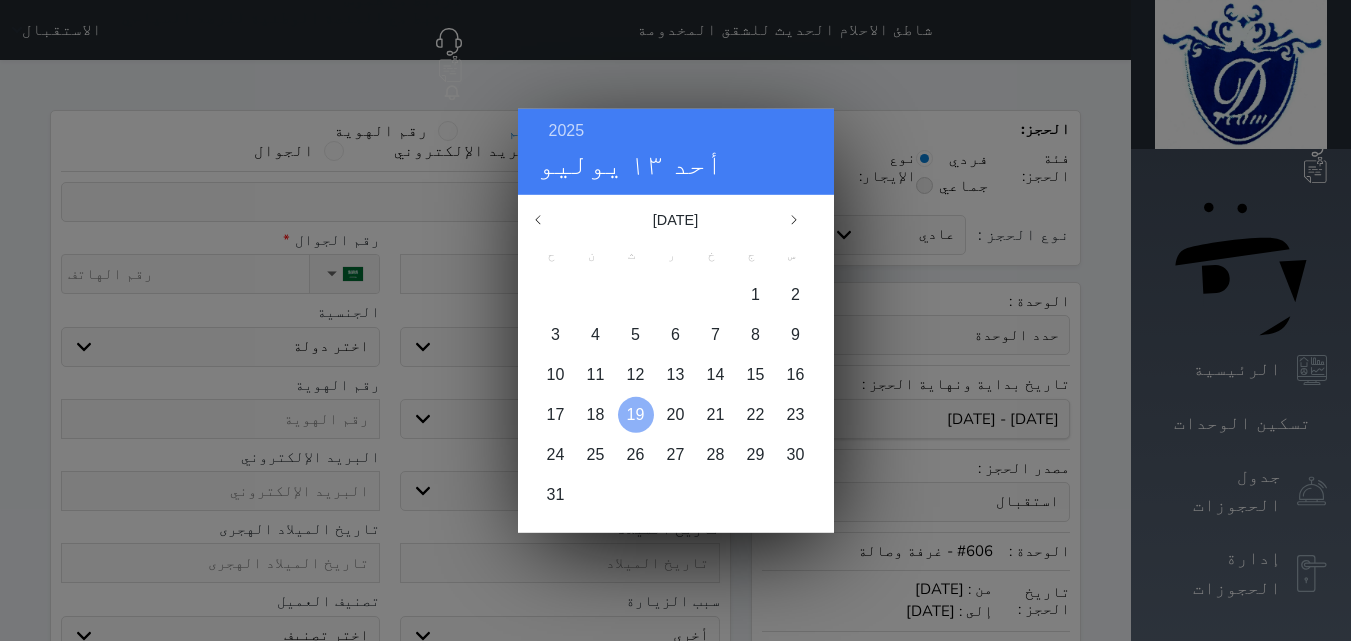 click on "19" at bounding box center (636, 413) 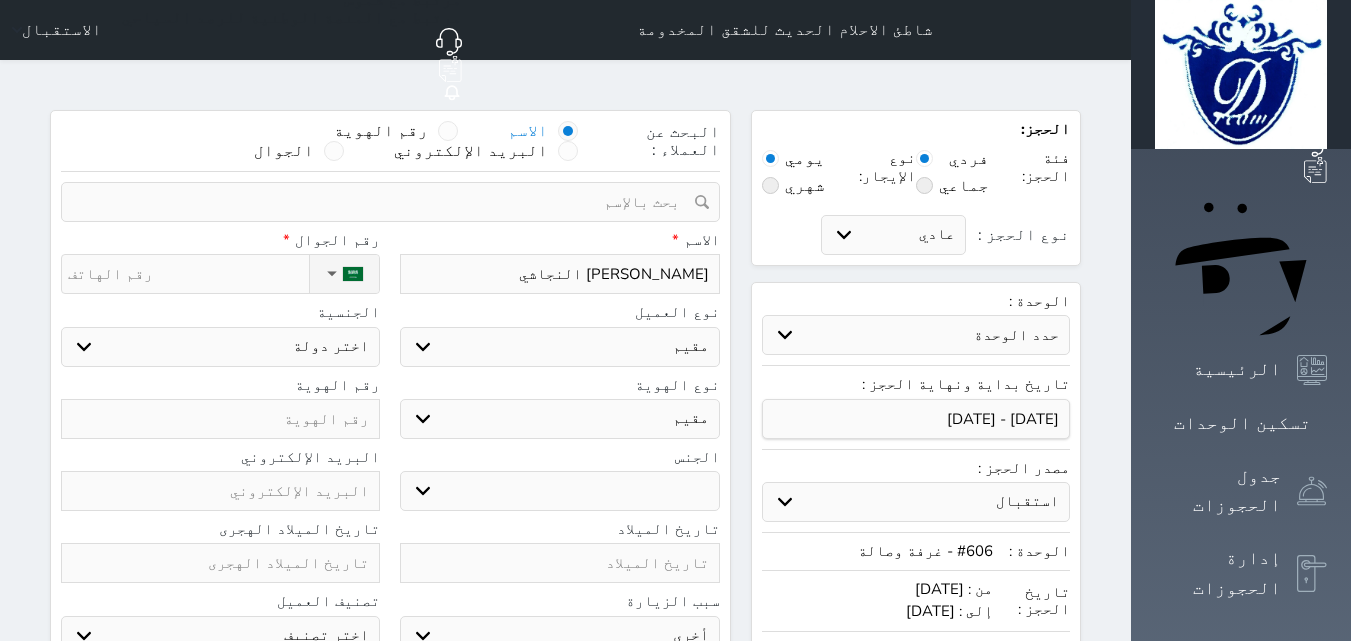 select 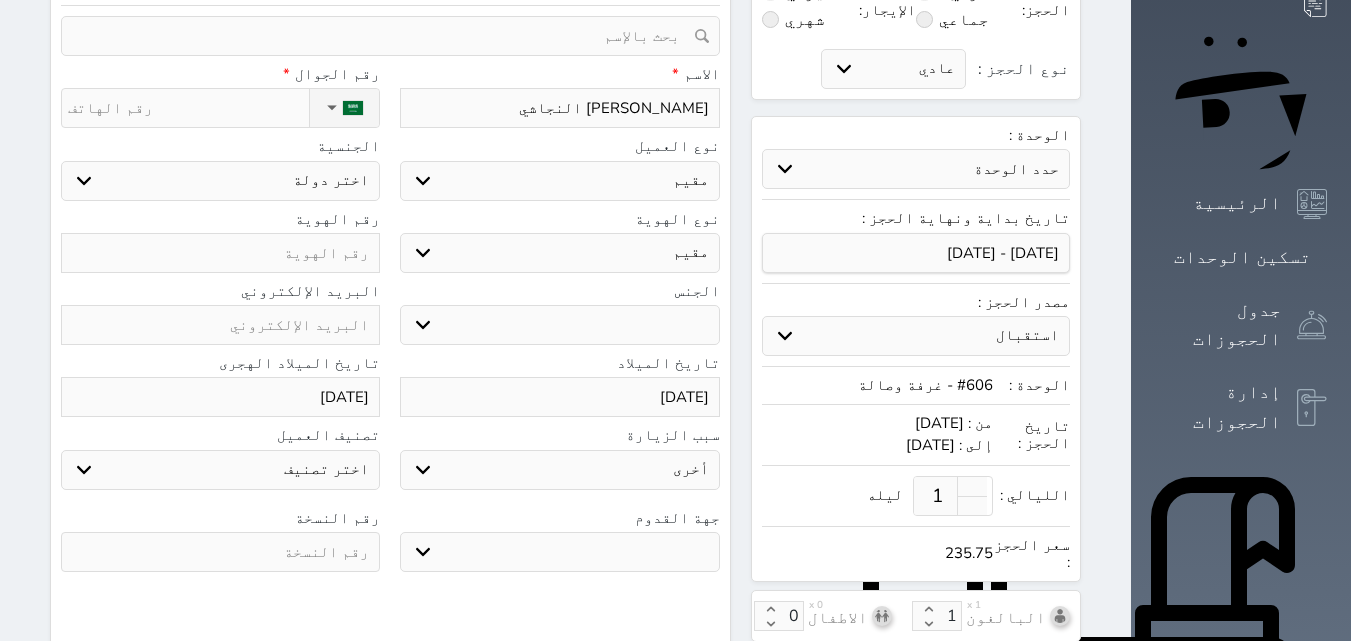 scroll, scrollTop: 200, scrollLeft: 0, axis: vertical 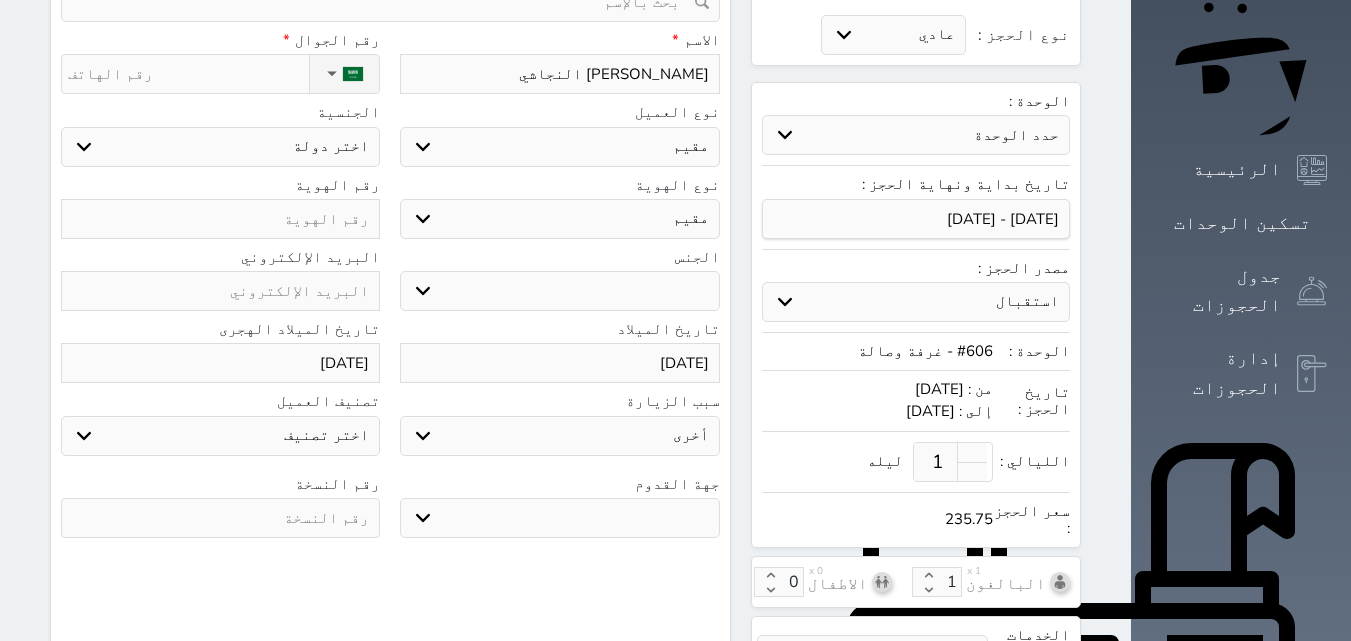 click on "جو بحر ارض" at bounding box center [559, 518] 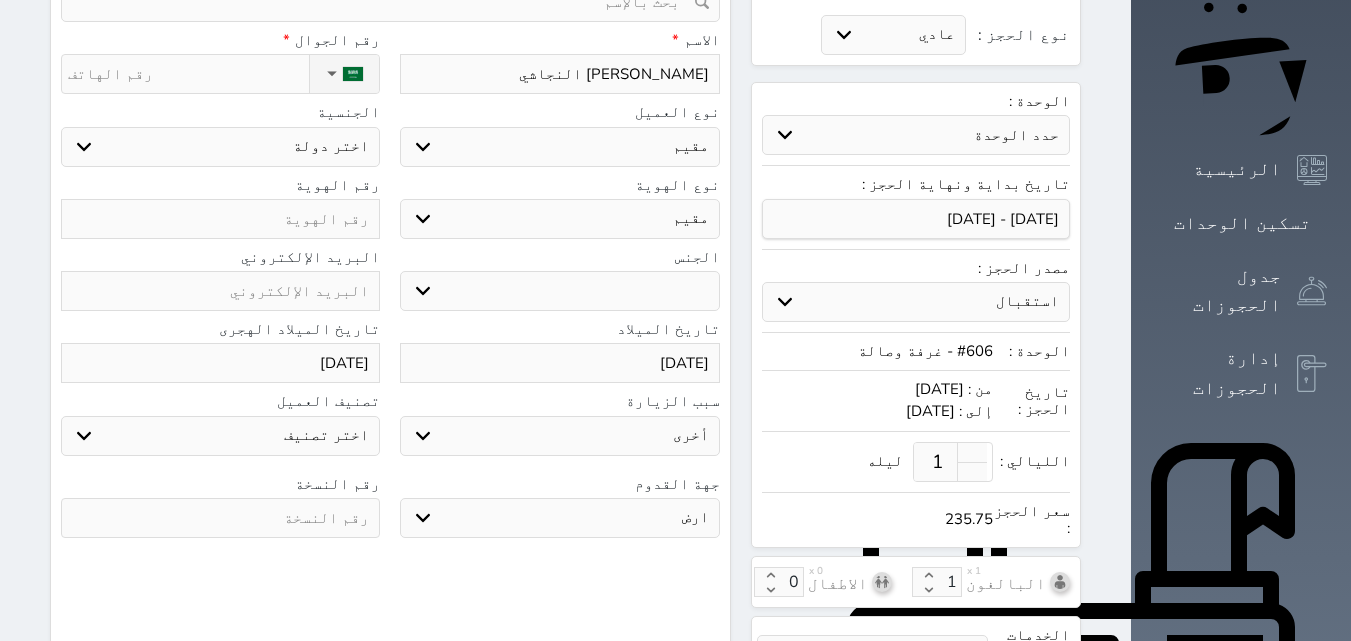click on "جو بحر ارض" at bounding box center [559, 518] 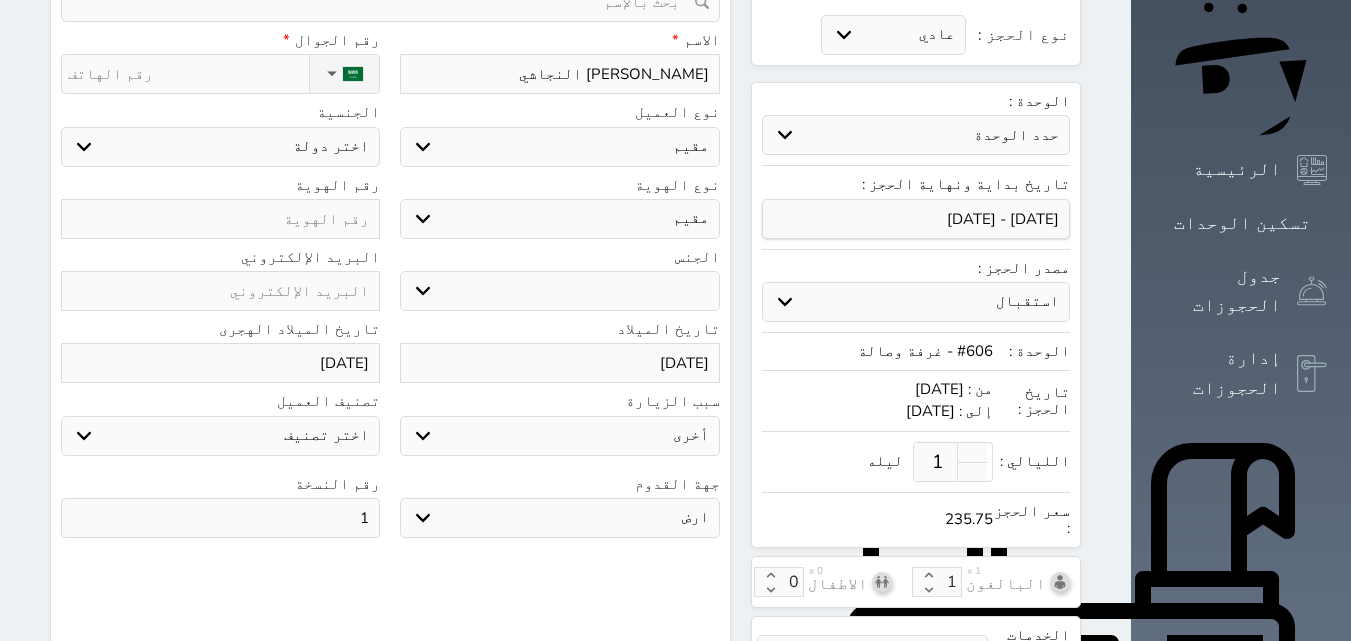 scroll, scrollTop: 100, scrollLeft: 0, axis: vertical 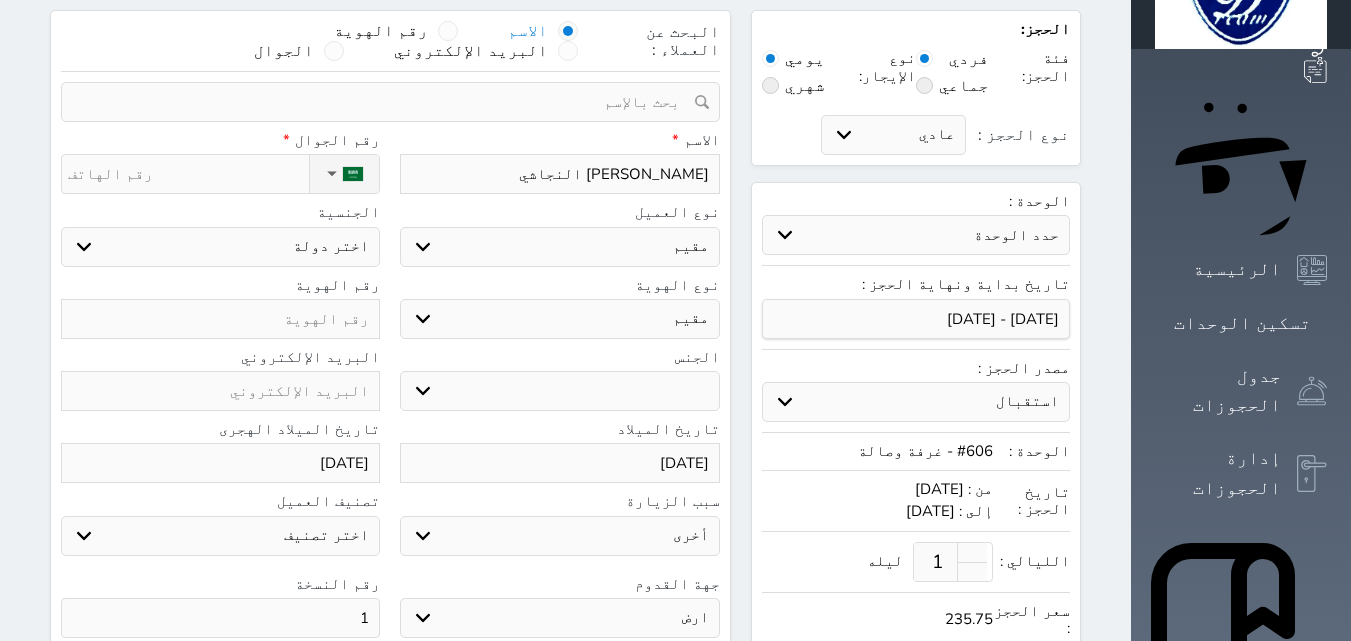 type on "1" 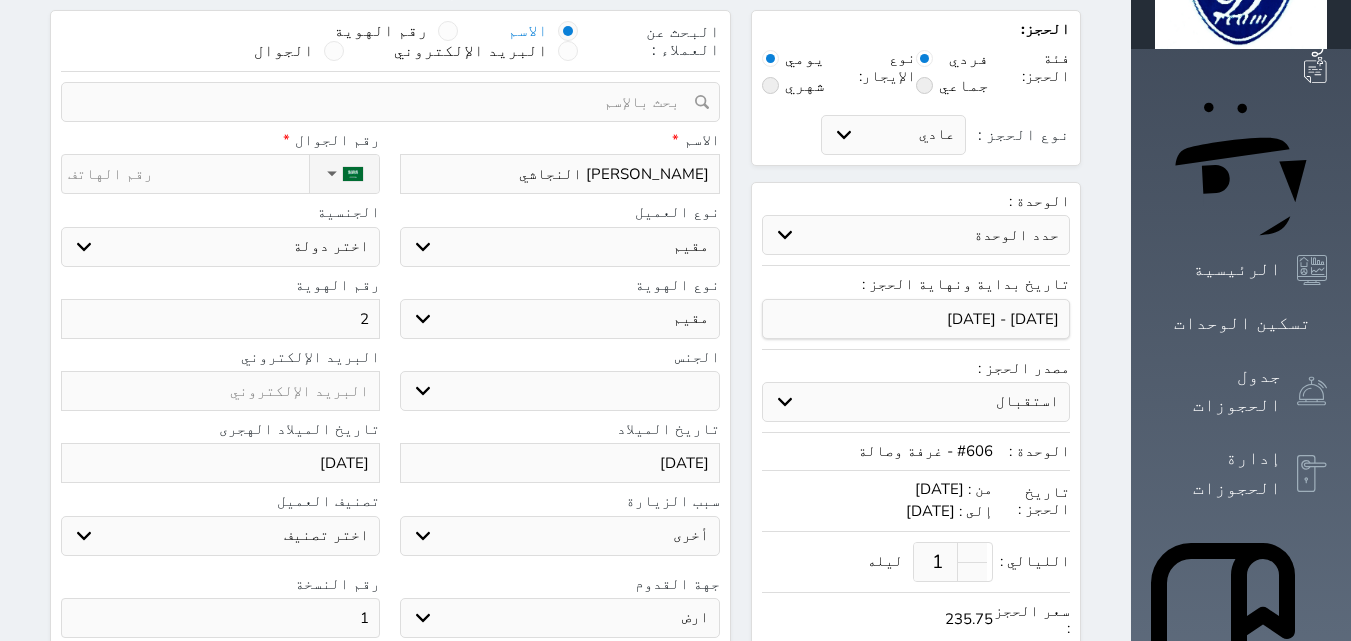 select 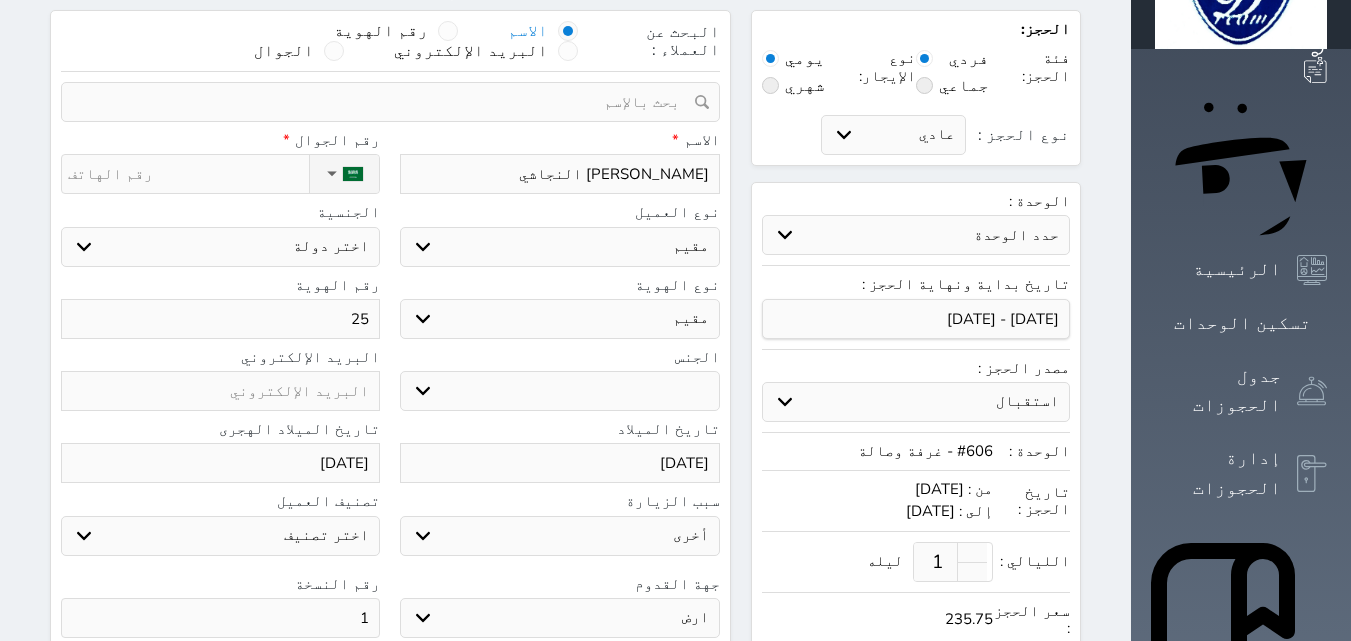 select 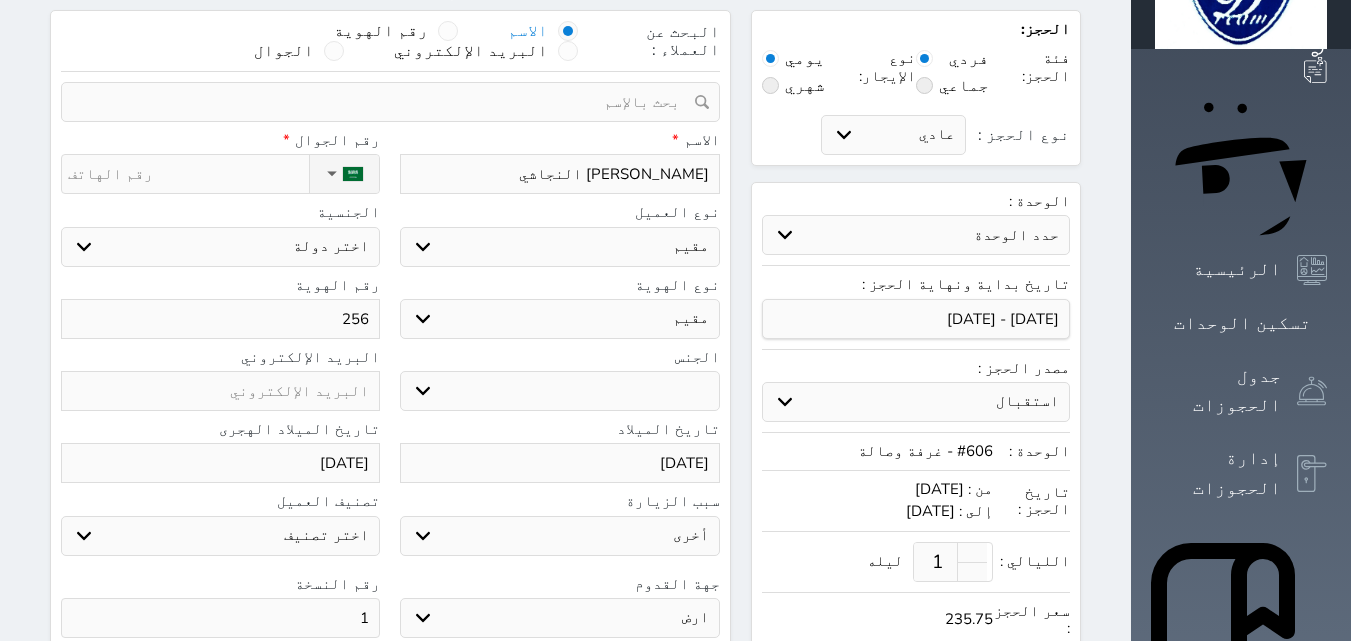 select 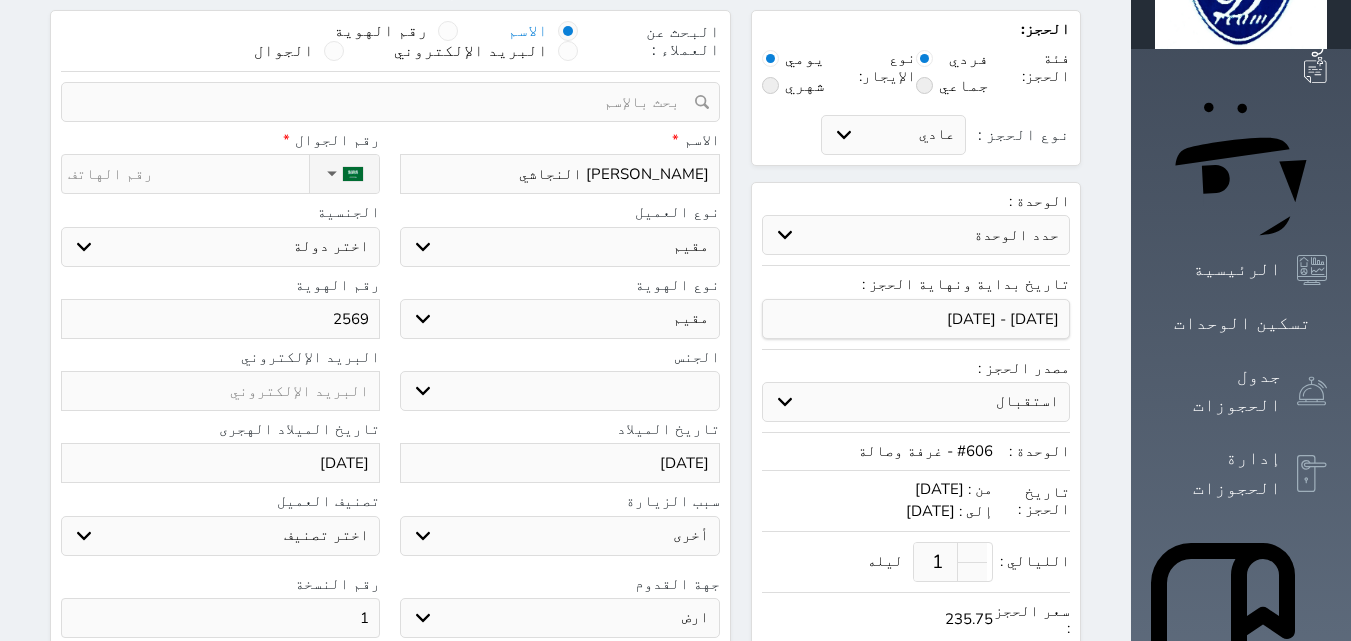 select 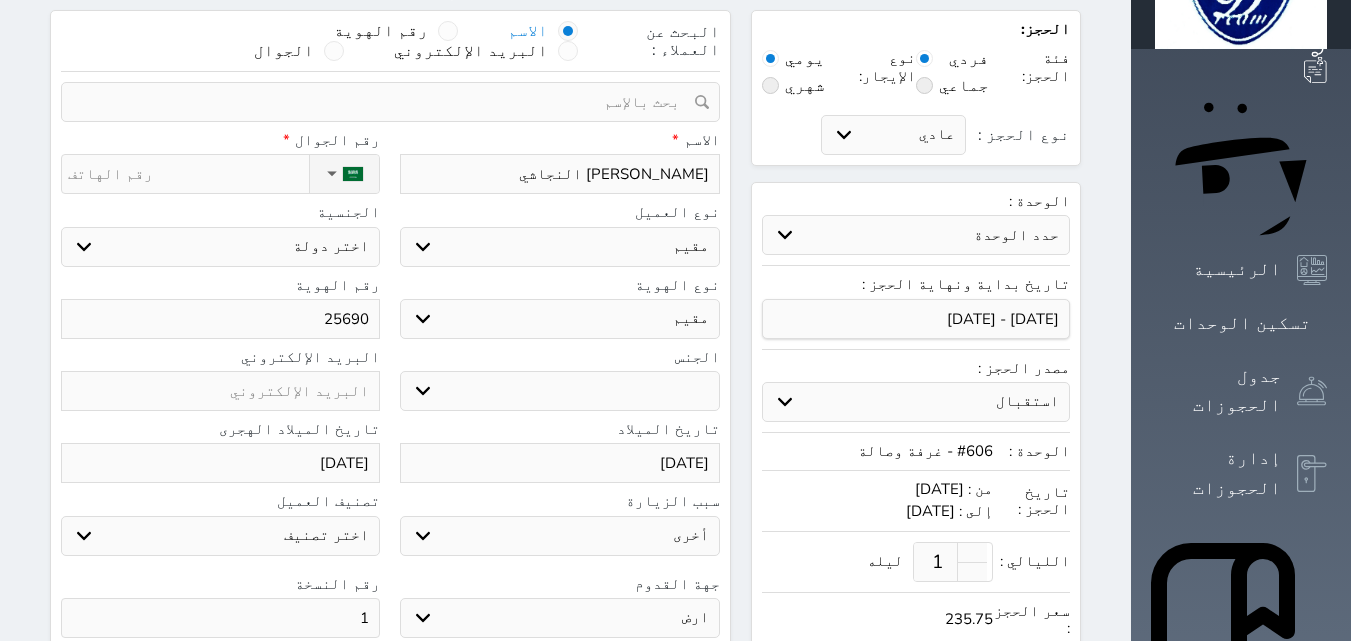 select 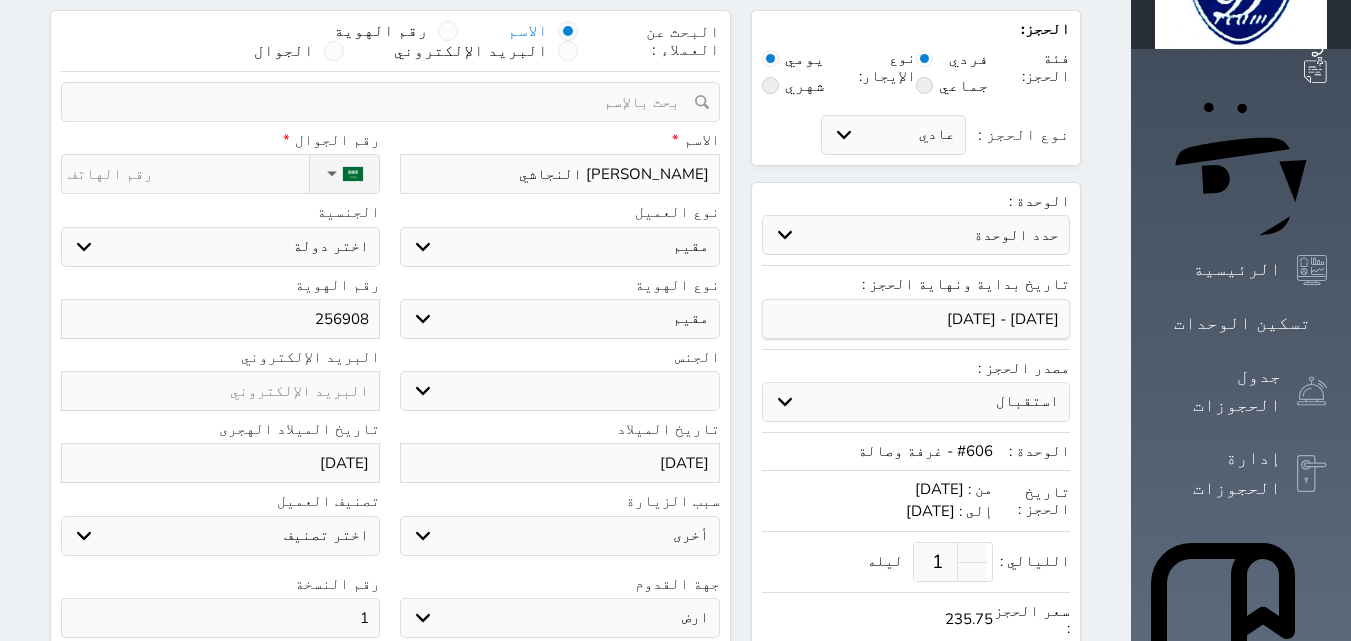 select 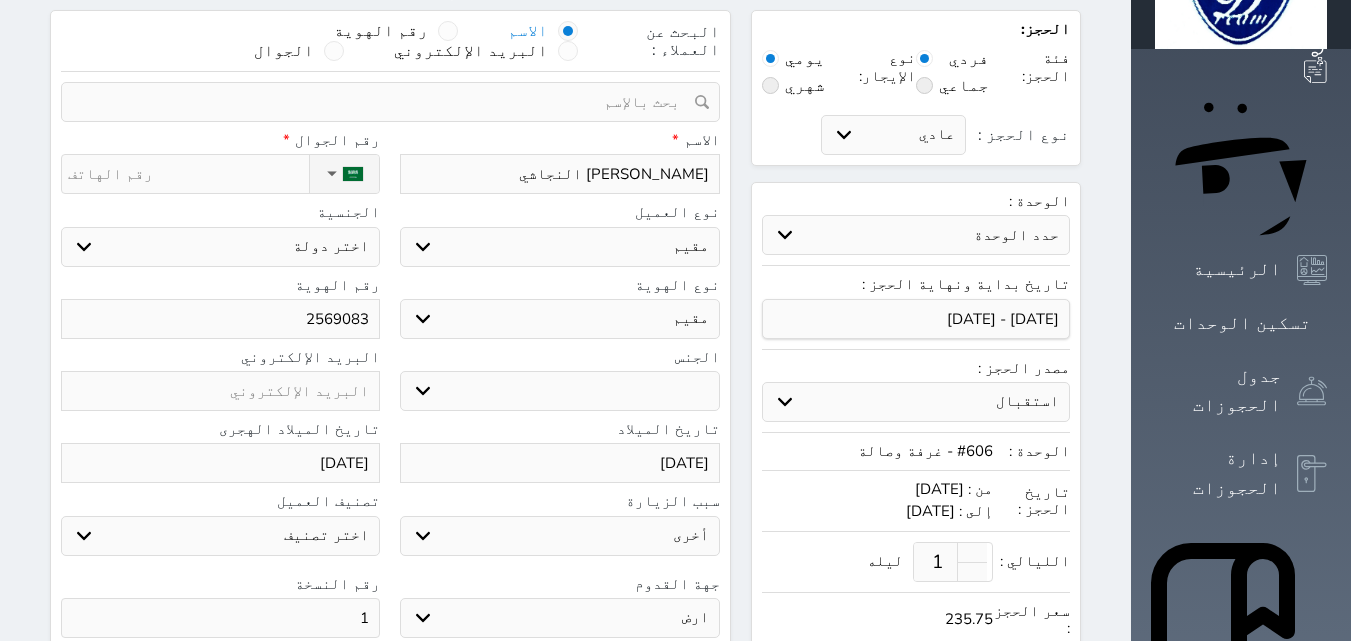 select 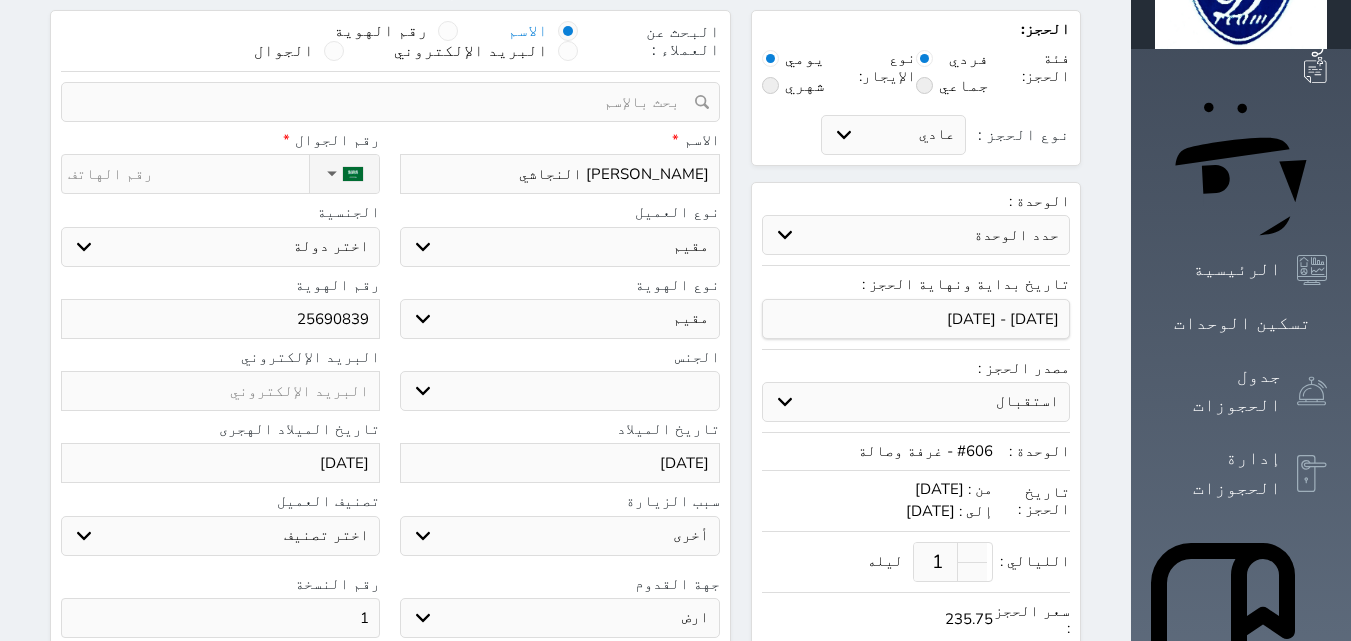 select 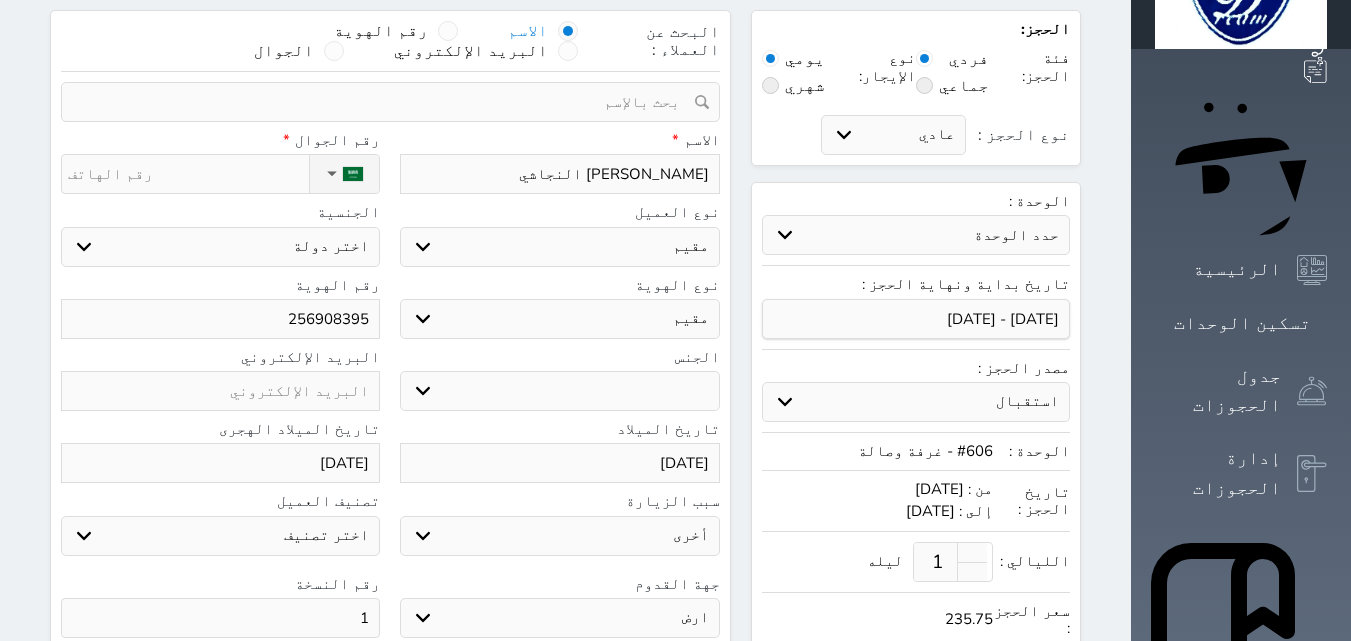 select 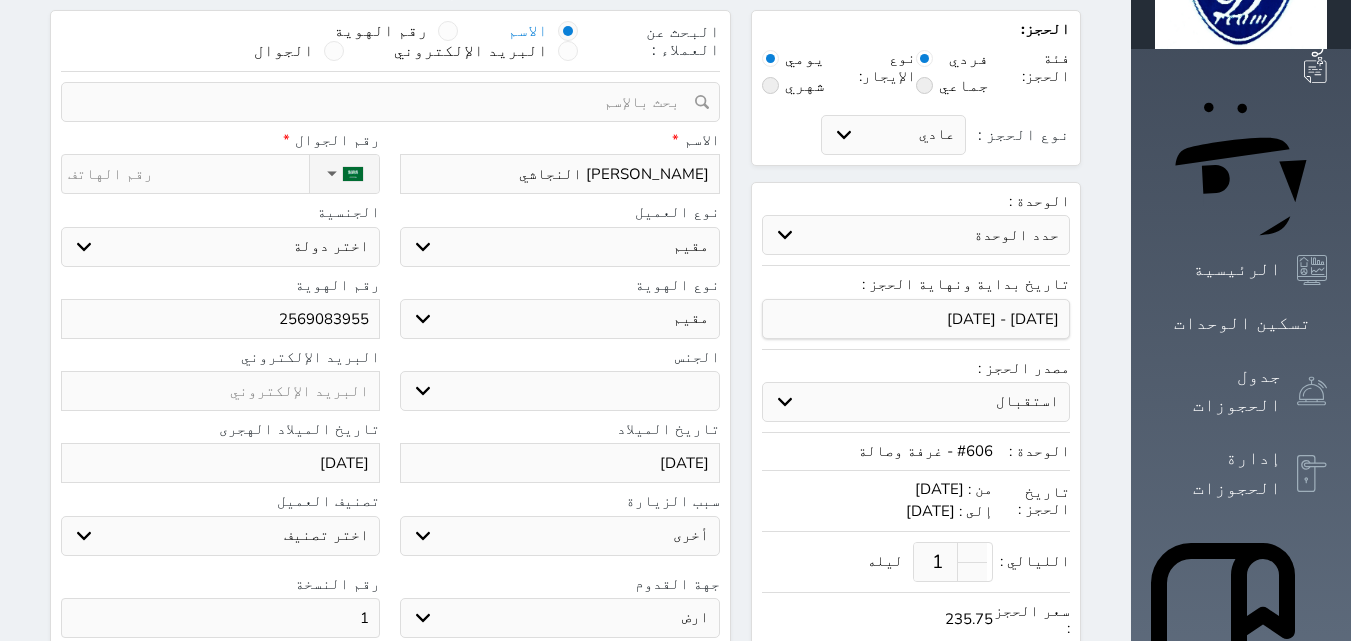 type on "2569083955" 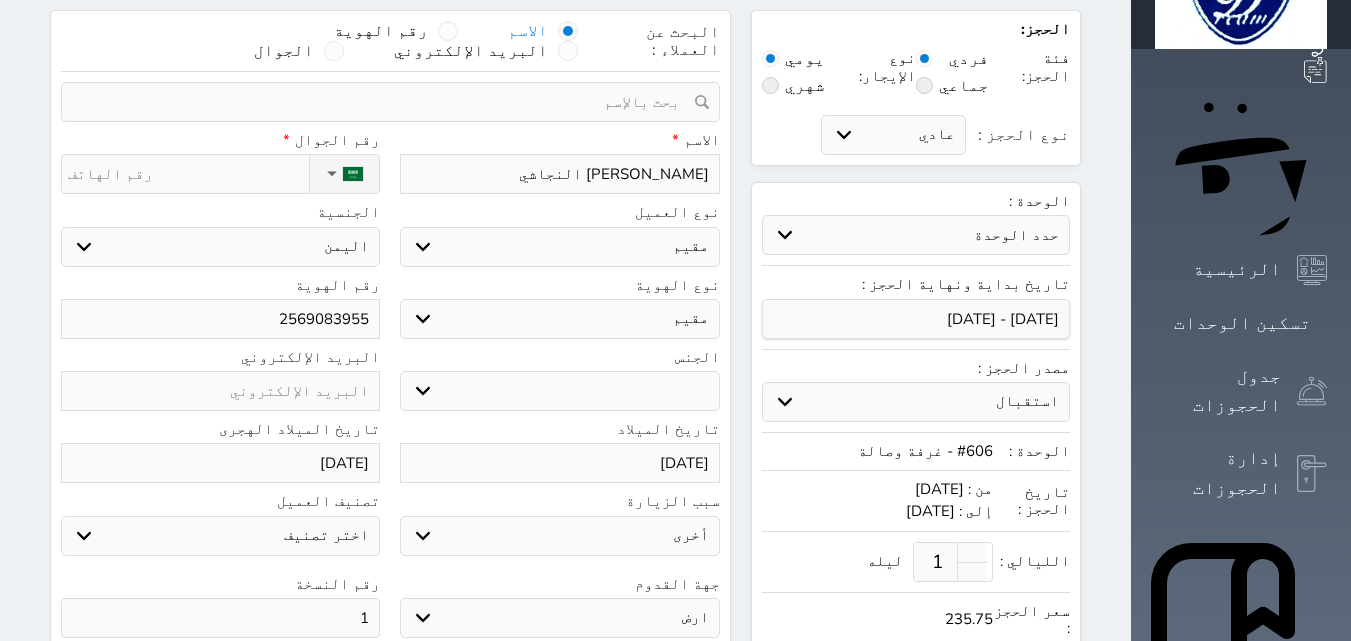 click on "اختر دولة
اثيوبيا
اجنبي بجواز سعودي
اخرى
[GEOGRAPHIC_DATA]
[GEOGRAPHIC_DATA]
[GEOGRAPHIC_DATA]
[GEOGRAPHIC_DATA]
[GEOGRAPHIC_DATA]
[GEOGRAPHIC_DATA]
[GEOGRAPHIC_DATA]" at bounding box center (220, 247) 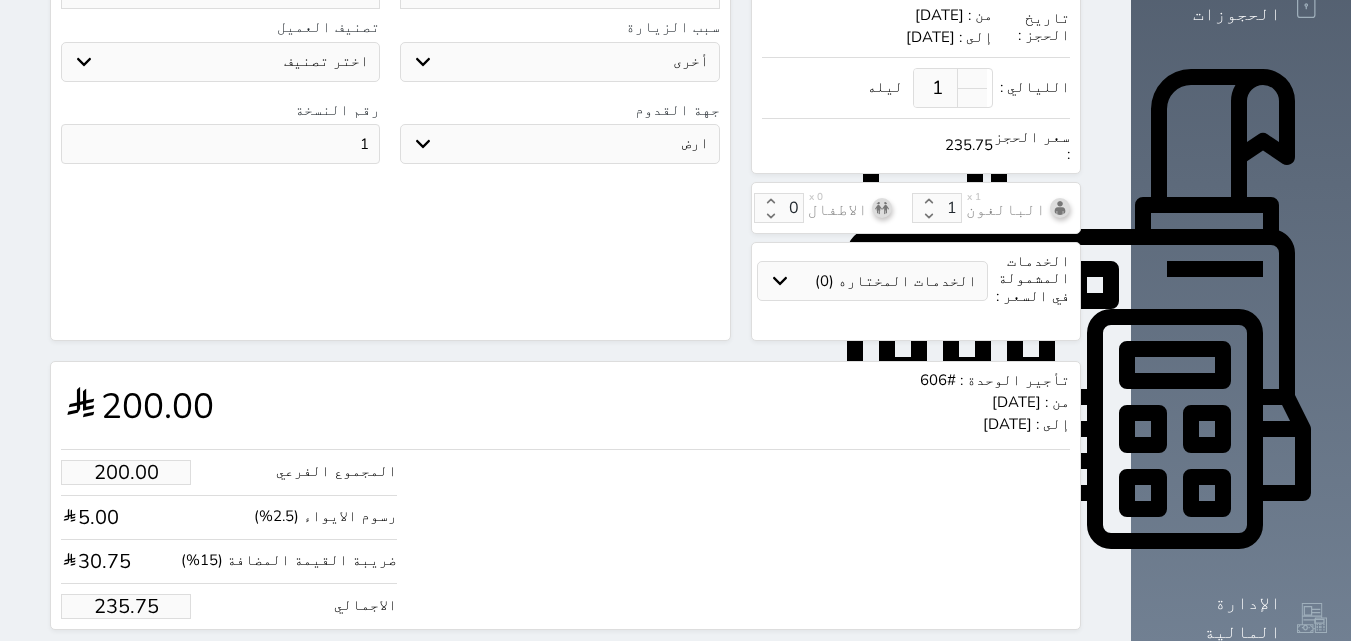 scroll, scrollTop: 586, scrollLeft: 0, axis: vertical 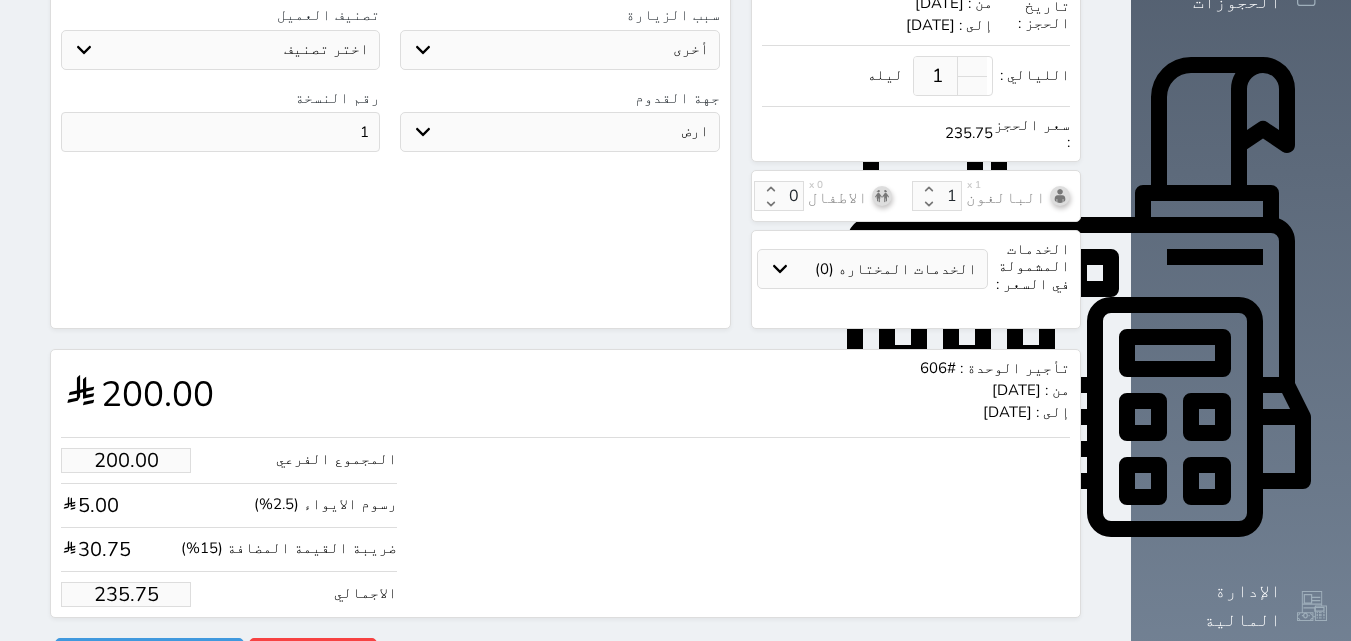 drag, startPoint x: 58, startPoint y: 541, endPoint x: 123, endPoint y: 539, distance: 65.03076 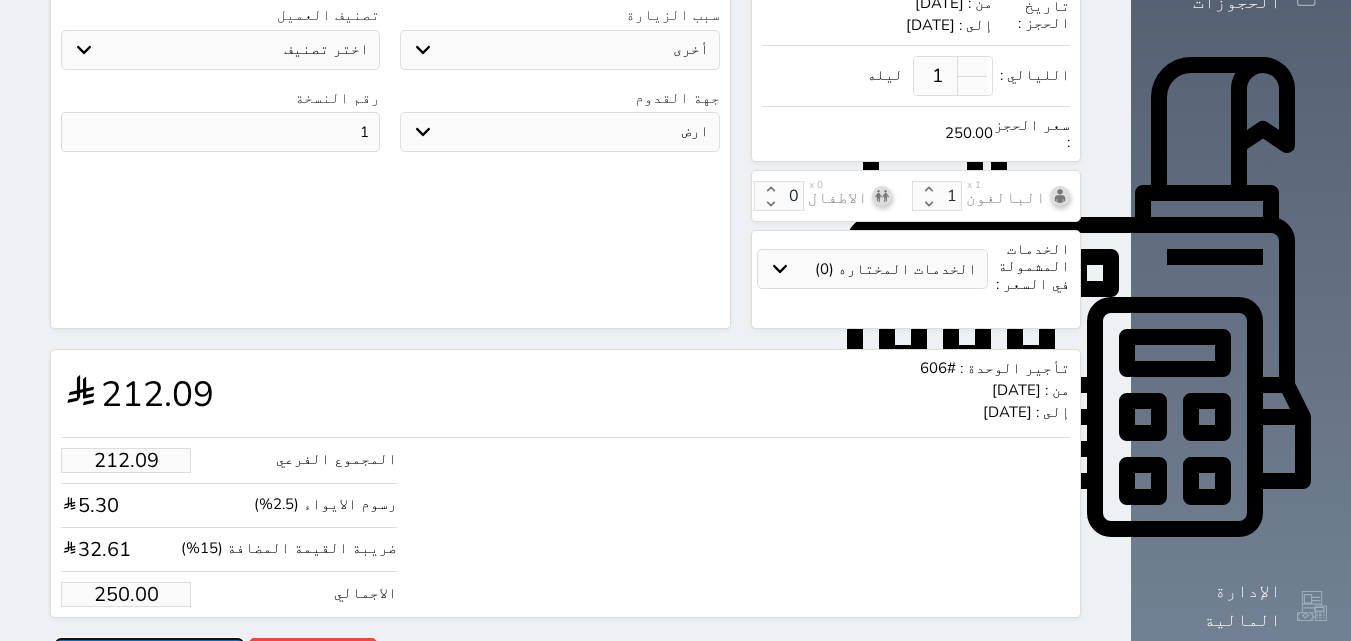 click on "حجز" at bounding box center [149, 655] 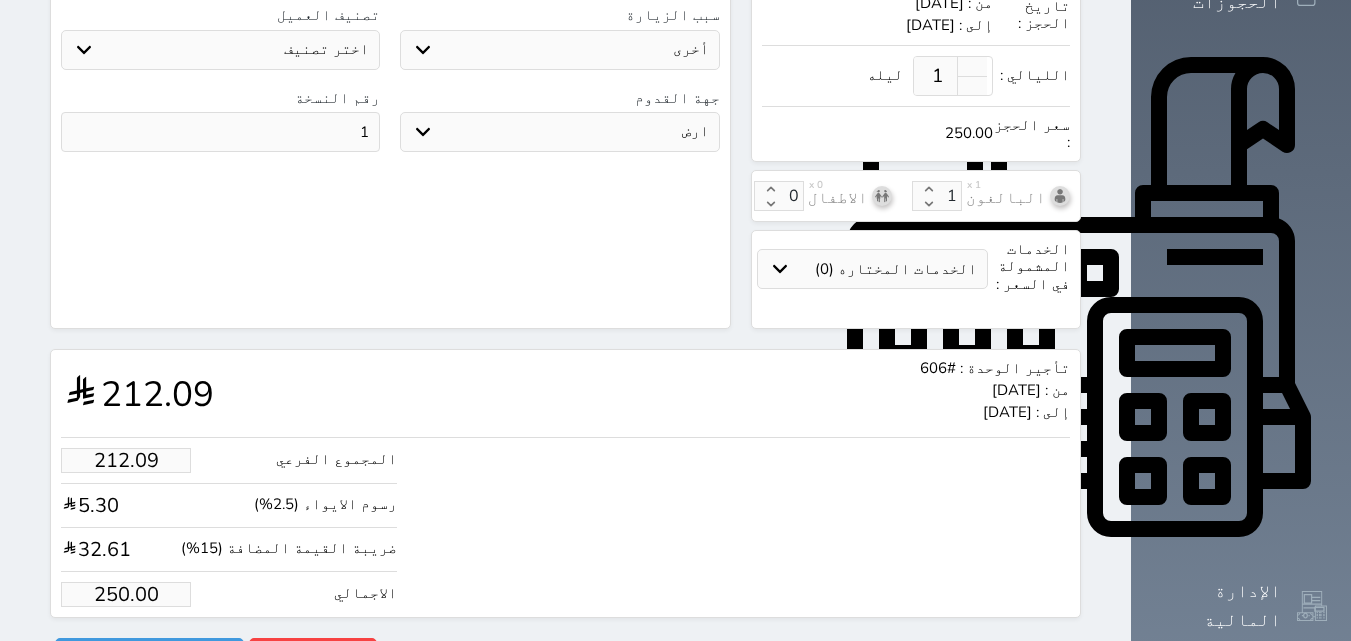 scroll, scrollTop: 379, scrollLeft: 0, axis: vertical 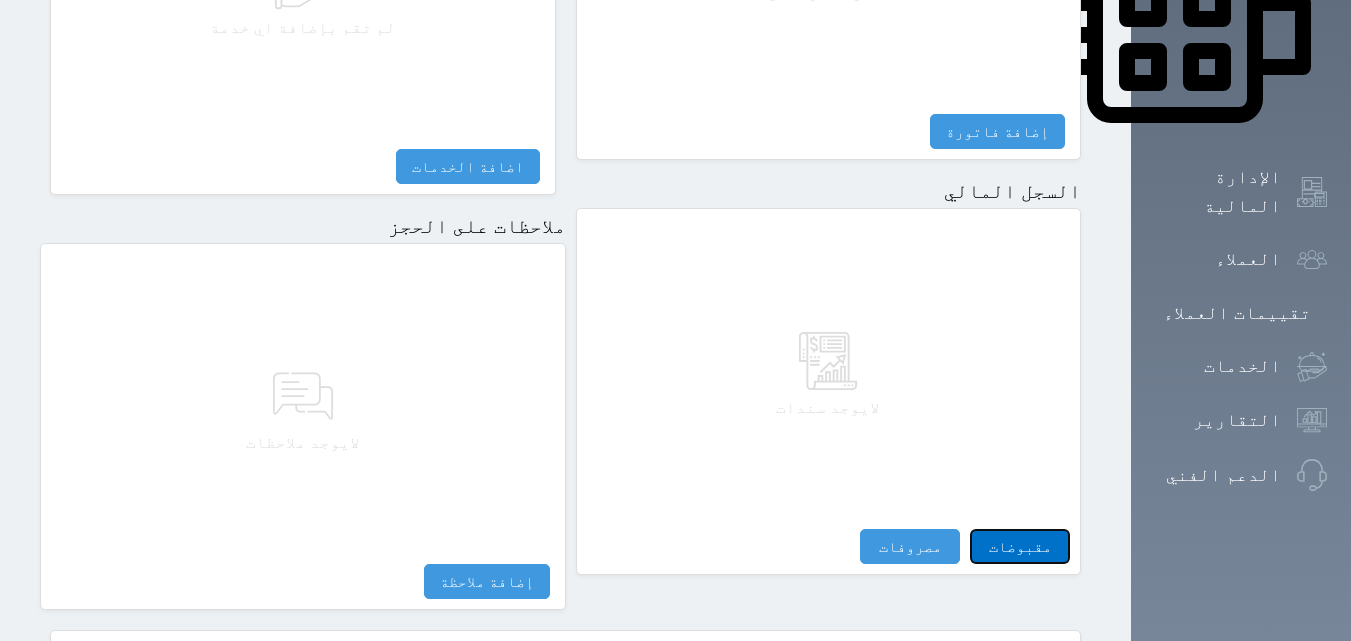 click on "مقبوضات" at bounding box center [1020, 546] 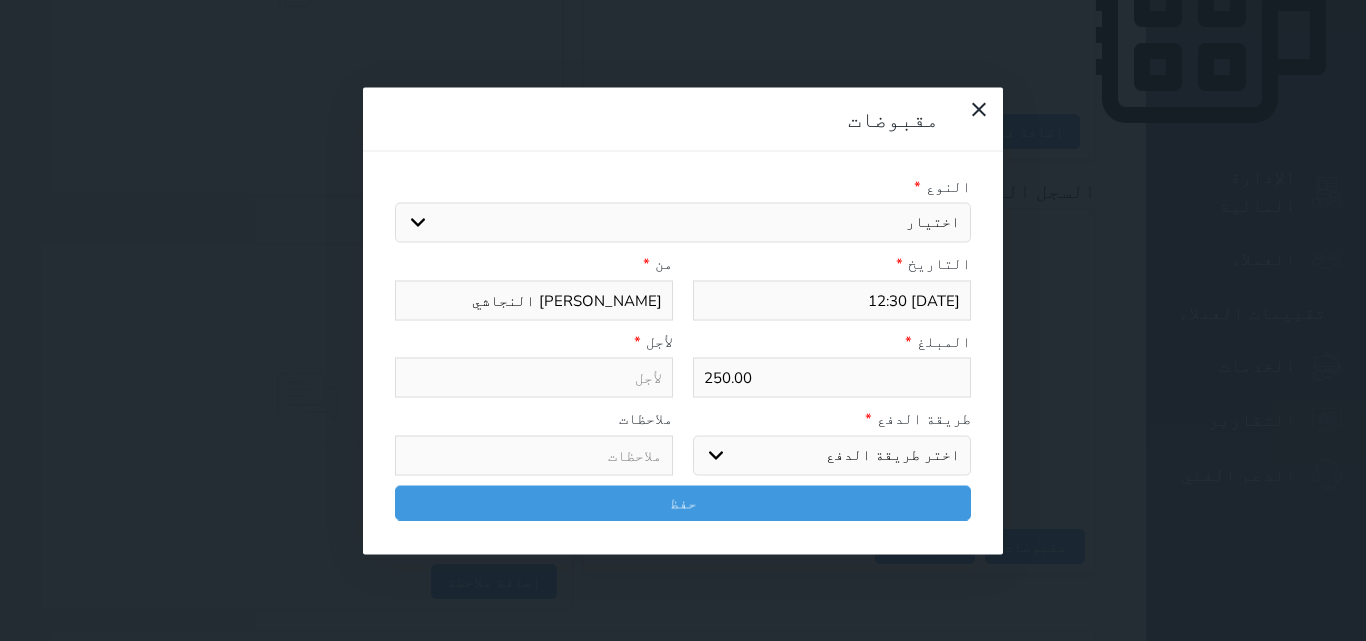 click on "اختيار   مقبوضات عامة قيمة إيجار فواتير تامين عربون لا ينطبق آخر مغسلة واي فاي - الإنترنت مواقف السيارات طعام الأغذية والمشروبات مشروبات المشروبات الباردة المشروبات الساخنة الإفطار غداء عشاء مخبز و كعك حمام سباحة الصالة الرياضية سبا و خدمات الجمال اختيار وإسقاط (خدمات النقل) ميني بار كابل - تلفزيون سرير إضافي تصفيف الشعر التسوق خدمات الجولات السياحية المنظمة خدمات الدليل السياحي" at bounding box center [683, 223] 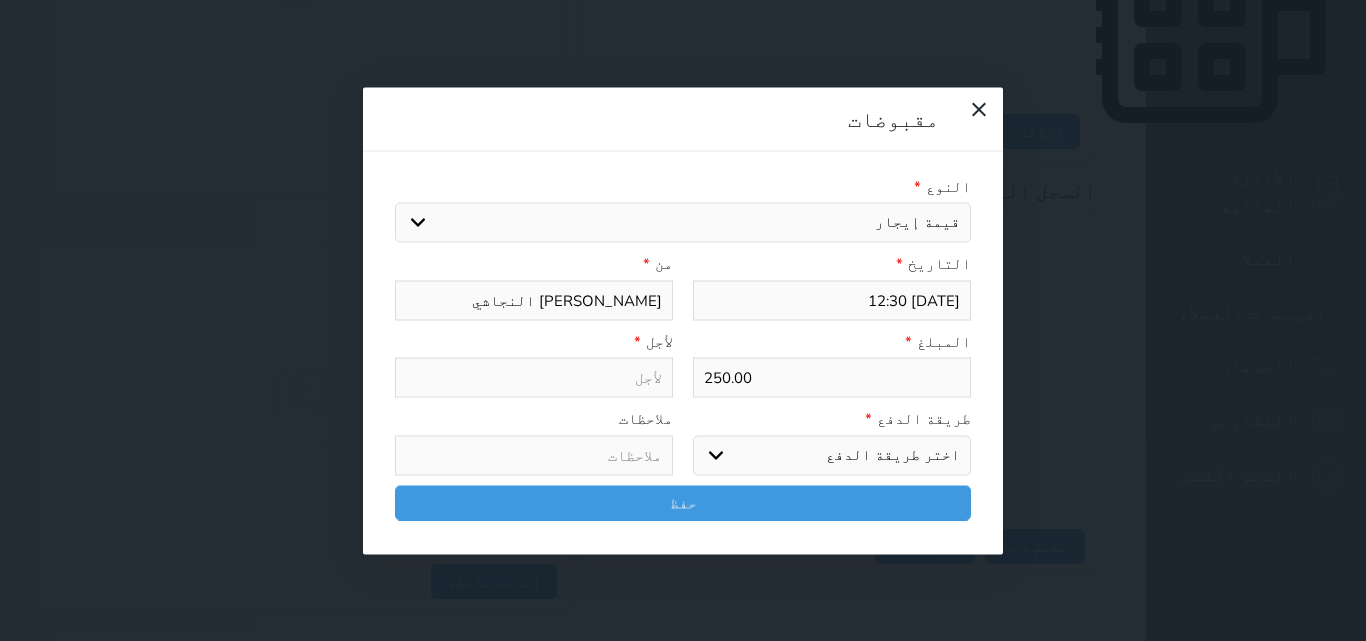 click on "اختيار   مقبوضات عامة قيمة إيجار فواتير تامين عربون لا ينطبق آخر مغسلة واي فاي - الإنترنت مواقف السيارات طعام الأغذية والمشروبات مشروبات المشروبات الباردة المشروبات الساخنة الإفطار غداء عشاء مخبز و كعك حمام سباحة الصالة الرياضية سبا و خدمات الجمال اختيار وإسقاط (خدمات النقل) ميني بار كابل - تلفزيون سرير إضافي تصفيف الشعر التسوق خدمات الجولات السياحية المنظمة خدمات الدليل السياحي" at bounding box center (683, 223) 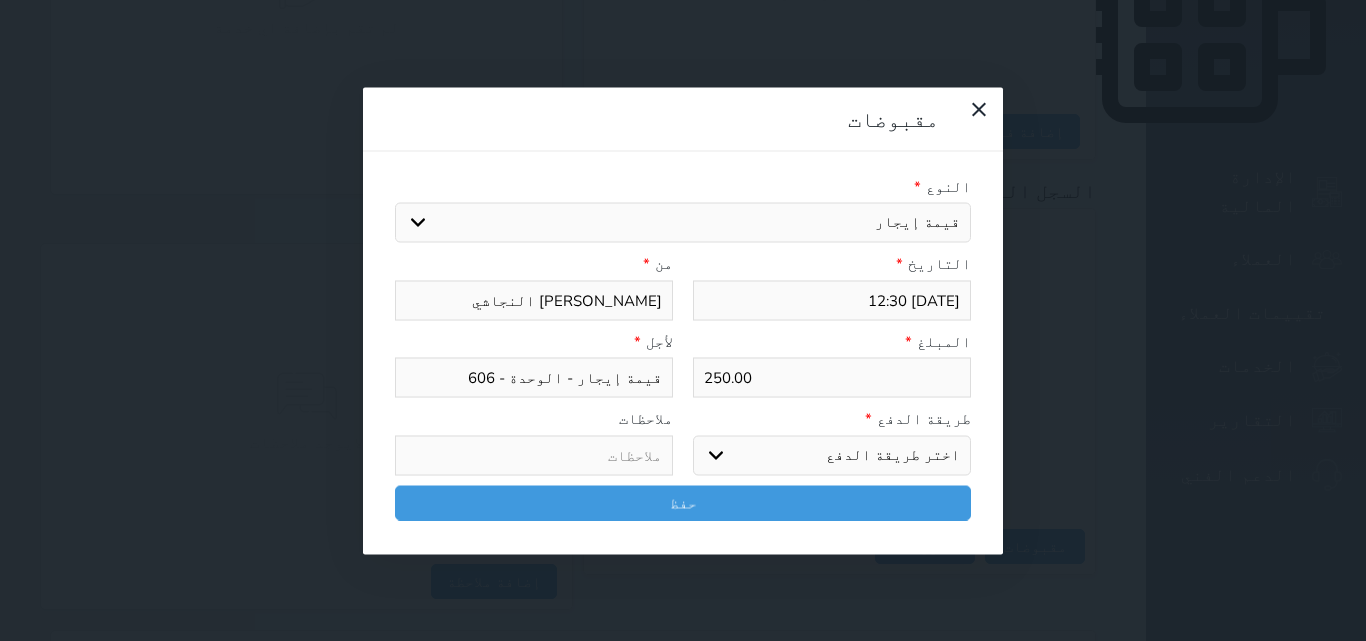 click on "اختر طريقة الدفع   دفع نقدى   تحويل بنكى   مدى   بطاقة ائتمان   آجل" at bounding box center [832, 455] 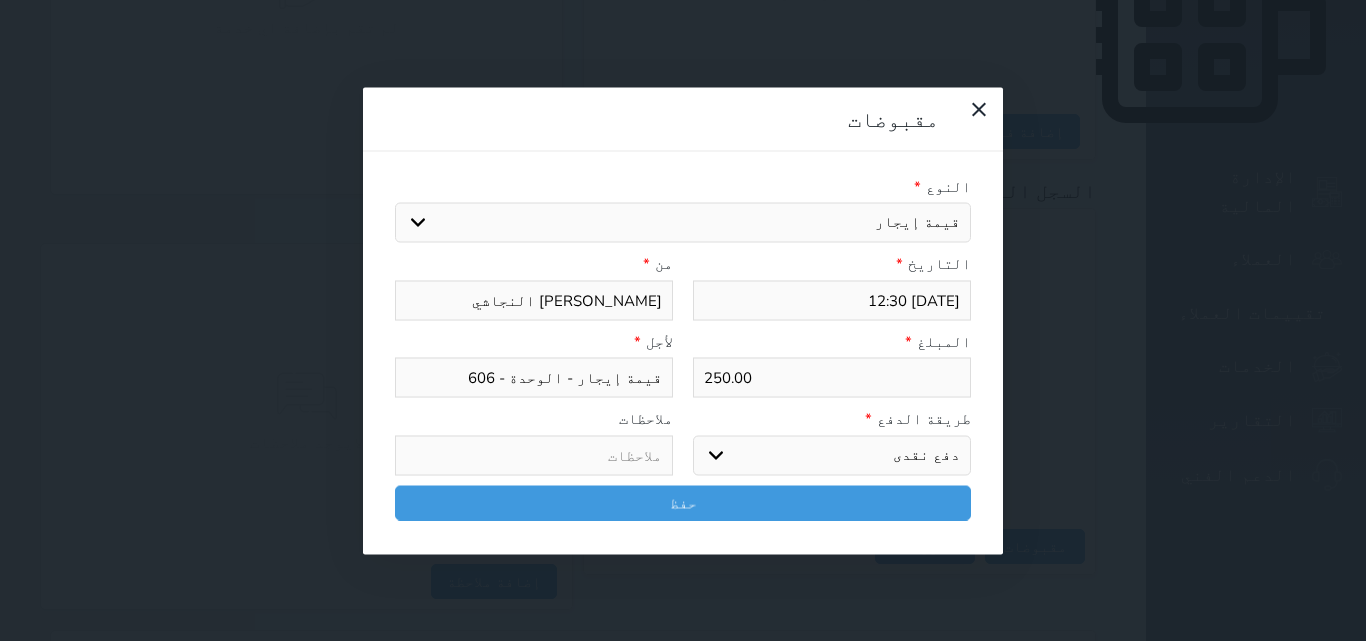 click on "اختر طريقة الدفع   دفع نقدى   تحويل بنكى   مدى   بطاقة ائتمان   آجل" at bounding box center [832, 455] 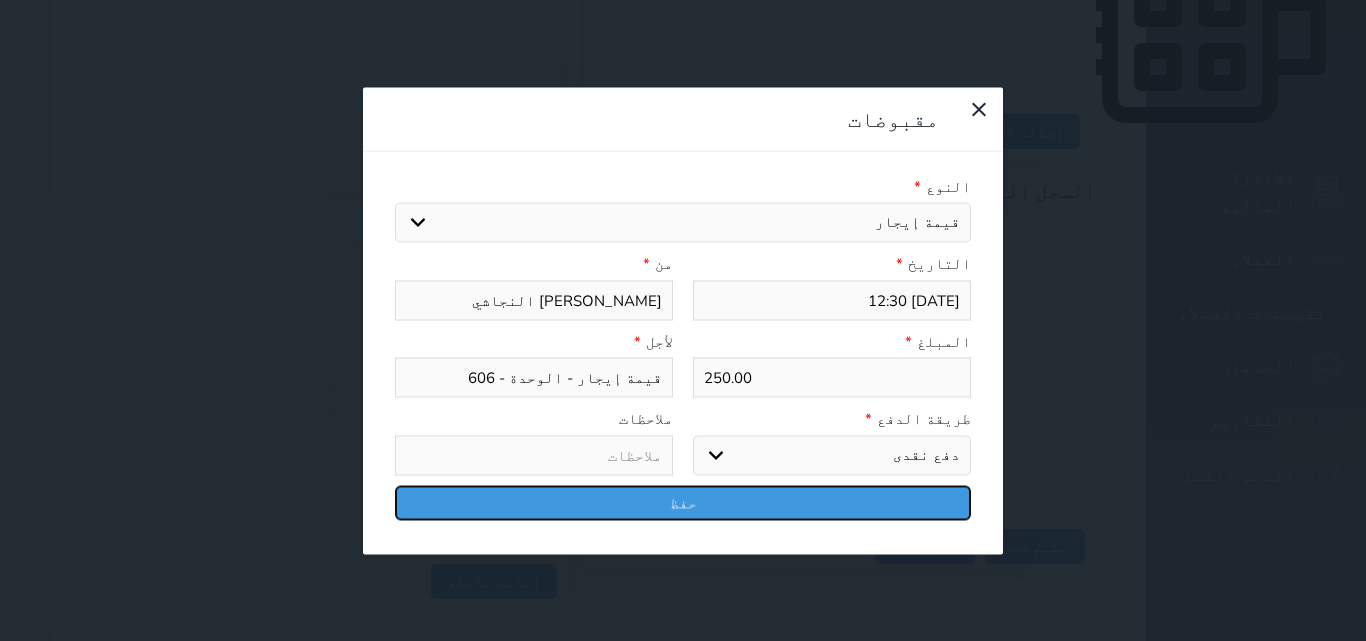 click on "حفظ" at bounding box center (683, 502) 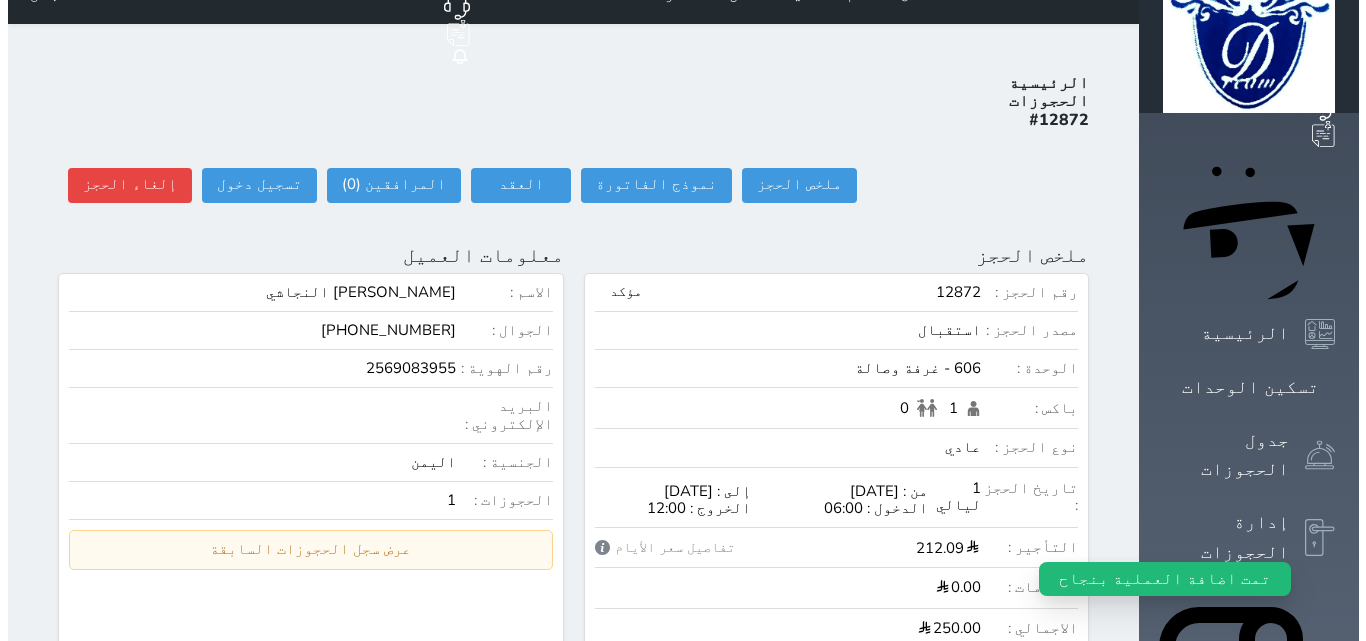 scroll, scrollTop: 0, scrollLeft: 0, axis: both 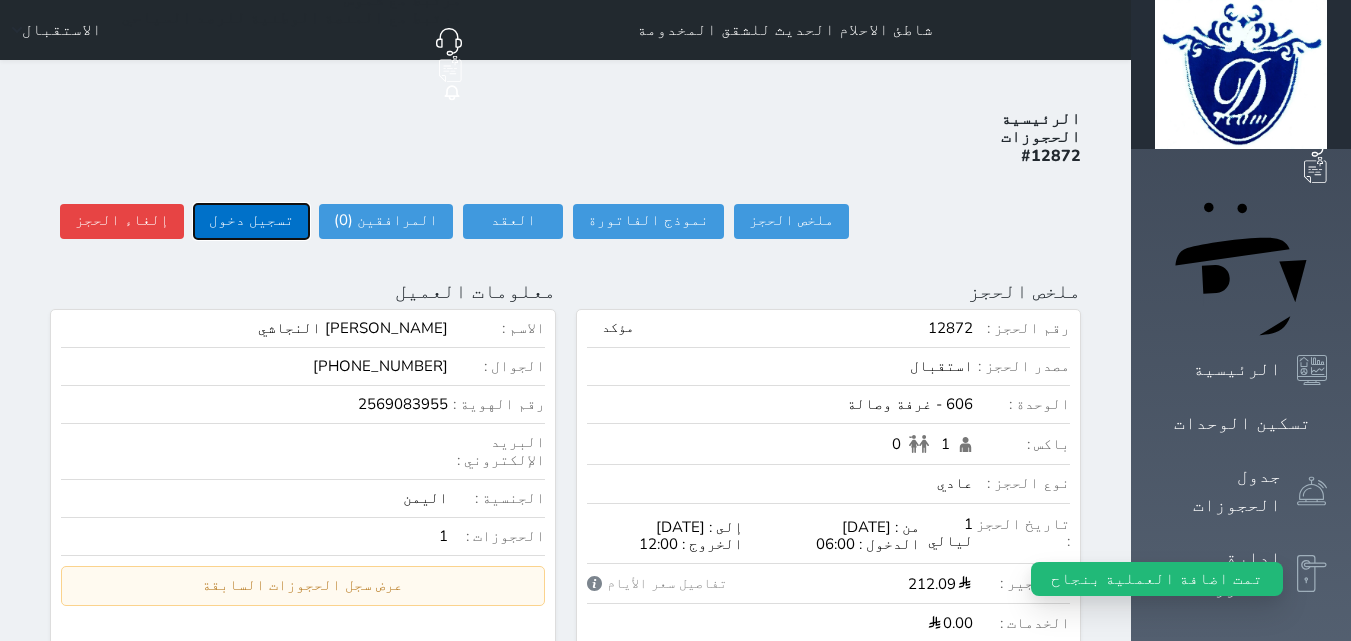 click on "تسجيل دخول" at bounding box center (251, 221) 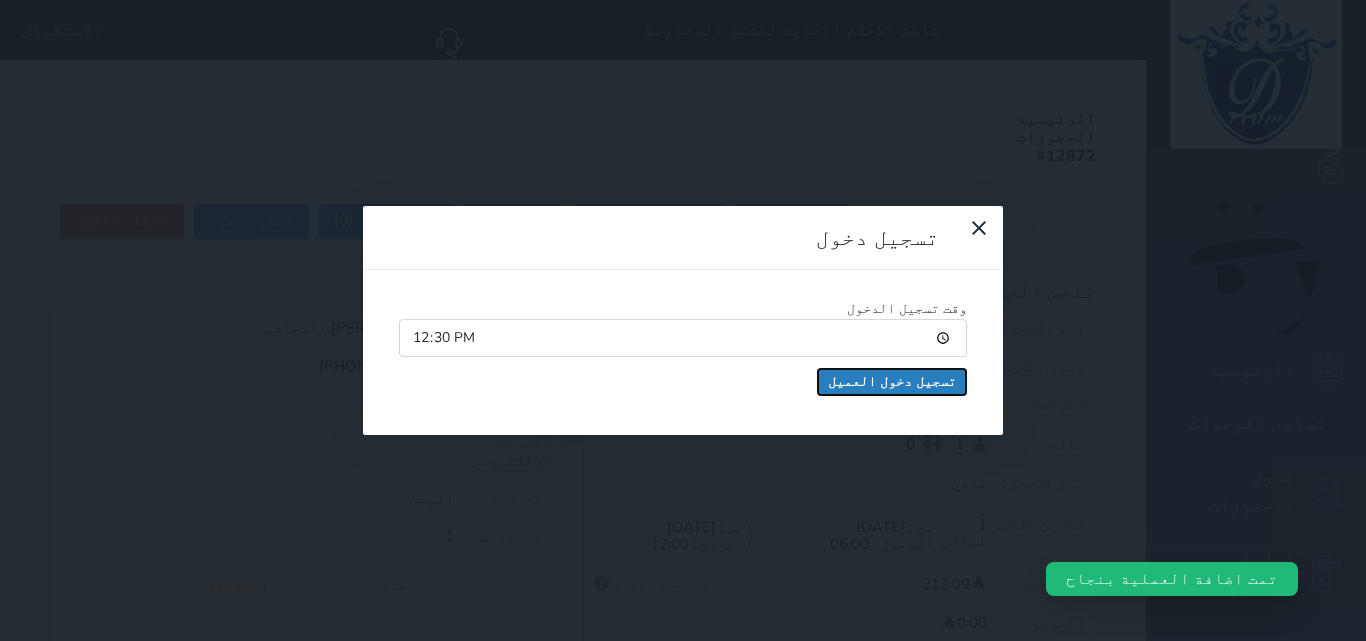 click on "تسجيل دخول العميل" at bounding box center [892, 382] 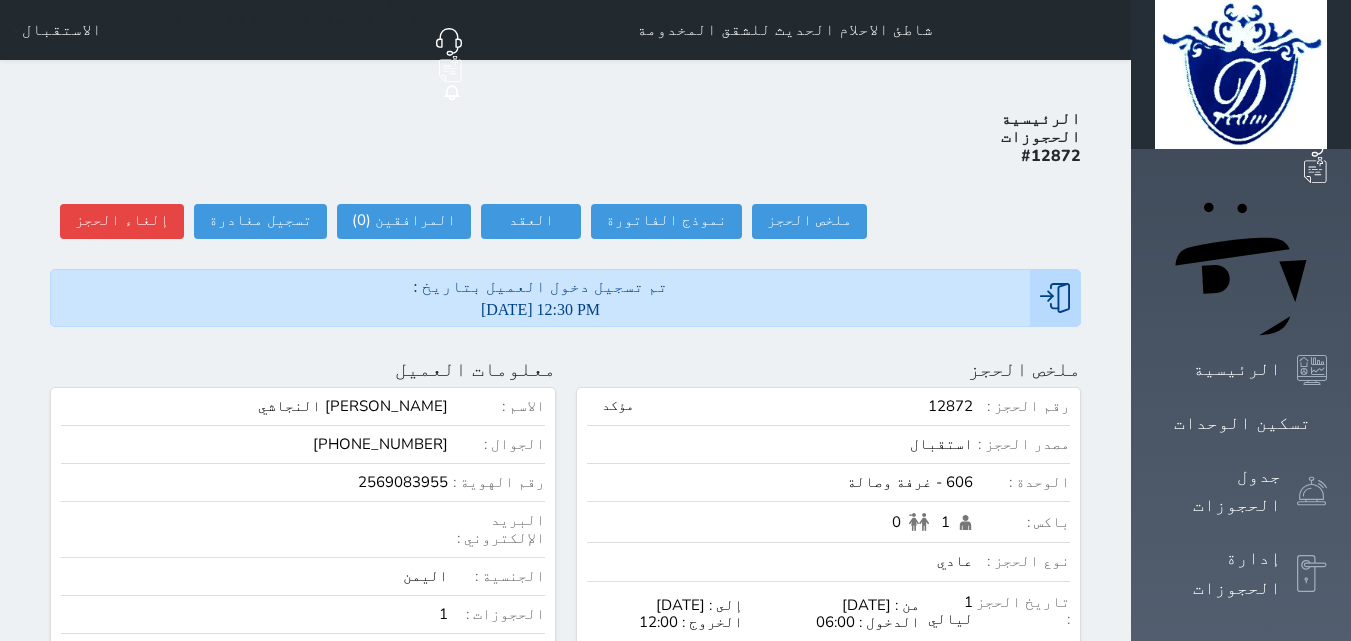 click on "العقد         العقد #12872                                   العقود الموقعه #12872
العقود الموقعه (0)
#   تاريخ التوقيع   الاجرائات" at bounding box center [526, 221] 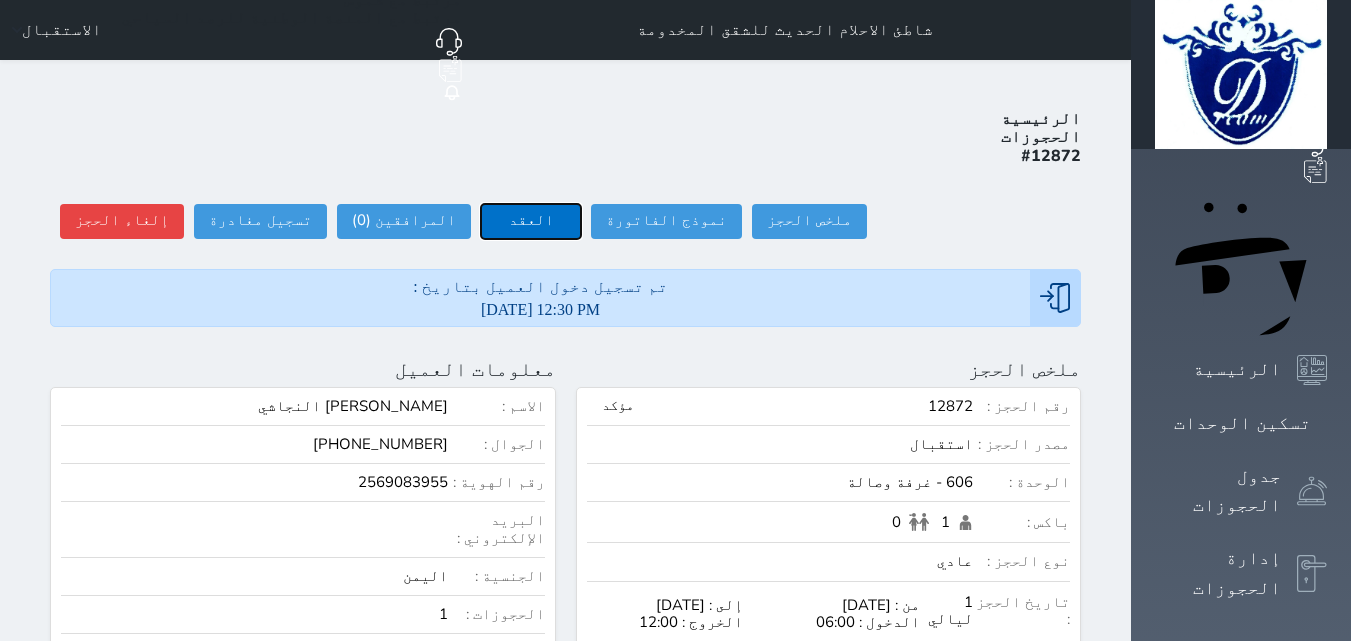 click on "العقد" at bounding box center (531, 221) 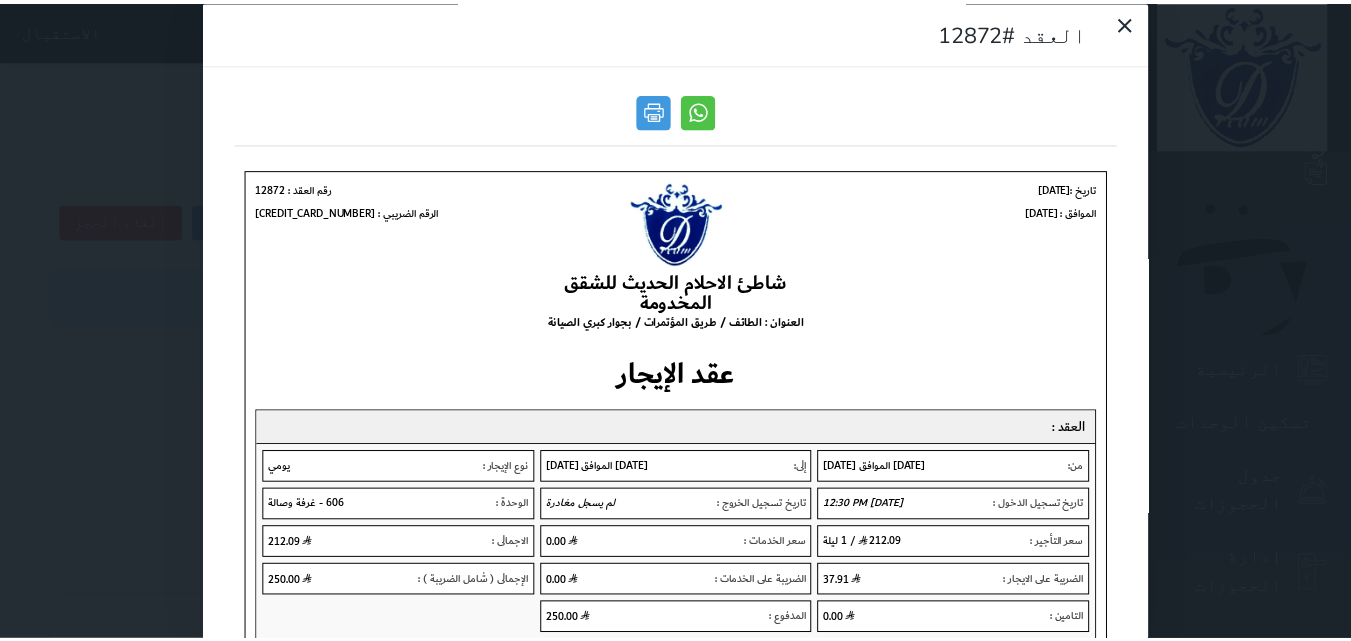 scroll, scrollTop: 0, scrollLeft: 0, axis: both 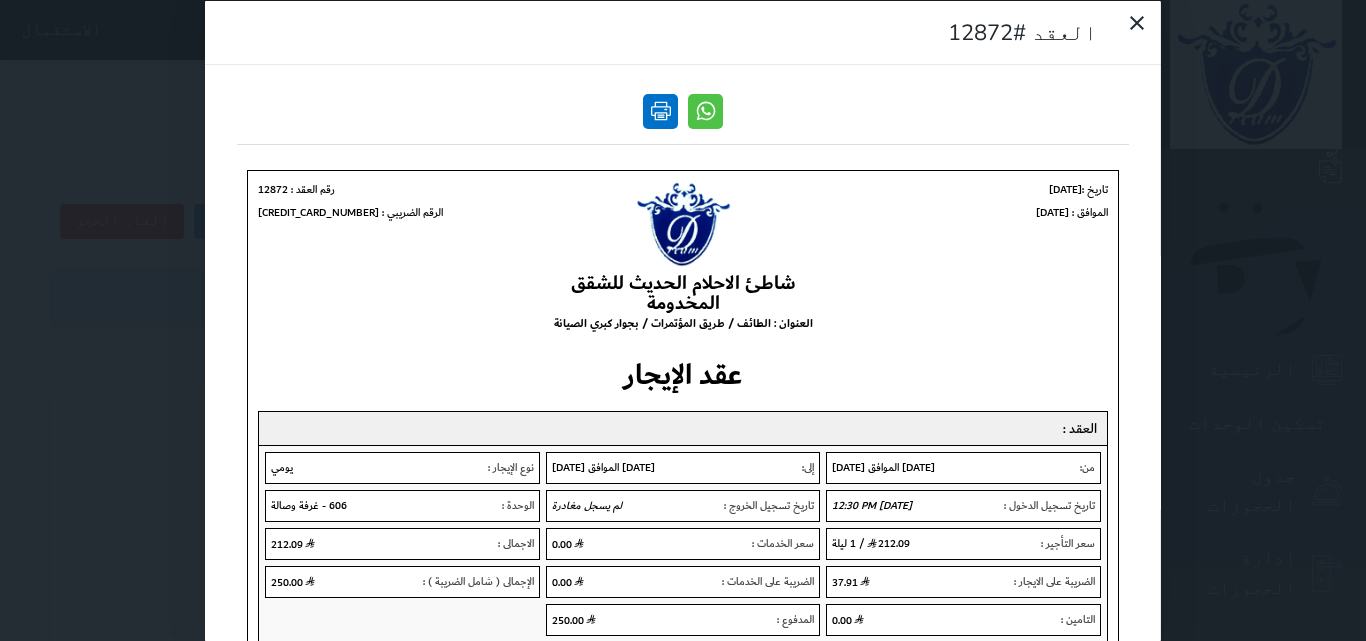 click at bounding box center [683, 116] 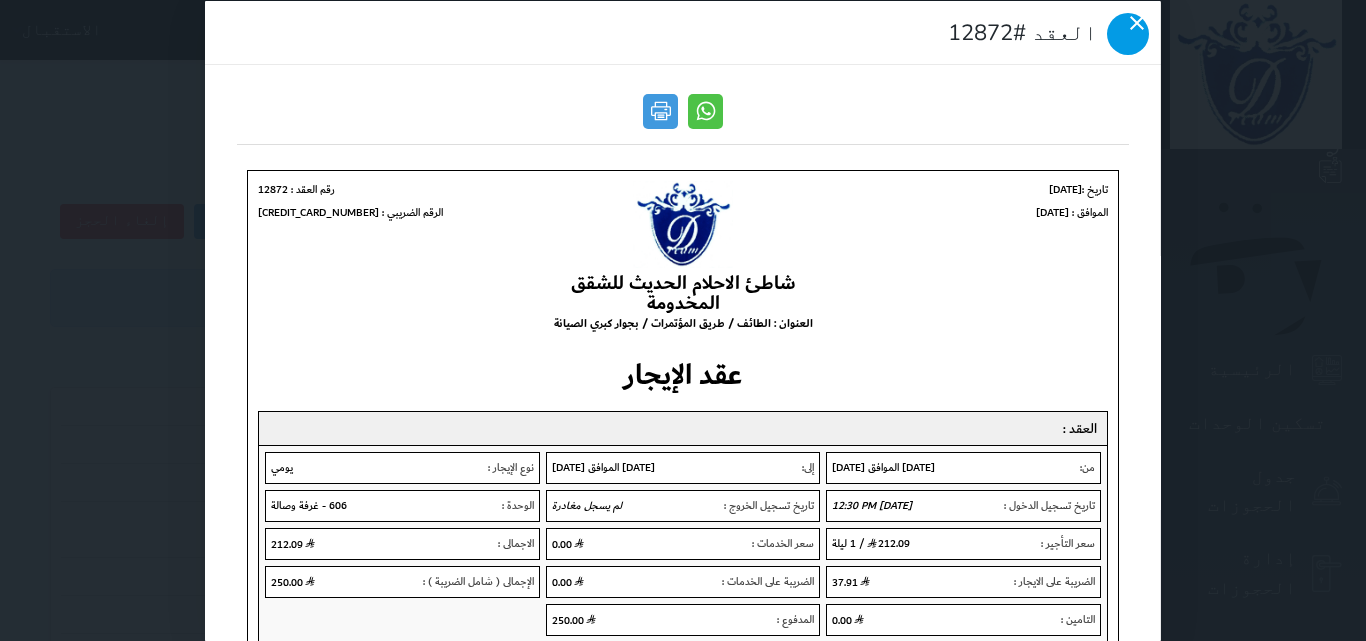 click 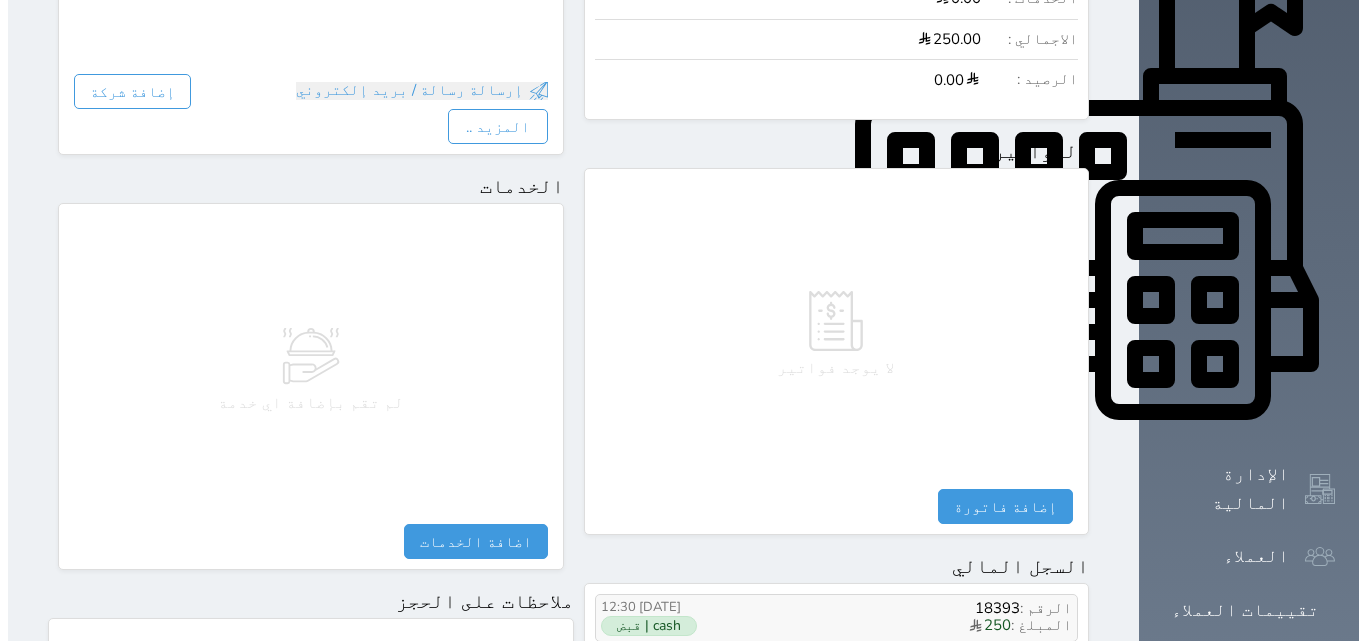 scroll, scrollTop: 800, scrollLeft: 0, axis: vertical 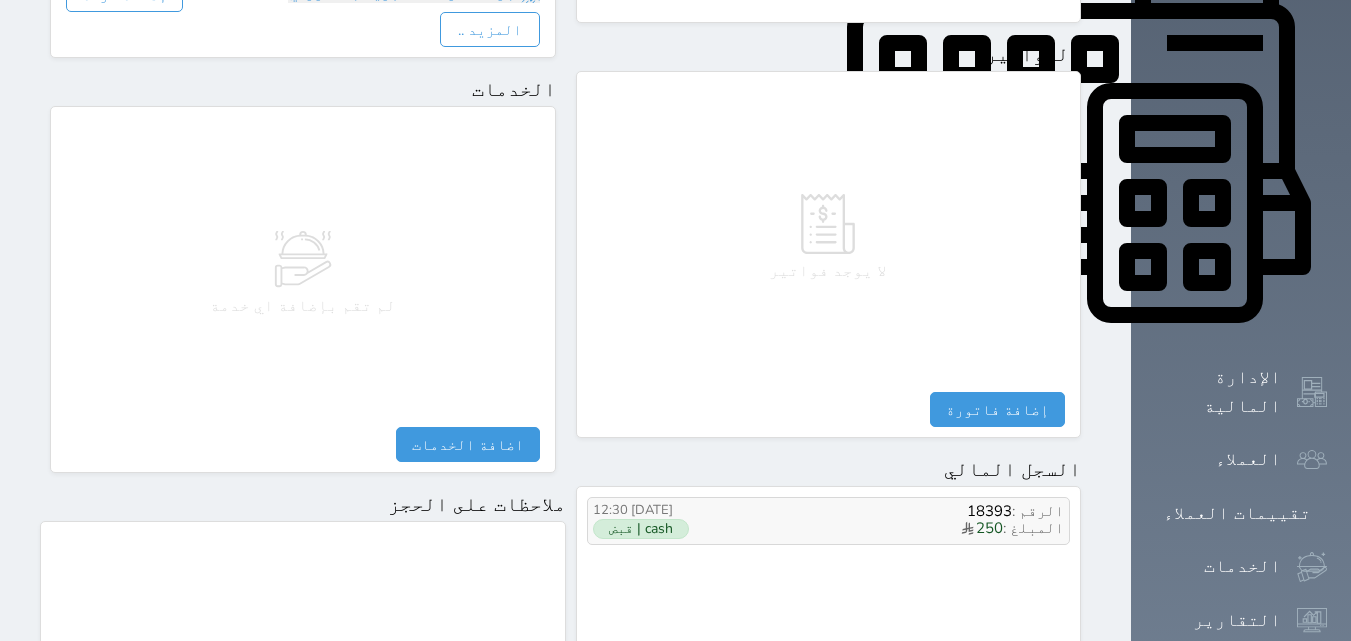 click on "cash | قبض" at bounding box center (641, 529) 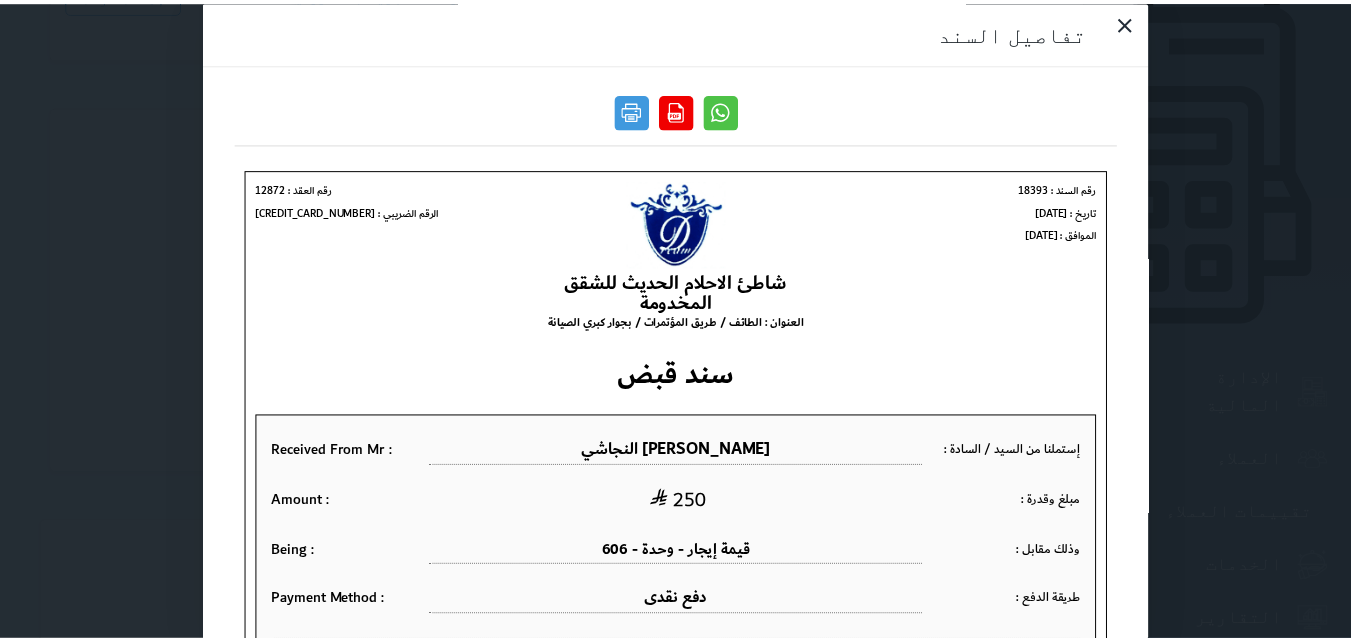 scroll, scrollTop: 0, scrollLeft: 0, axis: both 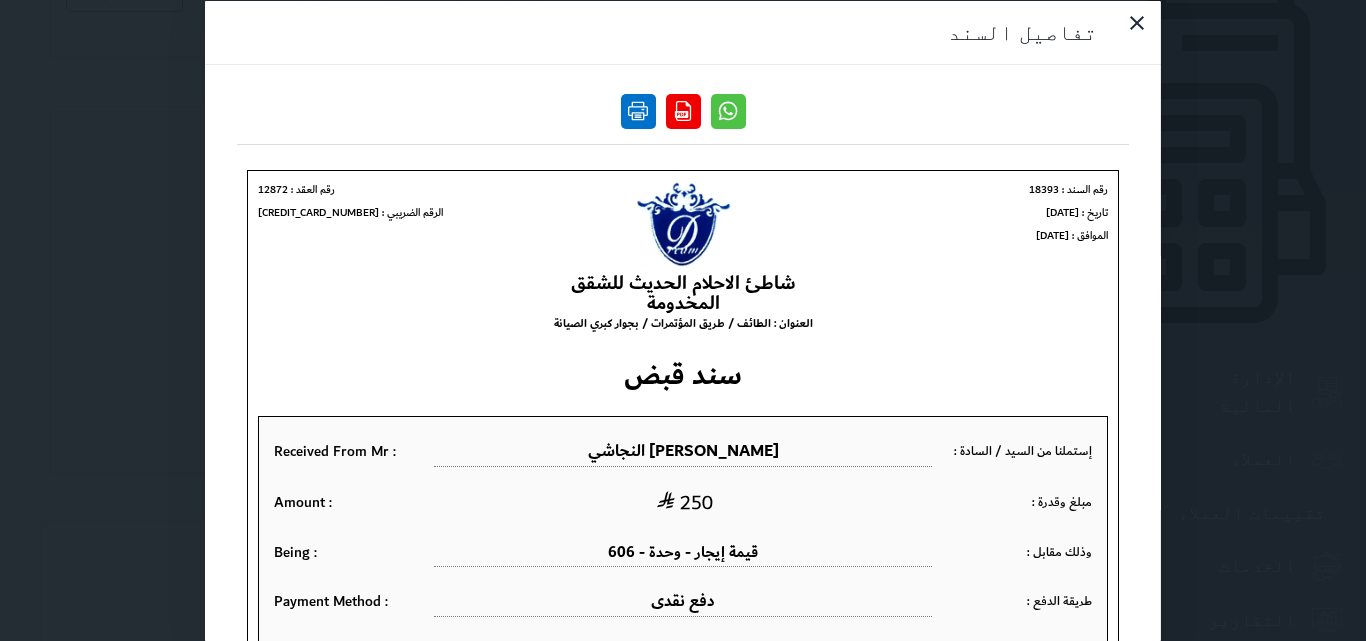 click at bounding box center (638, 110) 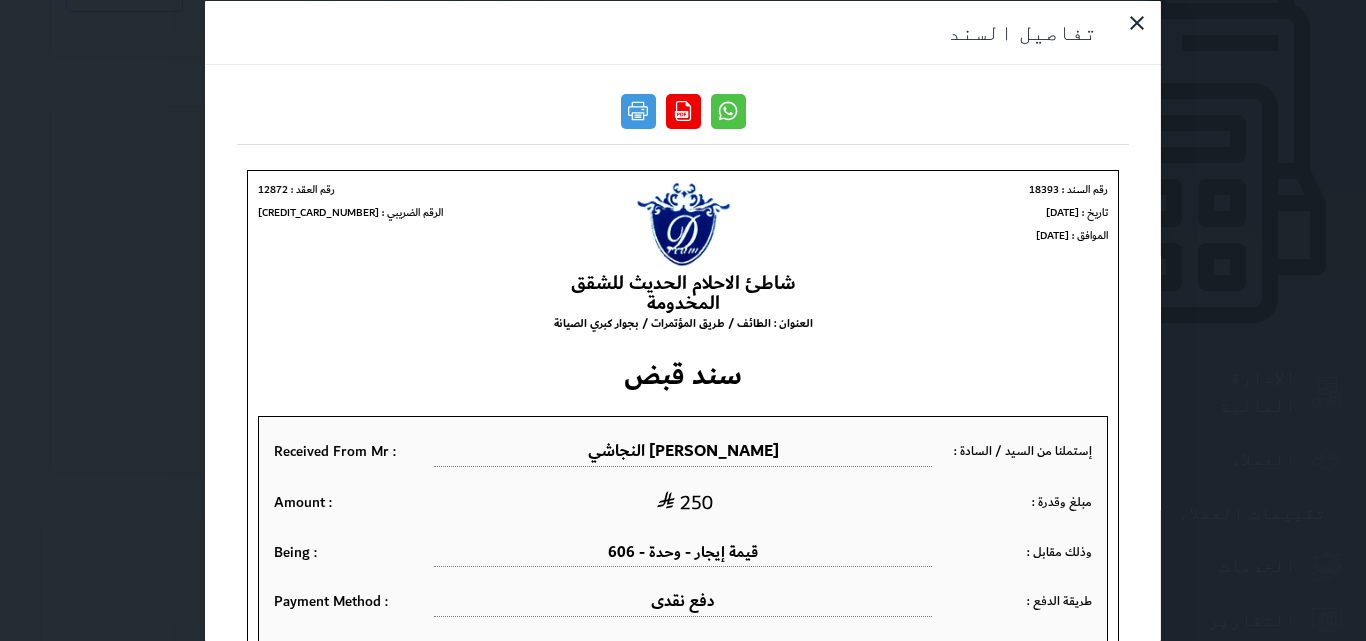 click at bounding box center (1128, 35) 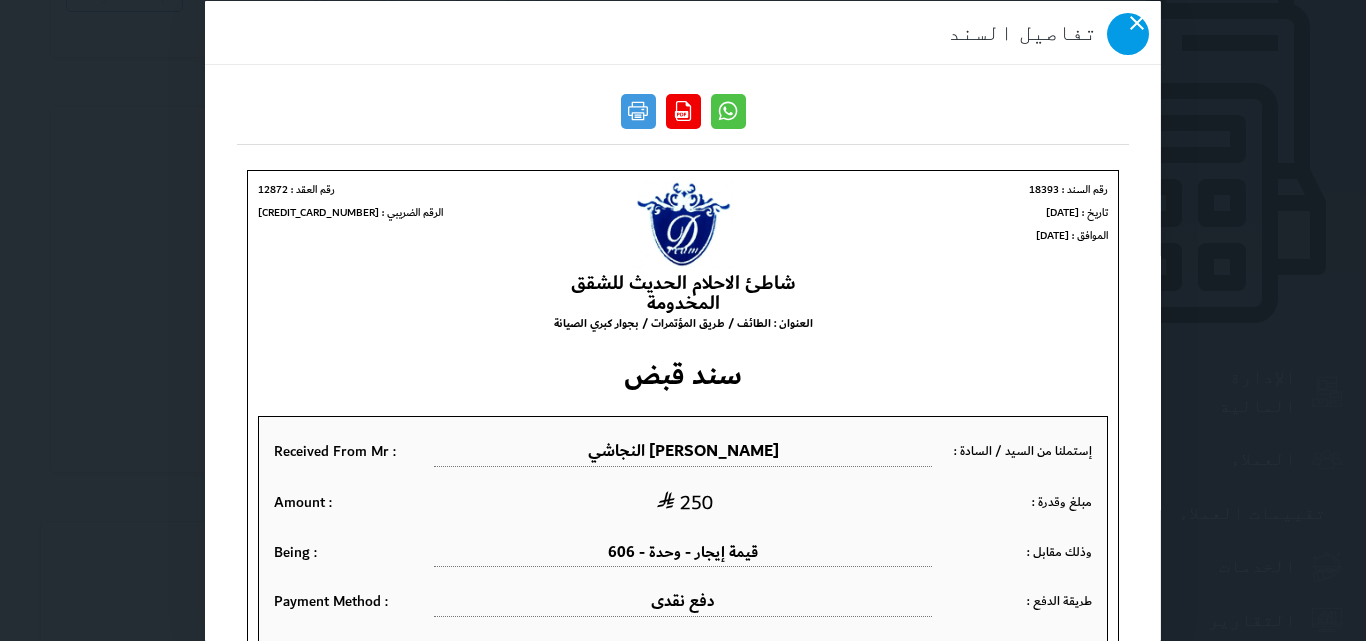 click 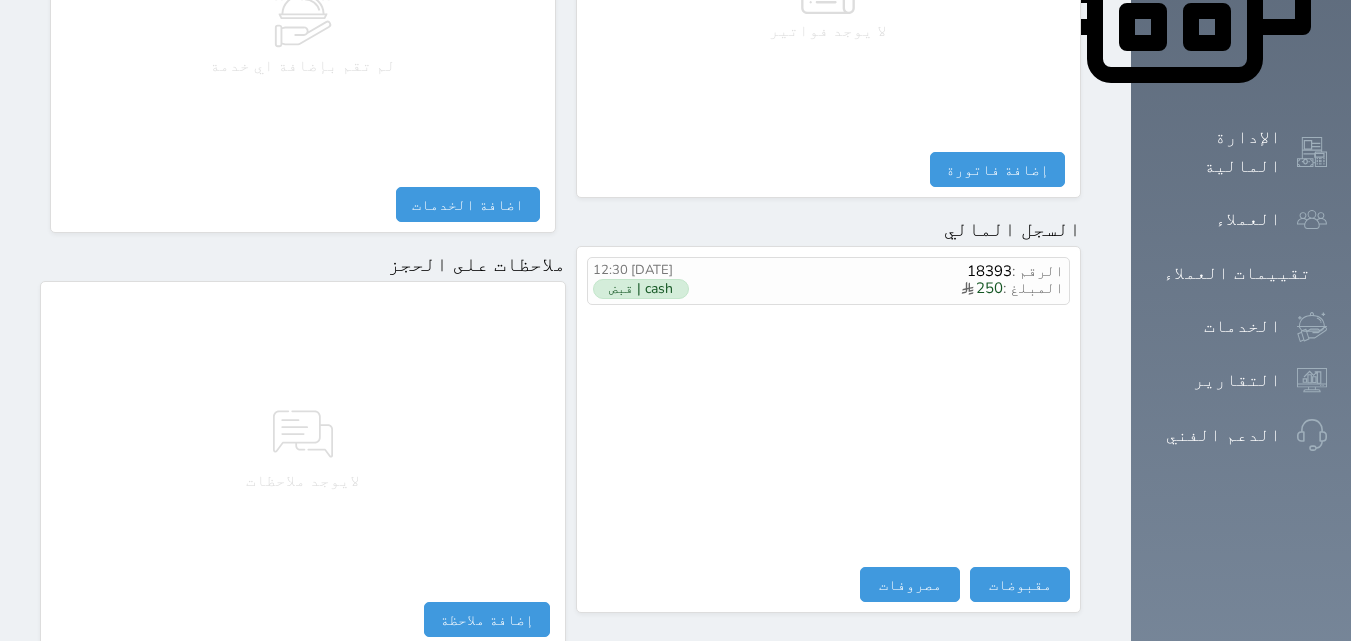 scroll, scrollTop: 1100, scrollLeft: 0, axis: vertical 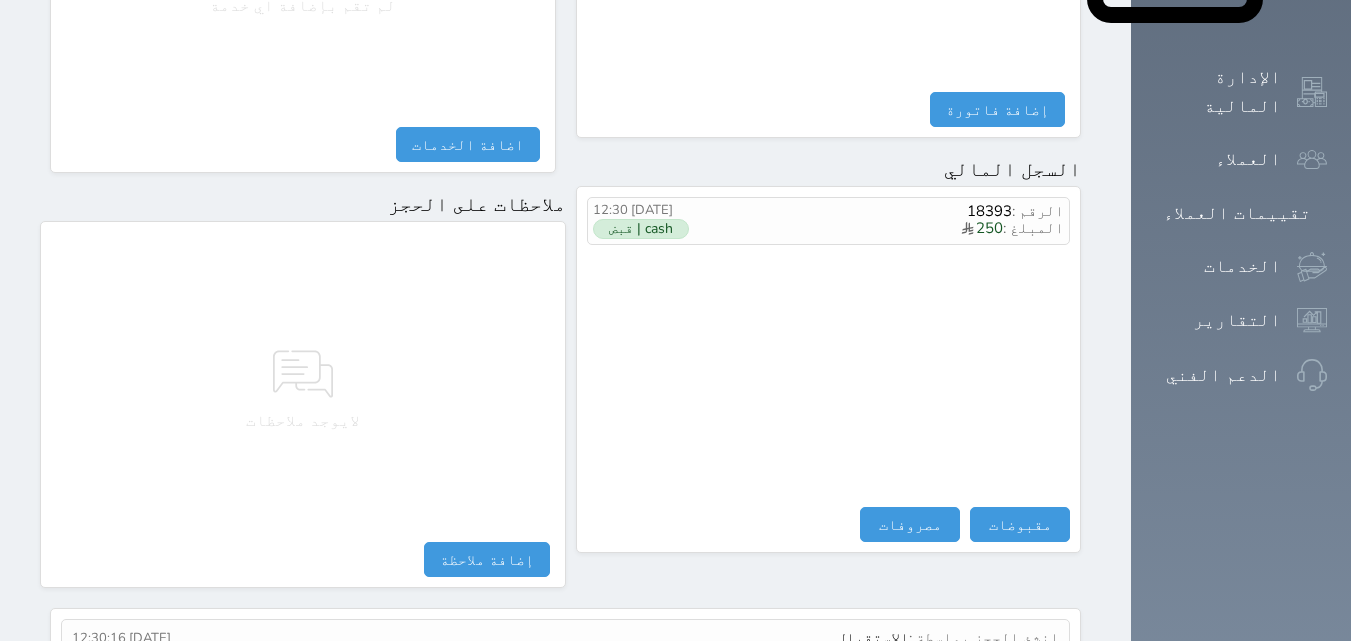 click on "عرض سجل شموس" at bounding box center (1005, 685) 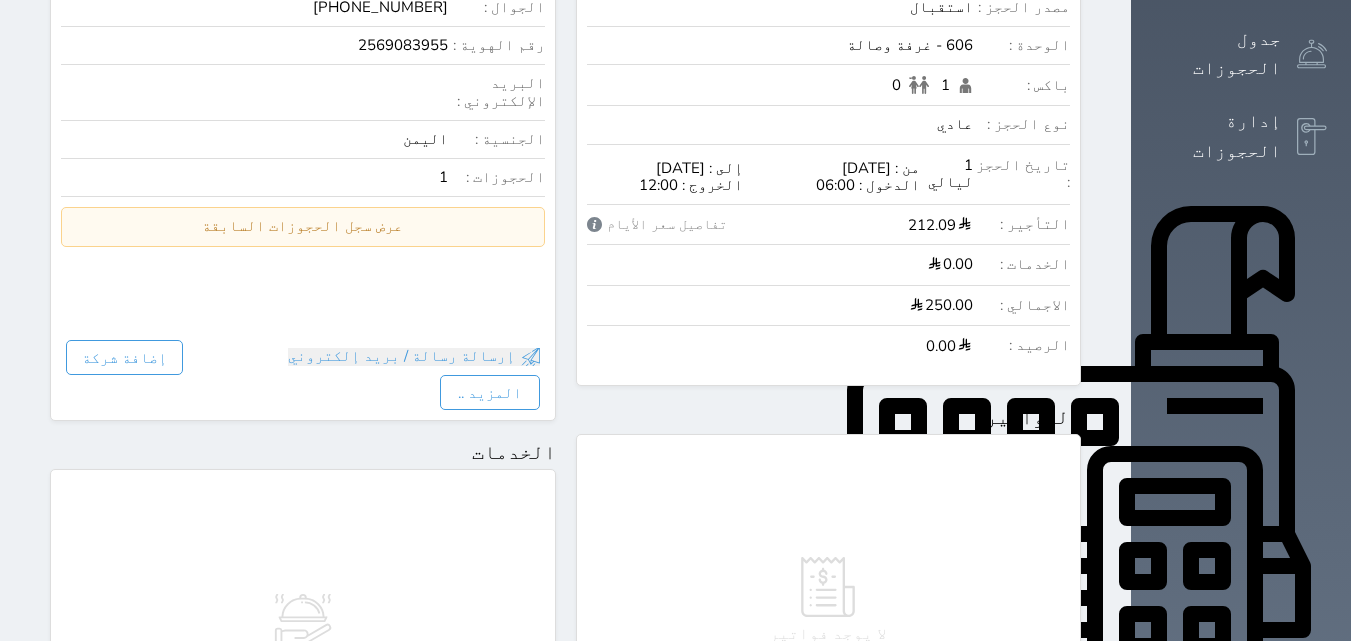 scroll, scrollTop: 156, scrollLeft: 0, axis: vertical 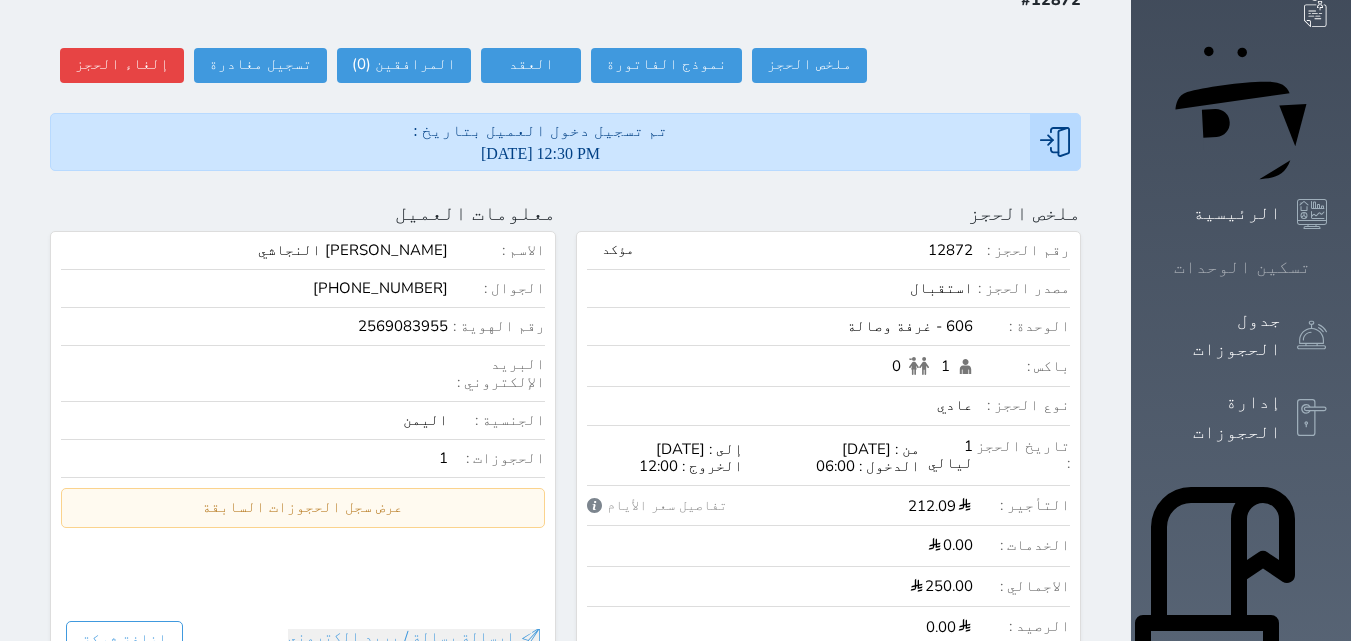 click on "تسكين الوحدات" at bounding box center [1242, 267] 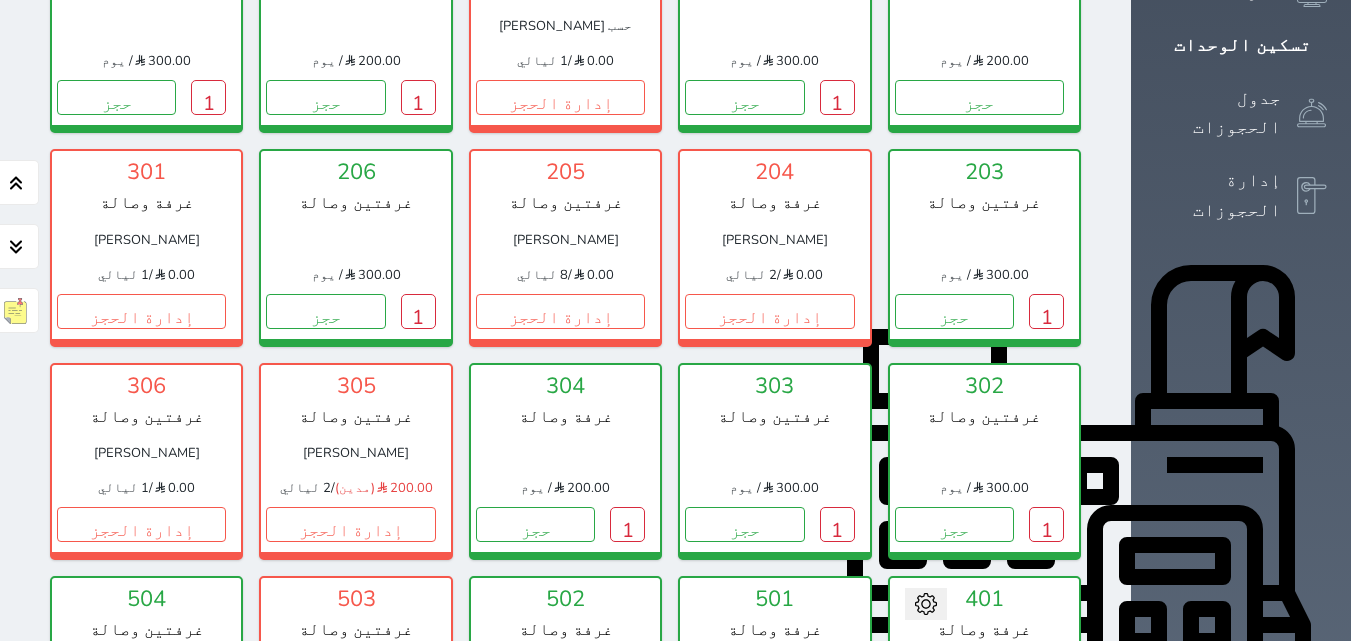 scroll, scrollTop: 478, scrollLeft: 0, axis: vertical 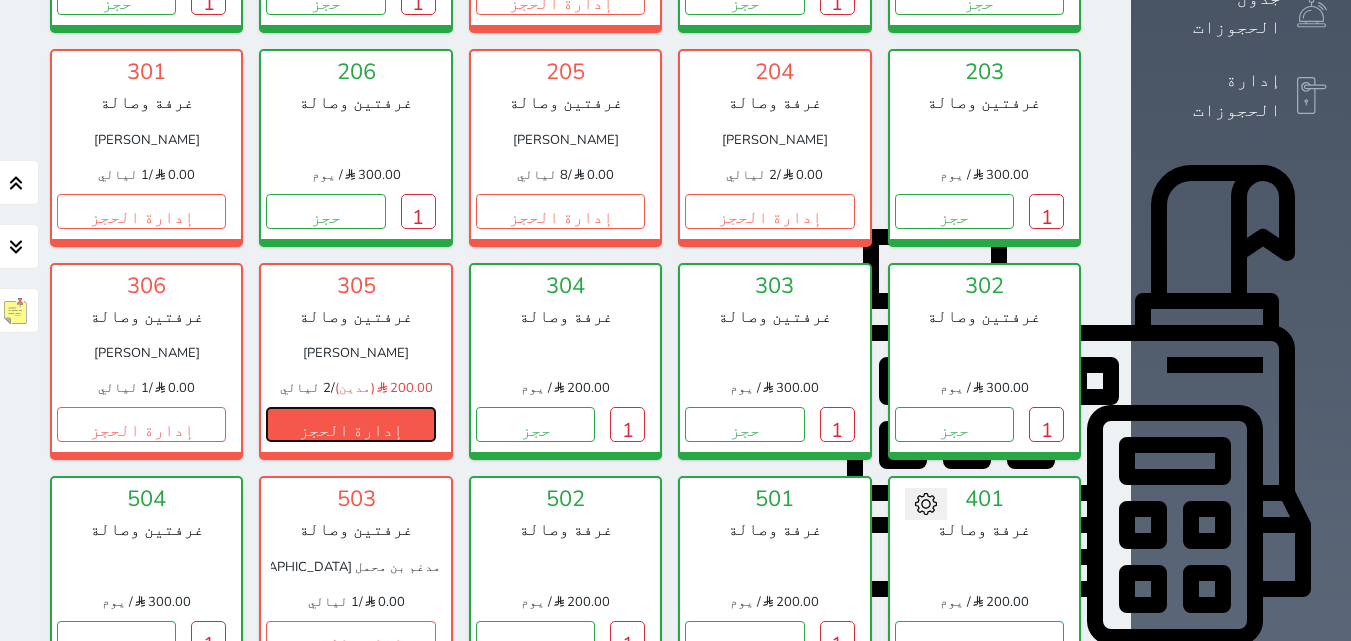 click on "إدارة الحجز" at bounding box center [350, 424] 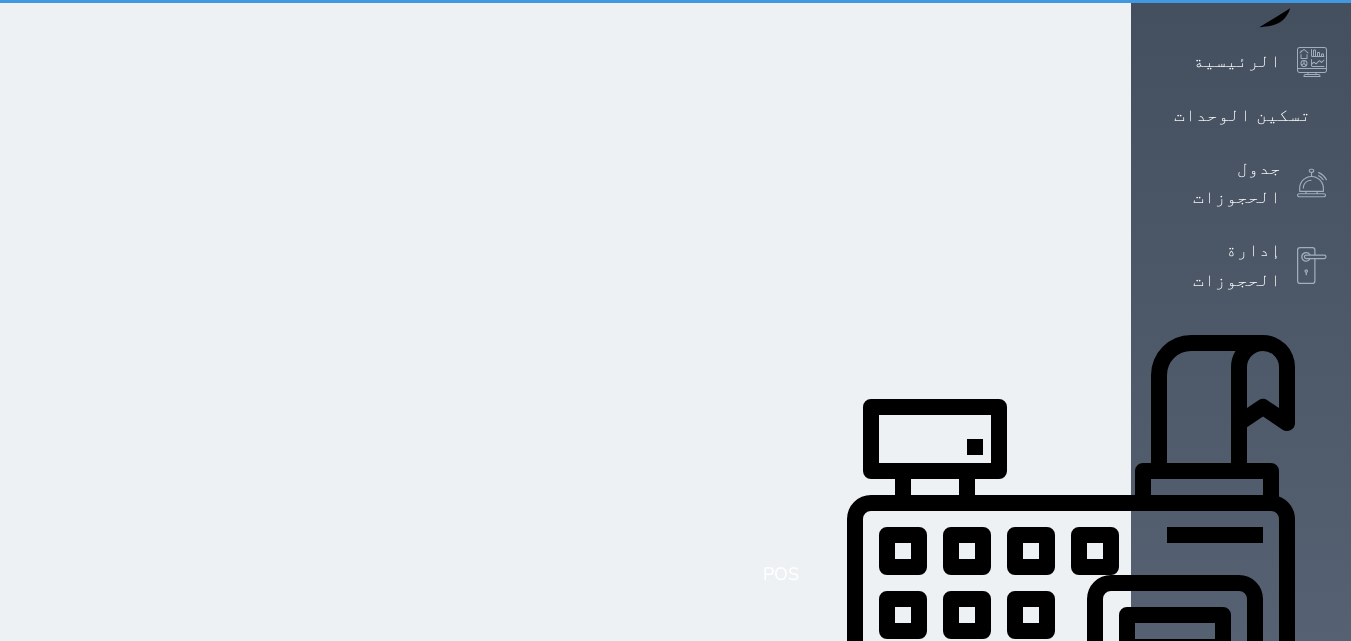 scroll, scrollTop: 0, scrollLeft: 0, axis: both 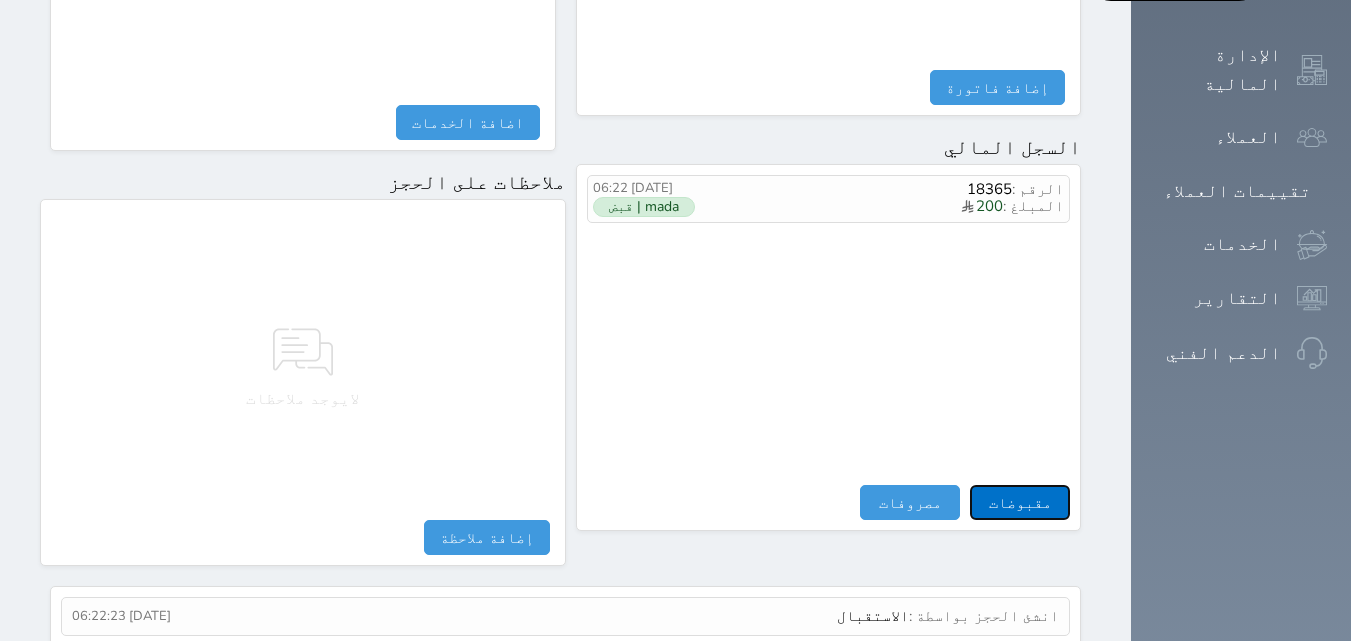 click on "مقبوضات" at bounding box center [1020, 502] 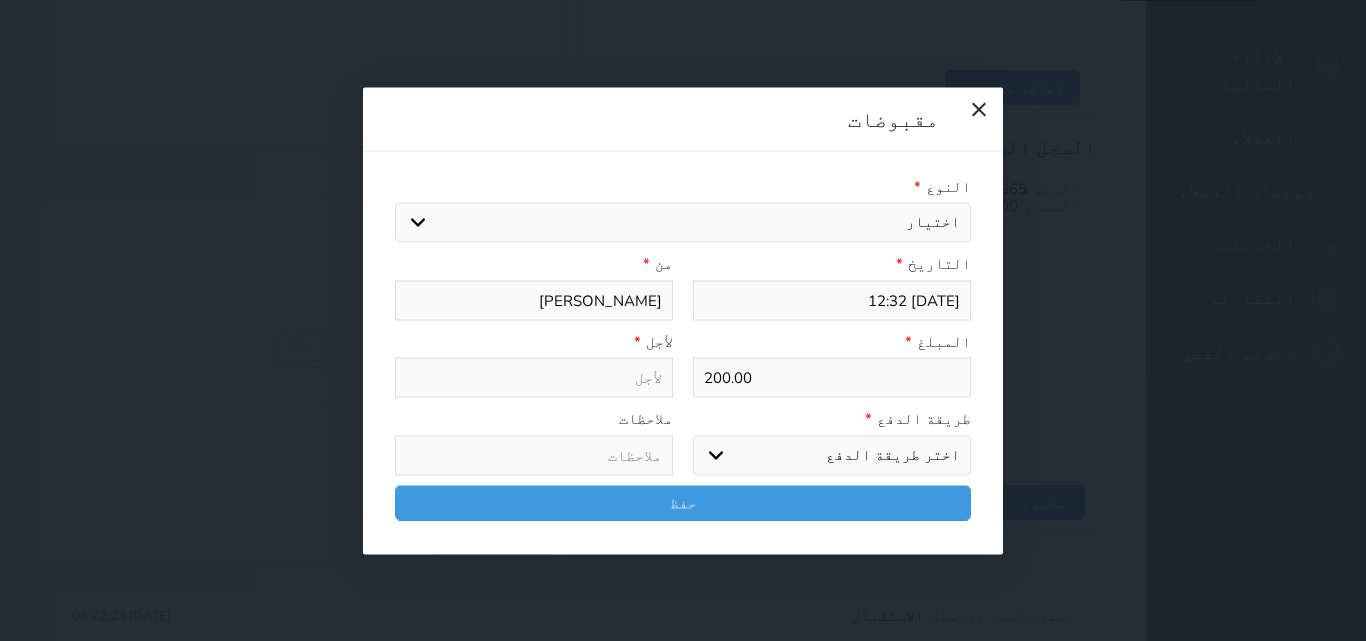 drag, startPoint x: 918, startPoint y: 134, endPoint x: 906, endPoint y: 151, distance: 20.808653 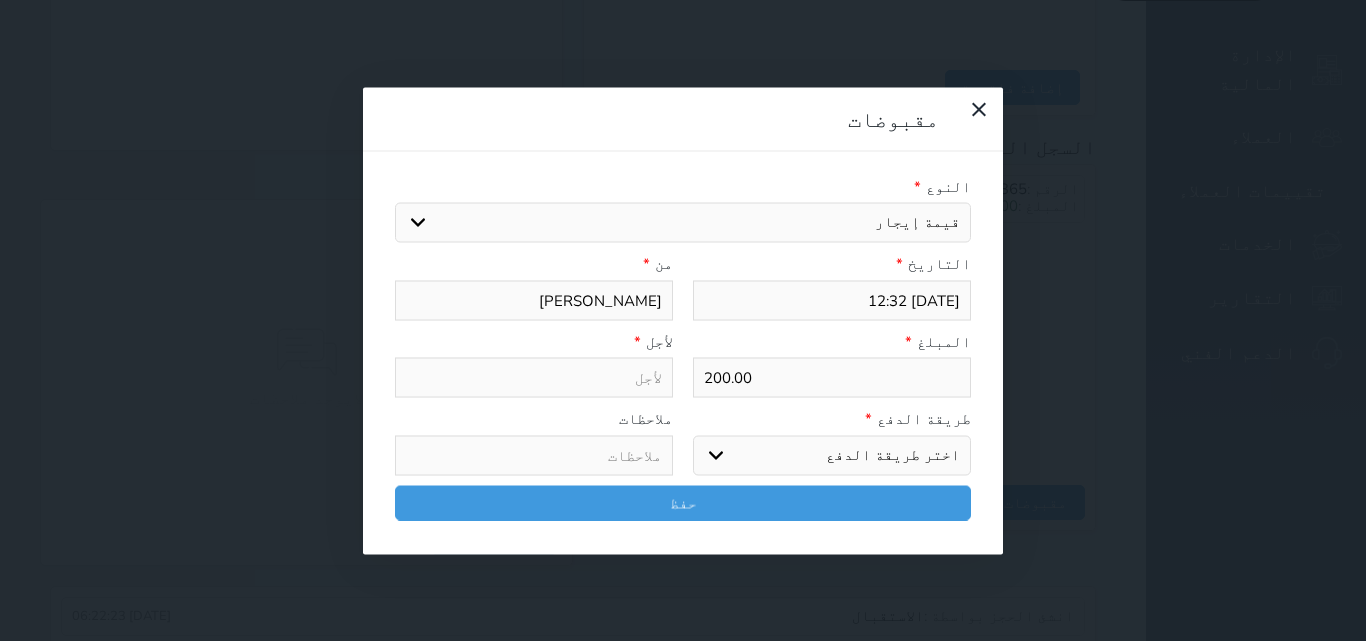 click on "اختيار   مقبوضات عامة قيمة إيجار فواتير تامين عربون لا ينطبق آخر مغسلة واي فاي - الإنترنت مواقف السيارات طعام الأغذية والمشروبات مشروبات المشروبات الباردة المشروبات الساخنة الإفطار غداء عشاء مخبز و كعك حمام سباحة الصالة الرياضية سبا و خدمات الجمال اختيار وإسقاط (خدمات النقل) ميني بار كابل - تلفزيون سرير إضافي تصفيف الشعر التسوق خدمات الجولات السياحية المنظمة خدمات الدليل السياحي" at bounding box center [683, 223] 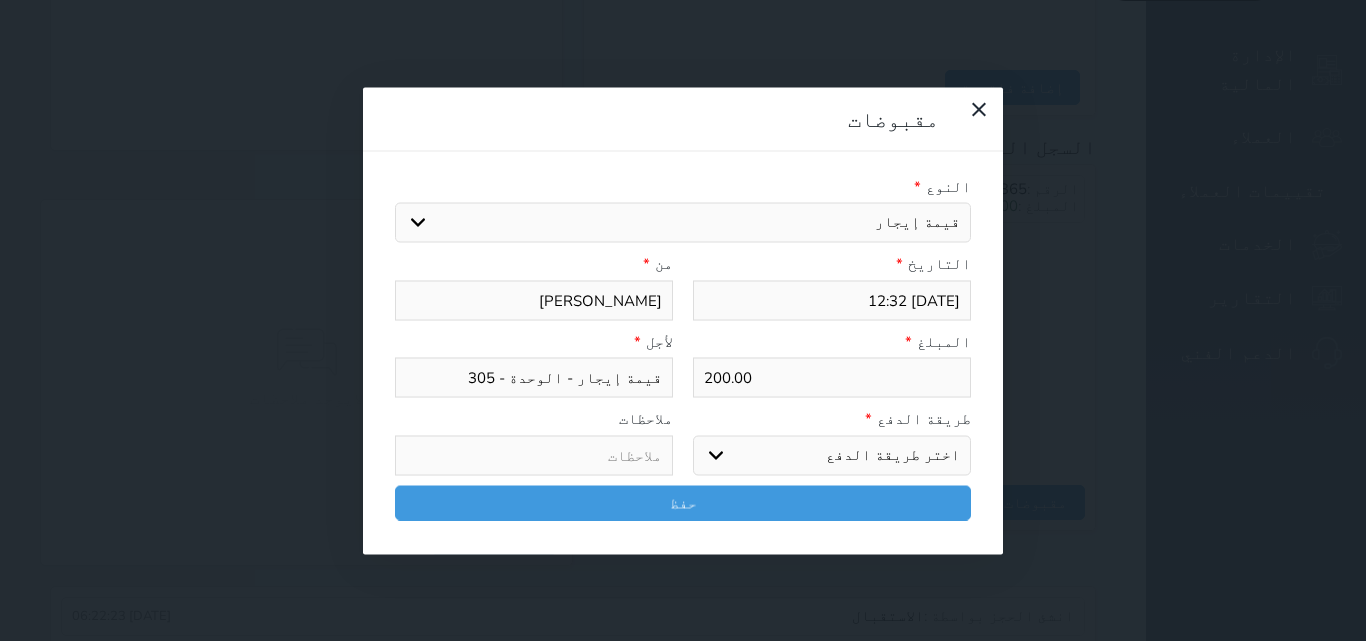 click on "اختر طريقة الدفع   دفع نقدى   تحويل بنكى   مدى   بطاقة ائتمان   آجل" at bounding box center (832, 455) 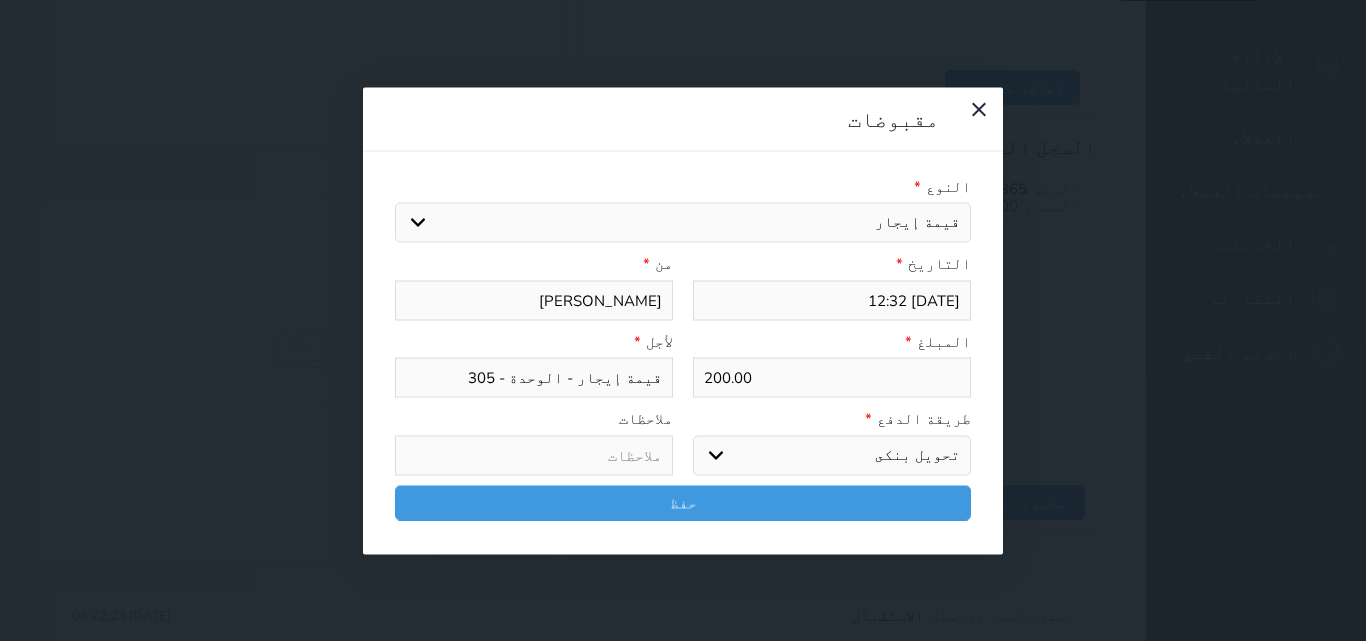 click on "اختر طريقة الدفع   دفع نقدى   تحويل بنكى   مدى   بطاقة ائتمان   آجل" at bounding box center (832, 455) 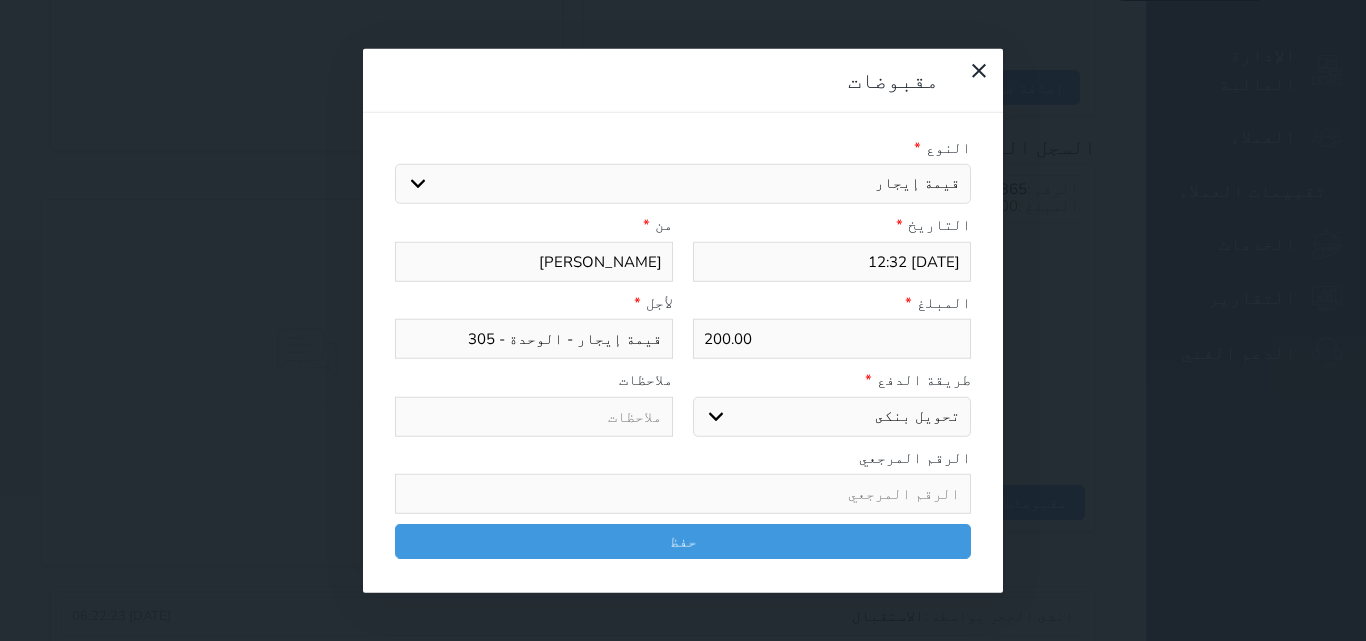 drag, startPoint x: 913, startPoint y: 362, endPoint x: 904, endPoint y: 387, distance: 26.57066 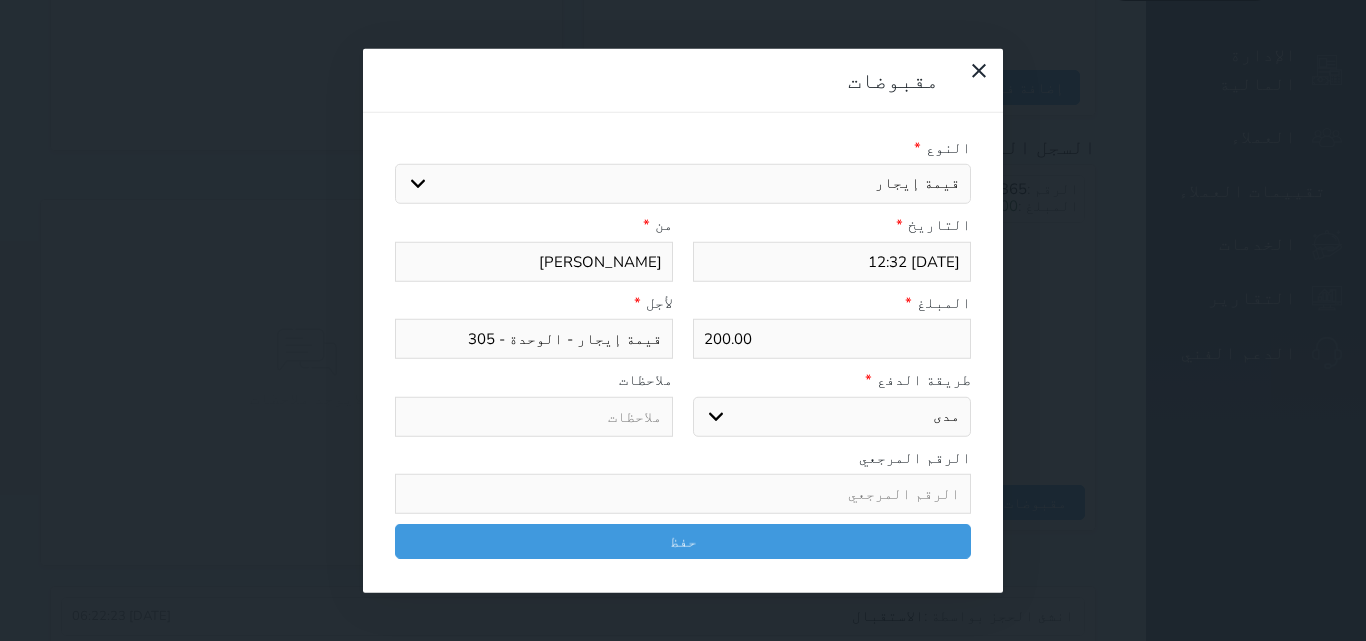 click on "اختر طريقة الدفع   دفع نقدى   تحويل بنكى   مدى   بطاقة ائتمان   آجل" at bounding box center [832, 416] 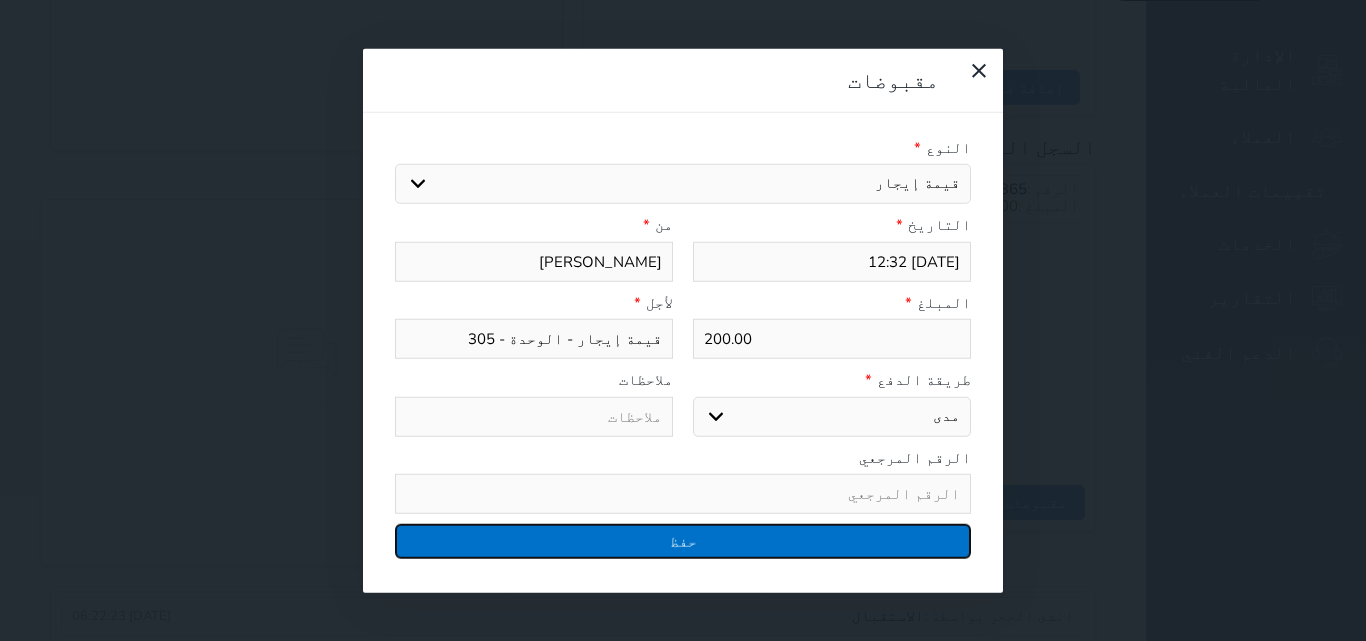 click on "حفظ" at bounding box center [683, 541] 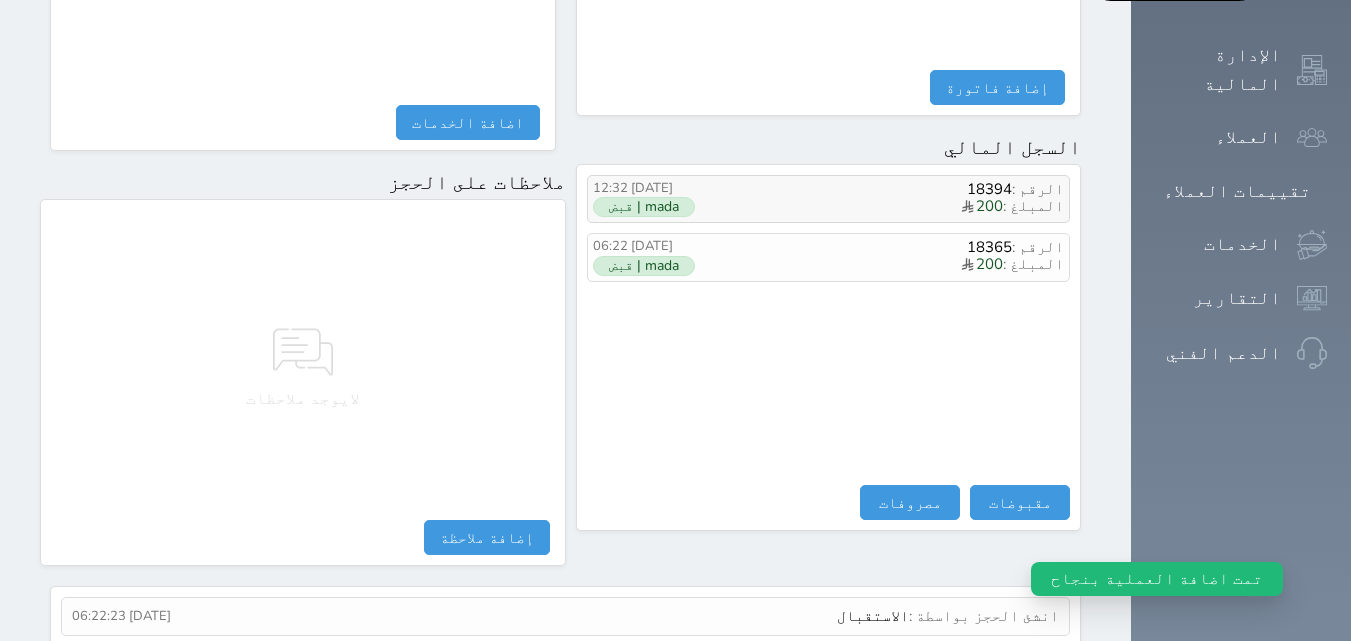 click on "mada | قبض" at bounding box center (644, 207) 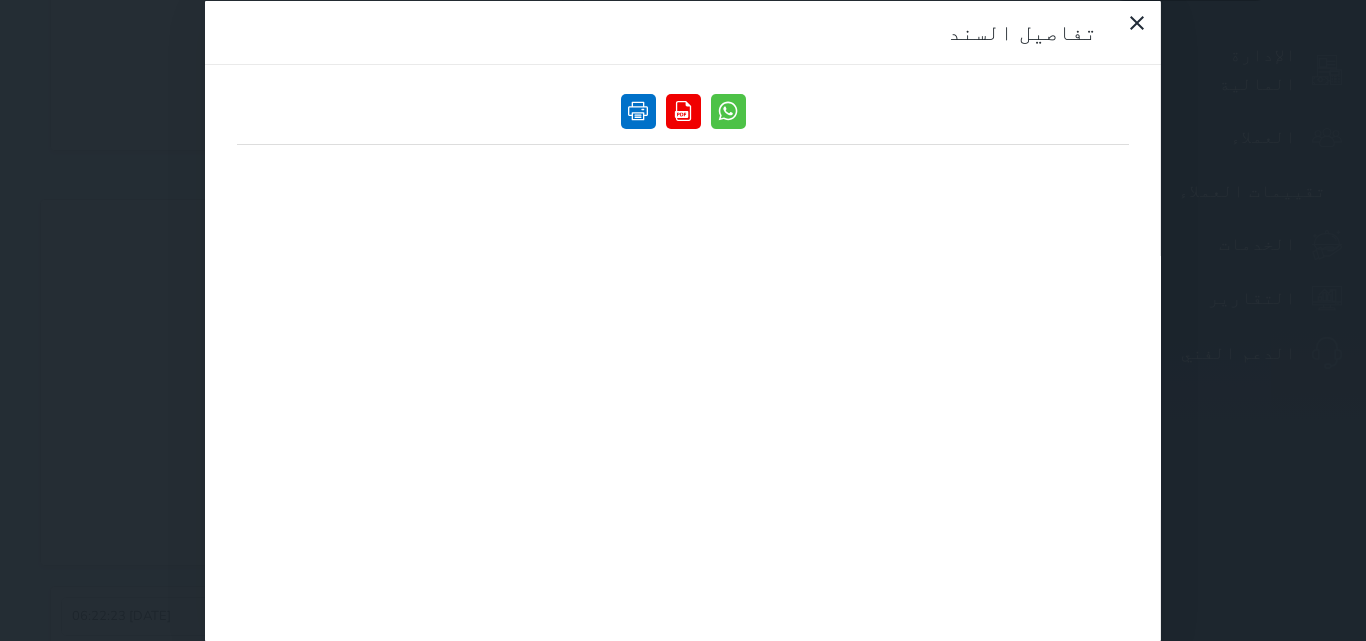 click at bounding box center [638, 110] 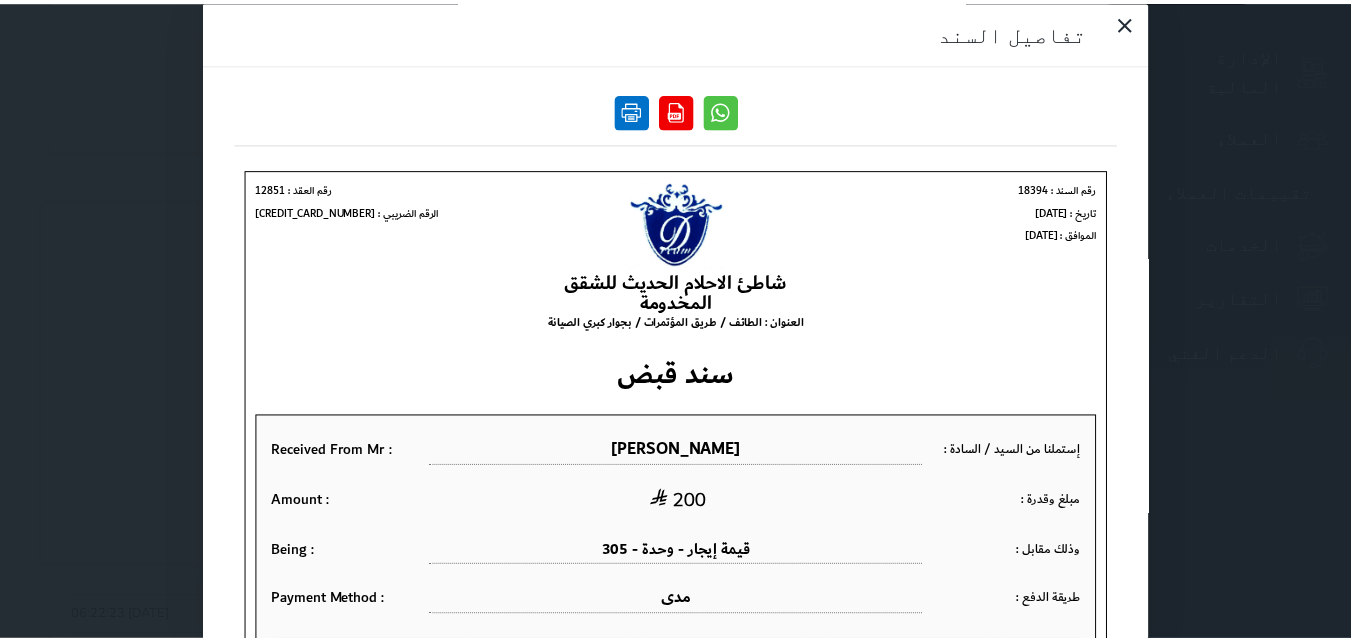 scroll, scrollTop: 0, scrollLeft: 0, axis: both 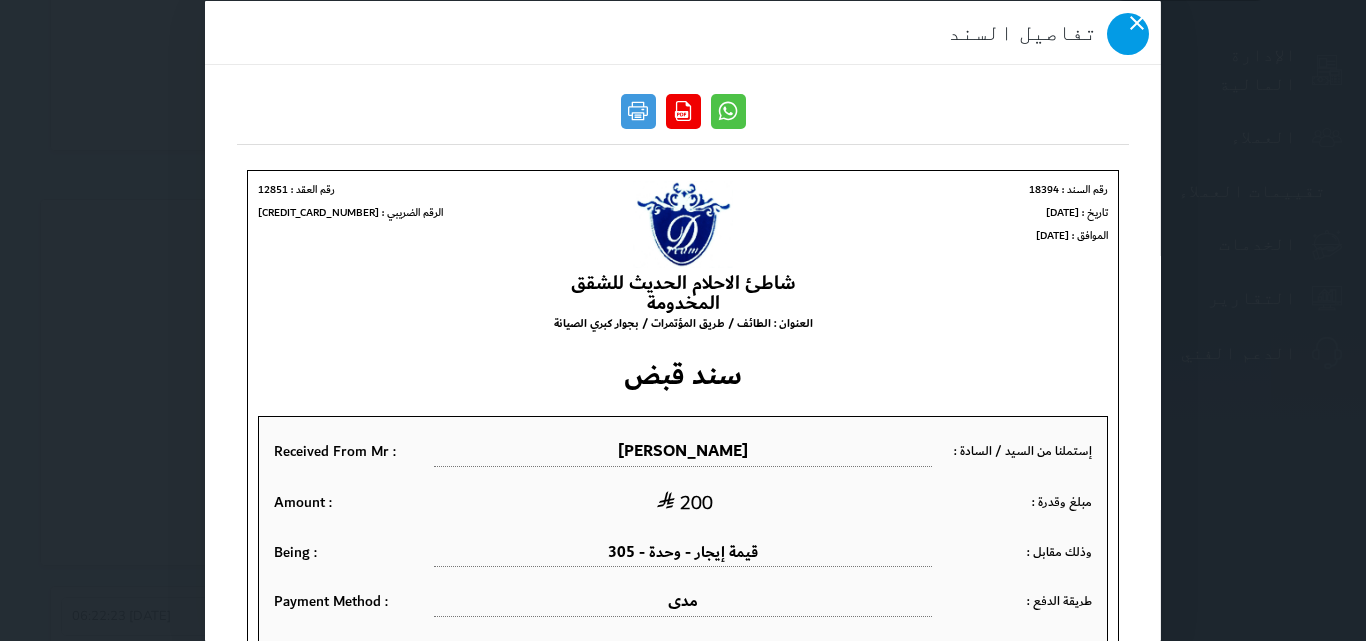 click 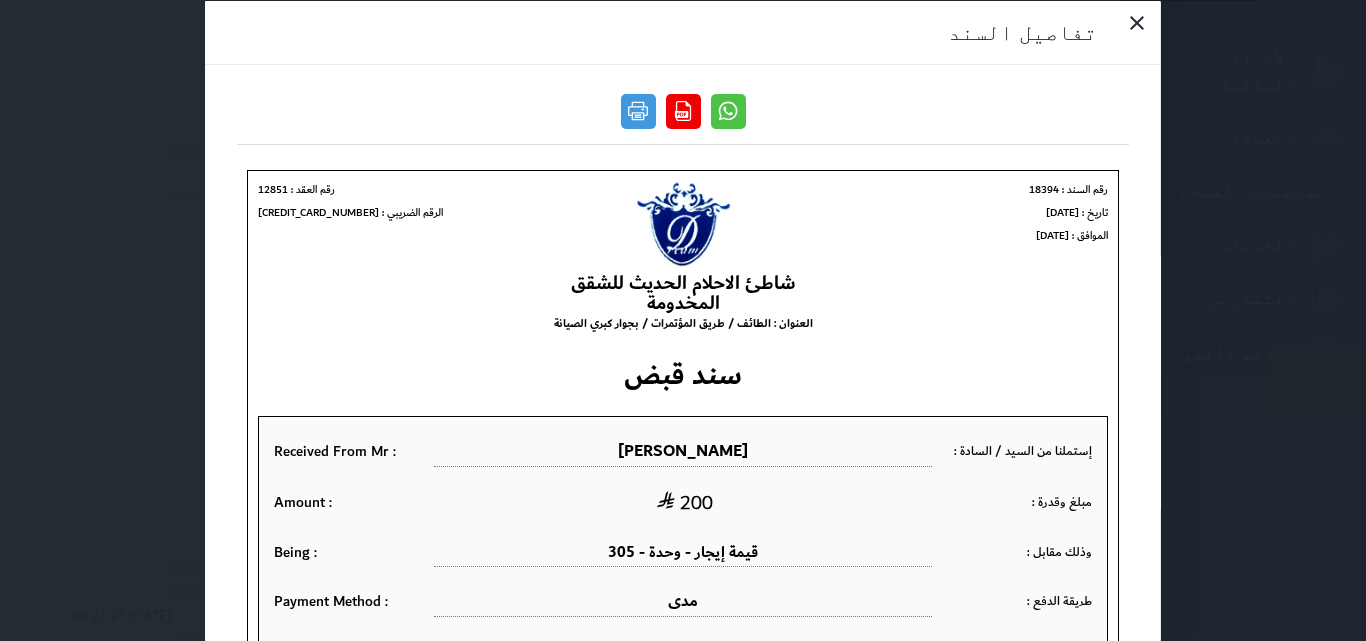 click on "إستملنا من السيد / السادة :
[PERSON_NAME]
Received From Mr :
مبلغ وقدرة :
200
Amount :
وذلك مقابل :
قيمة إيجار   - وحدة -   305
Being :
طريقة الدفع :
مدى
Payment Method :" at bounding box center (682, 539) 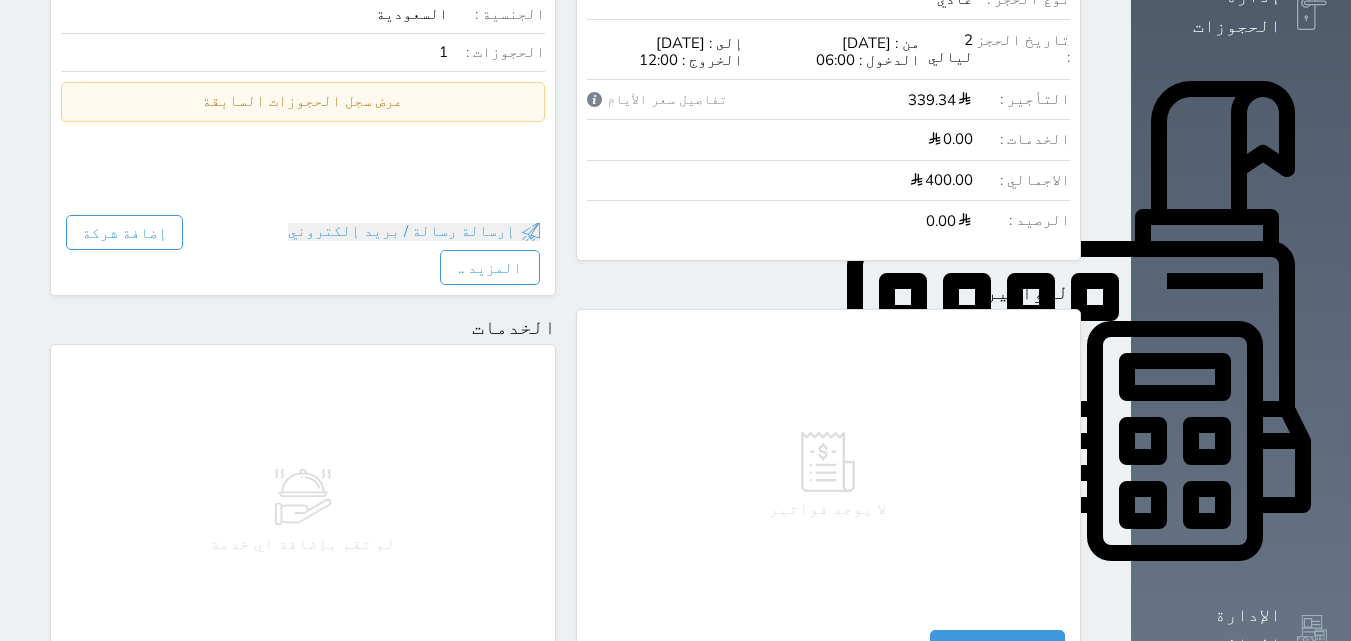 scroll, scrollTop: 2, scrollLeft: 0, axis: vertical 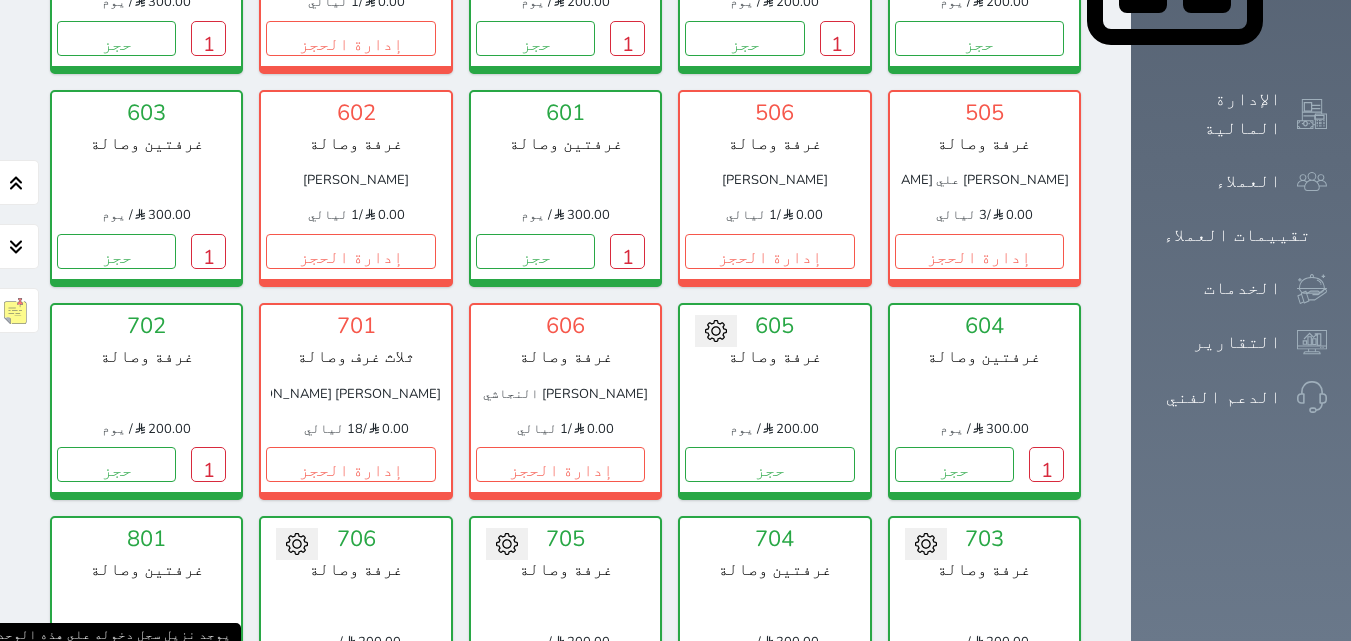 click on "1" at bounding box center [208, 678] 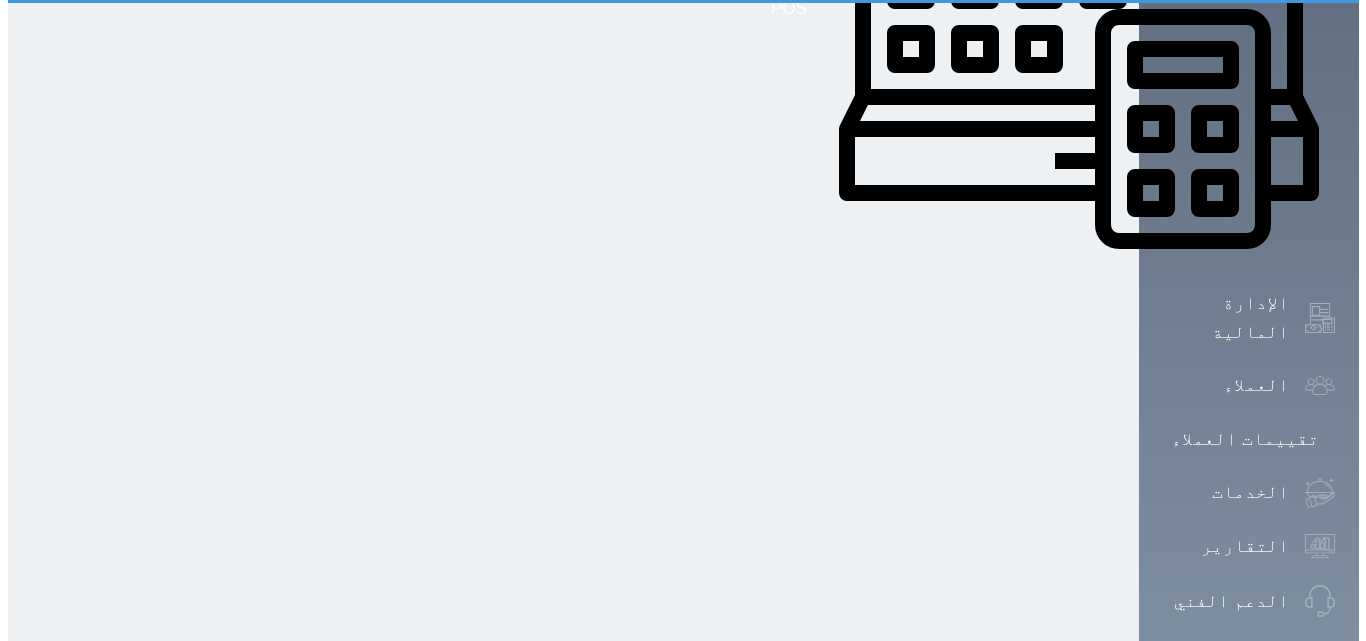 scroll, scrollTop: 0, scrollLeft: 0, axis: both 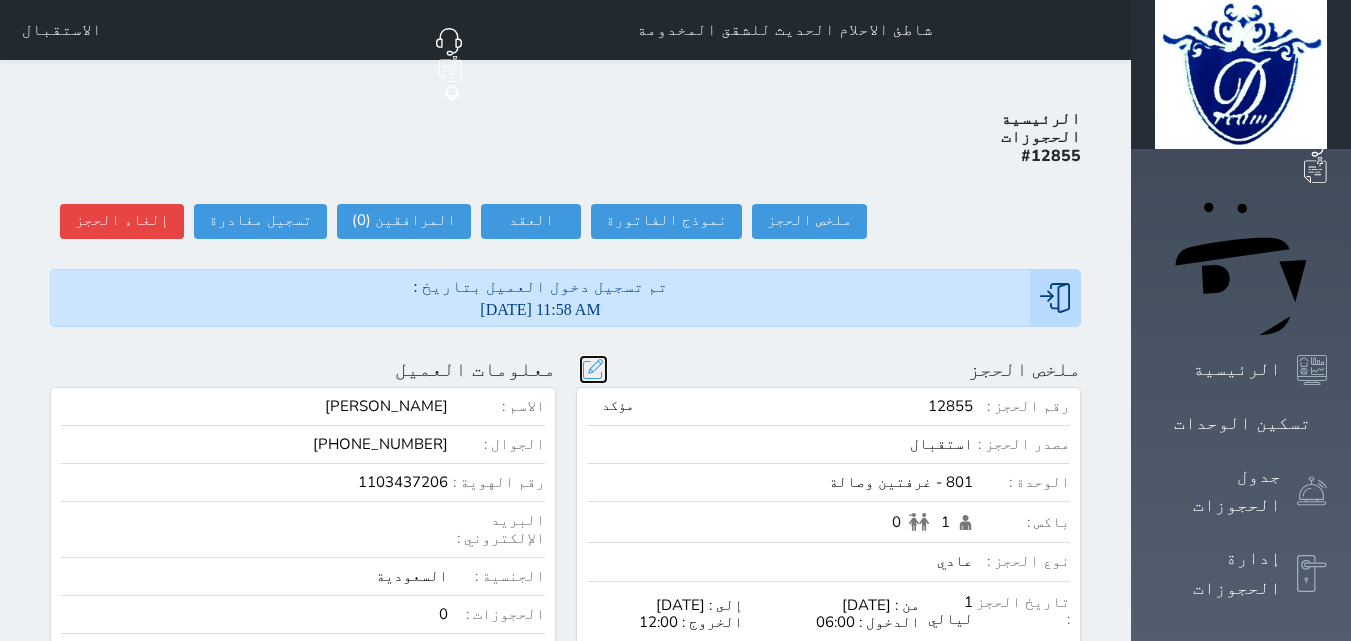 click at bounding box center (593, 369) 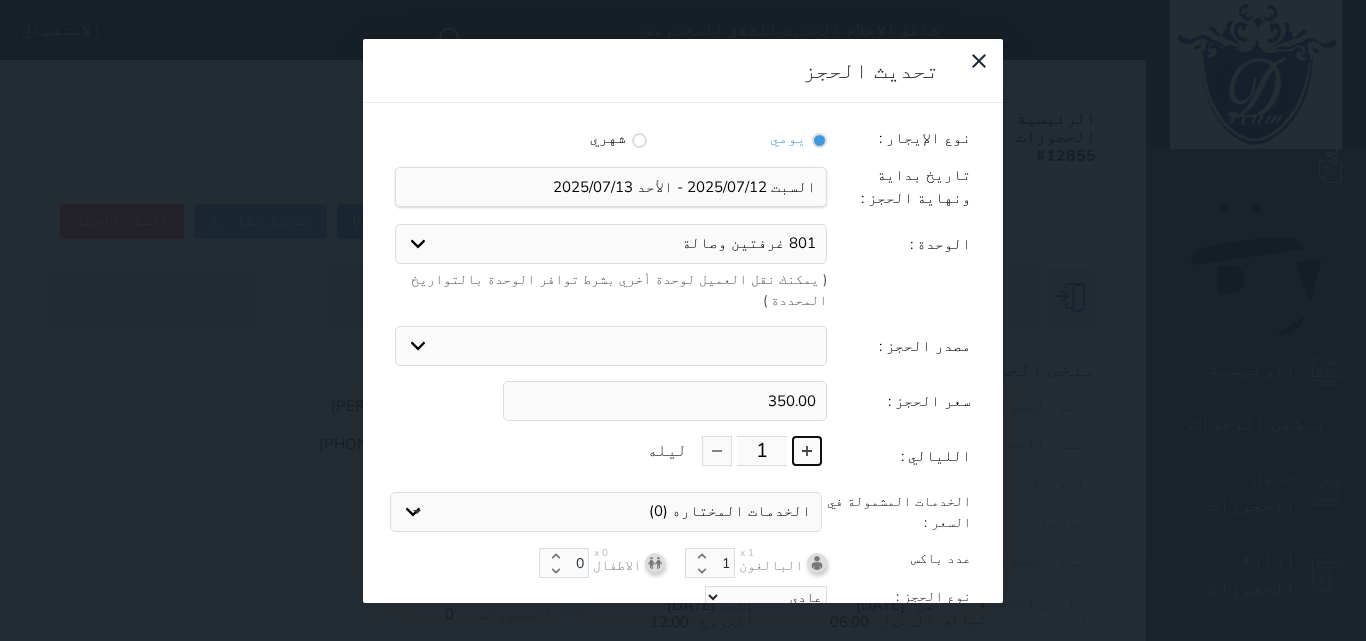 click at bounding box center (807, 451) 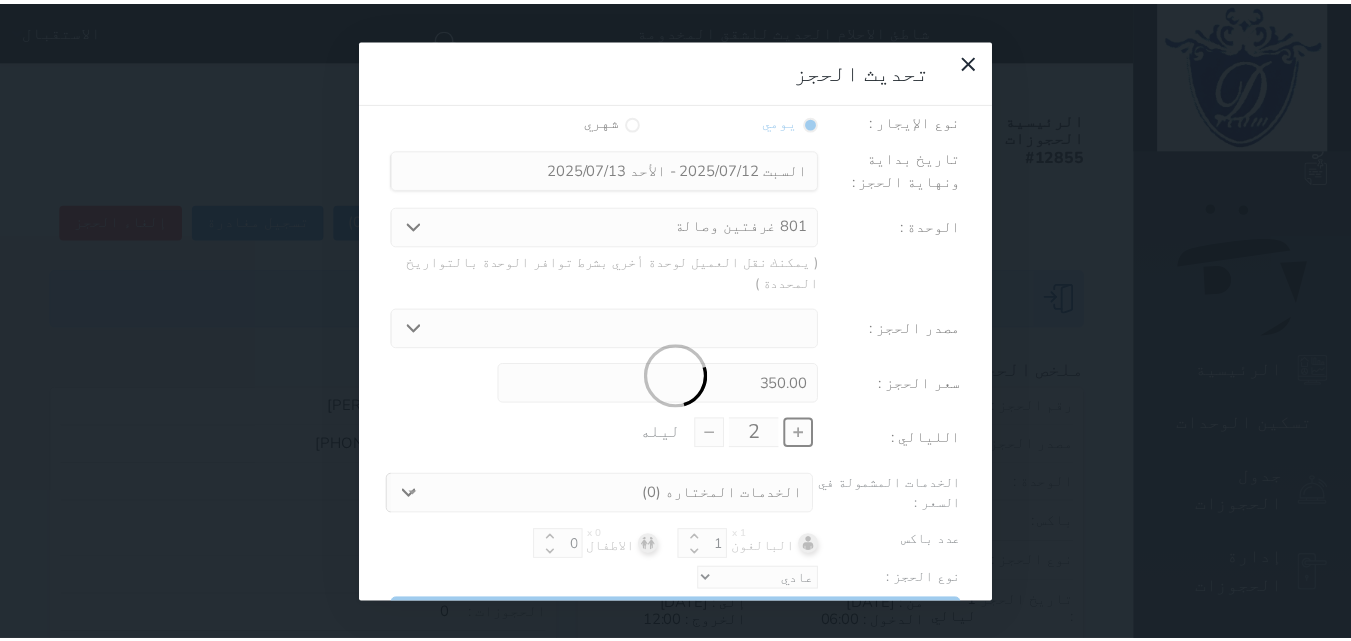 scroll, scrollTop: 45, scrollLeft: 0, axis: vertical 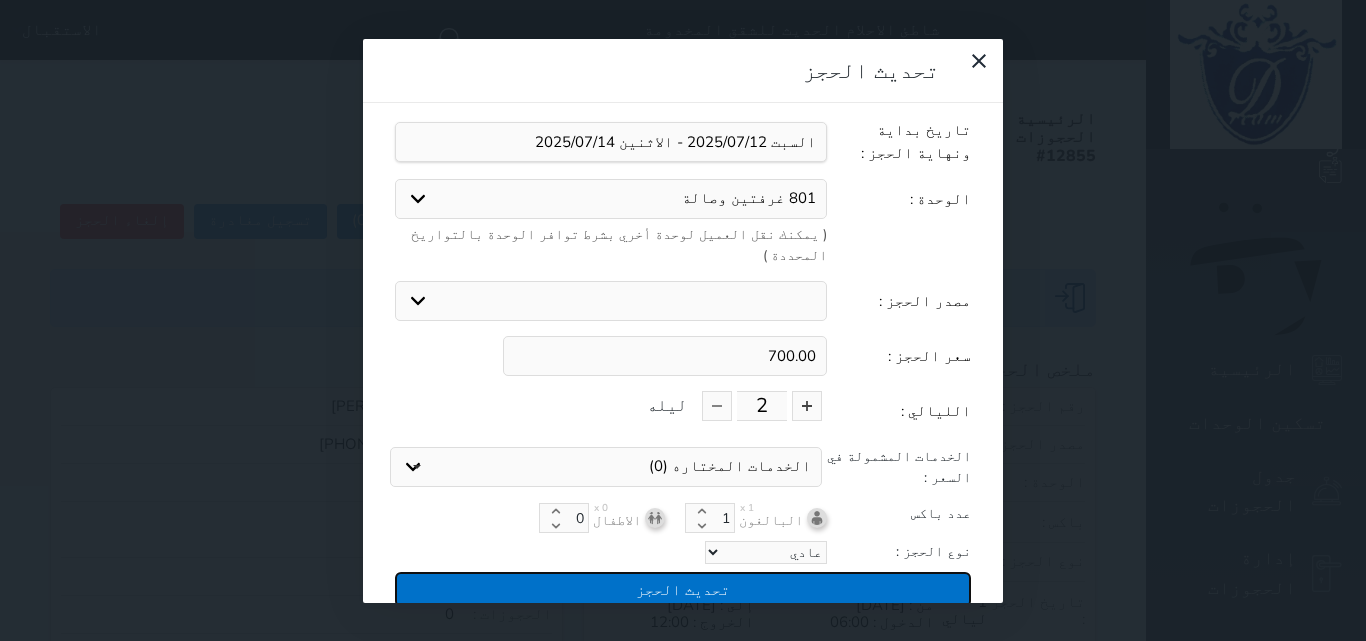 click on "تحديث الحجز" at bounding box center [683, 589] 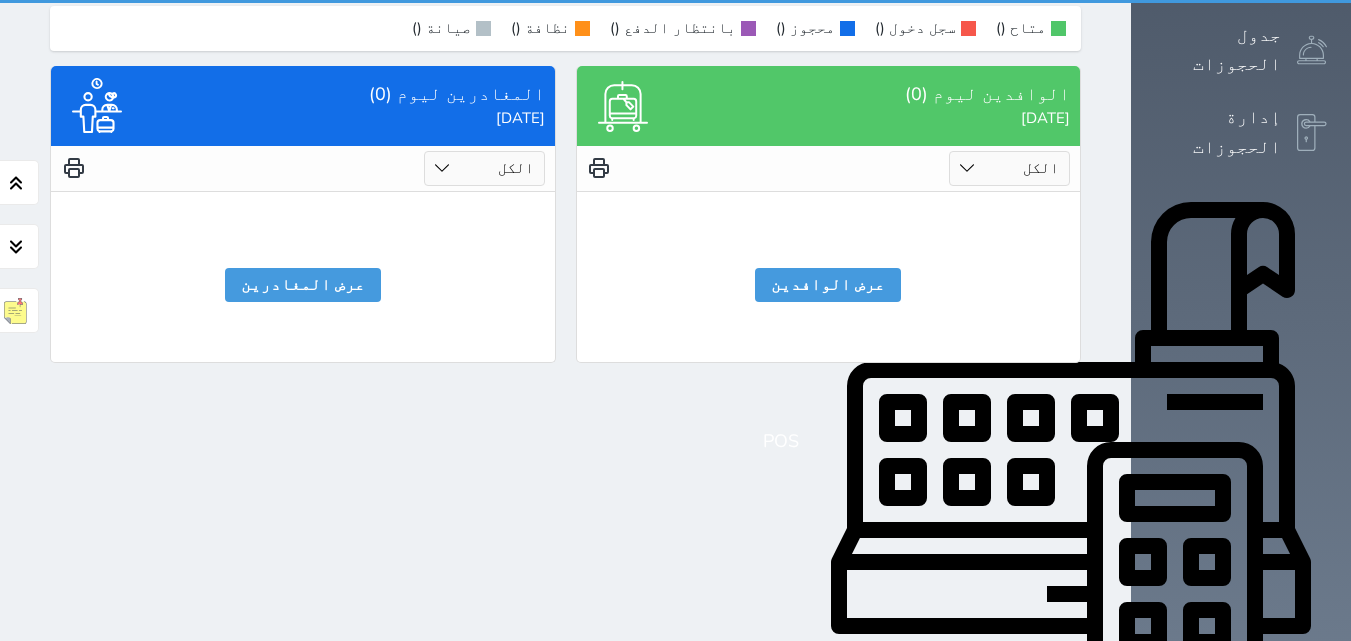 scroll, scrollTop: 0, scrollLeft: 0, axis: both 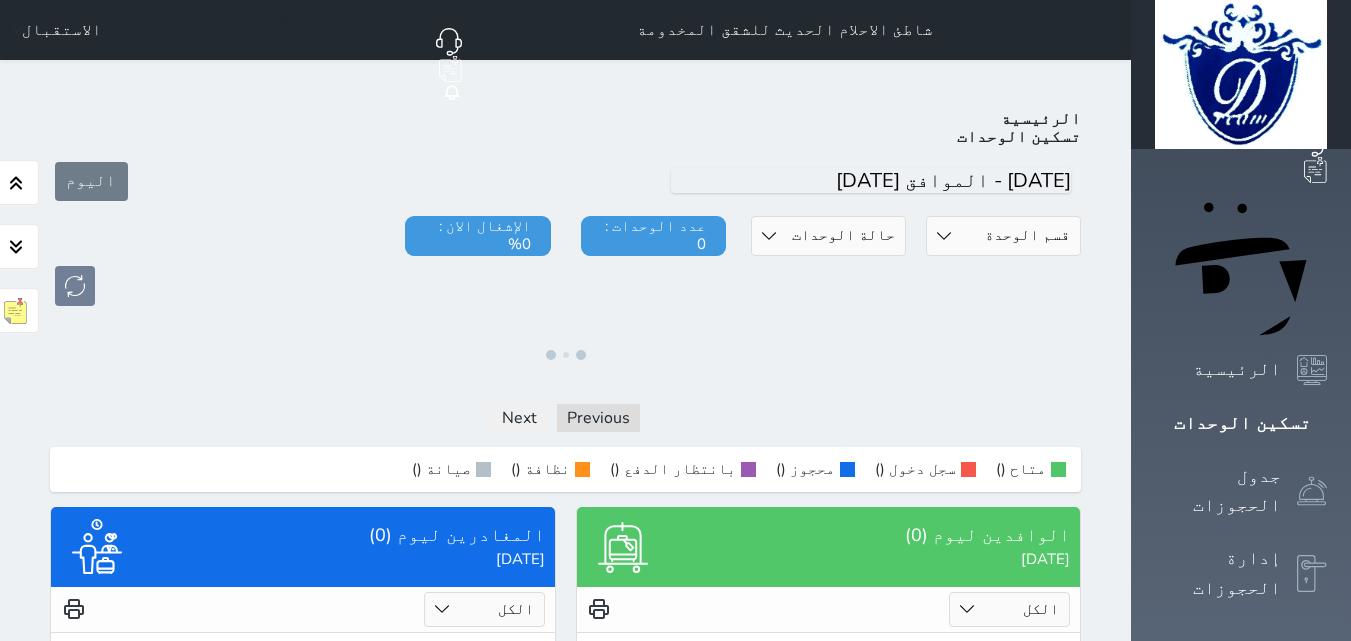 click on "حجز جماعي جديد   حجز جديد             الرئيسية     تسكين الوحدات     جدول الحجوزات     إدارة الحجوزات     POS     الإدارة المالية     العملاء     تقييمات العملاء       الخدمات     التقارير         الدعم الفني" at bounding box center (1241, 757) 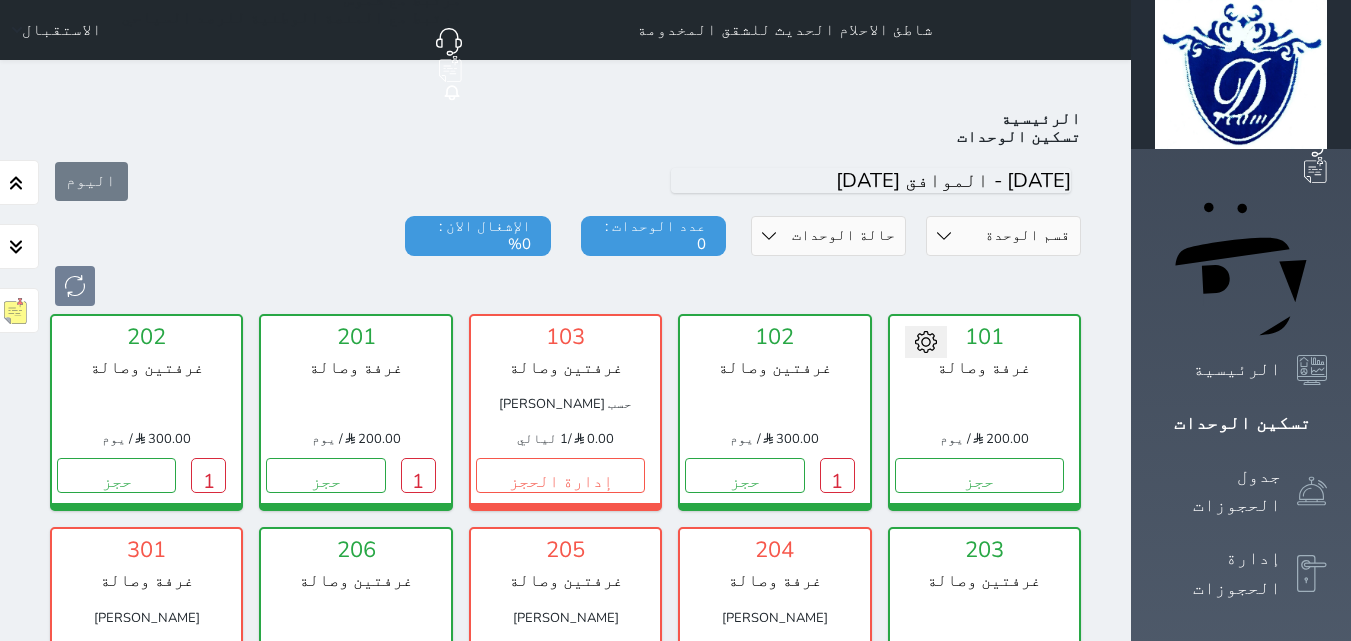 click on "حجز جماعي جديد   حجز جديد             الرئيسية     تسكين الوحدات     جدول الحجوزات     إدارة الحجوزات     POS     الإدارة المالية     العملاء     تقييمات العملاء       الخدمات     التقارير         الدعم الفني" at bounding box center [1241, 1232] 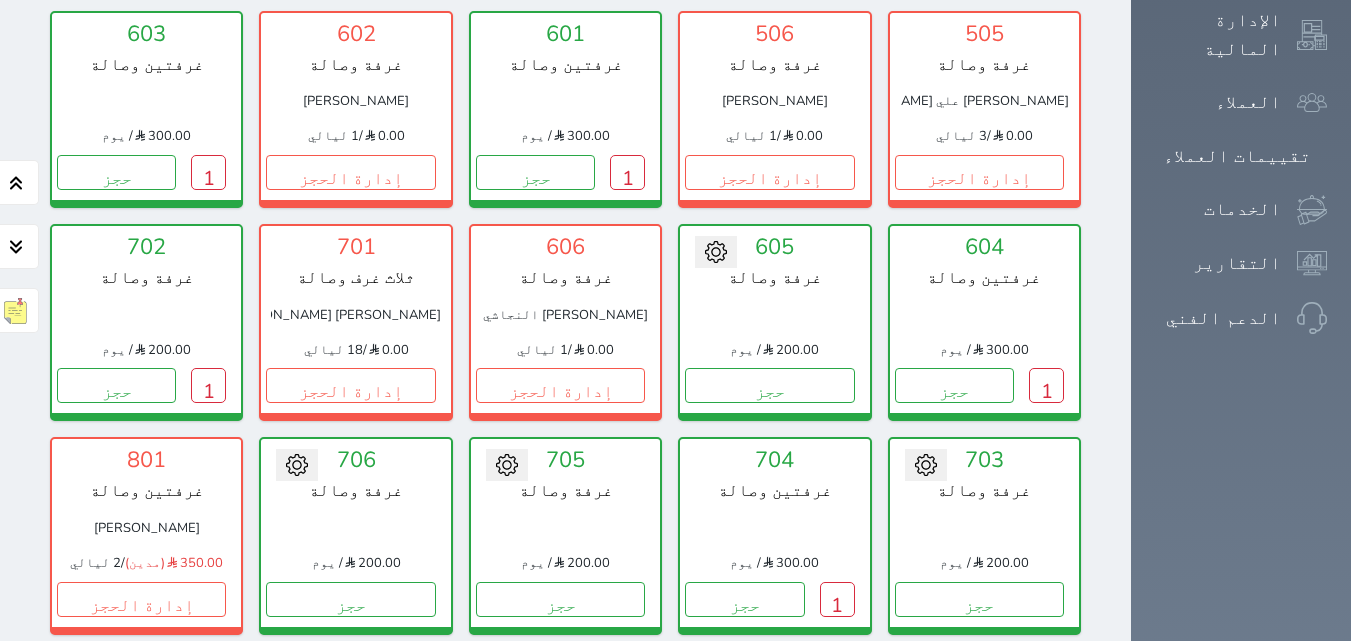 scroll, scrollTop: 1298, scrollLeft: 0, axis: vertical 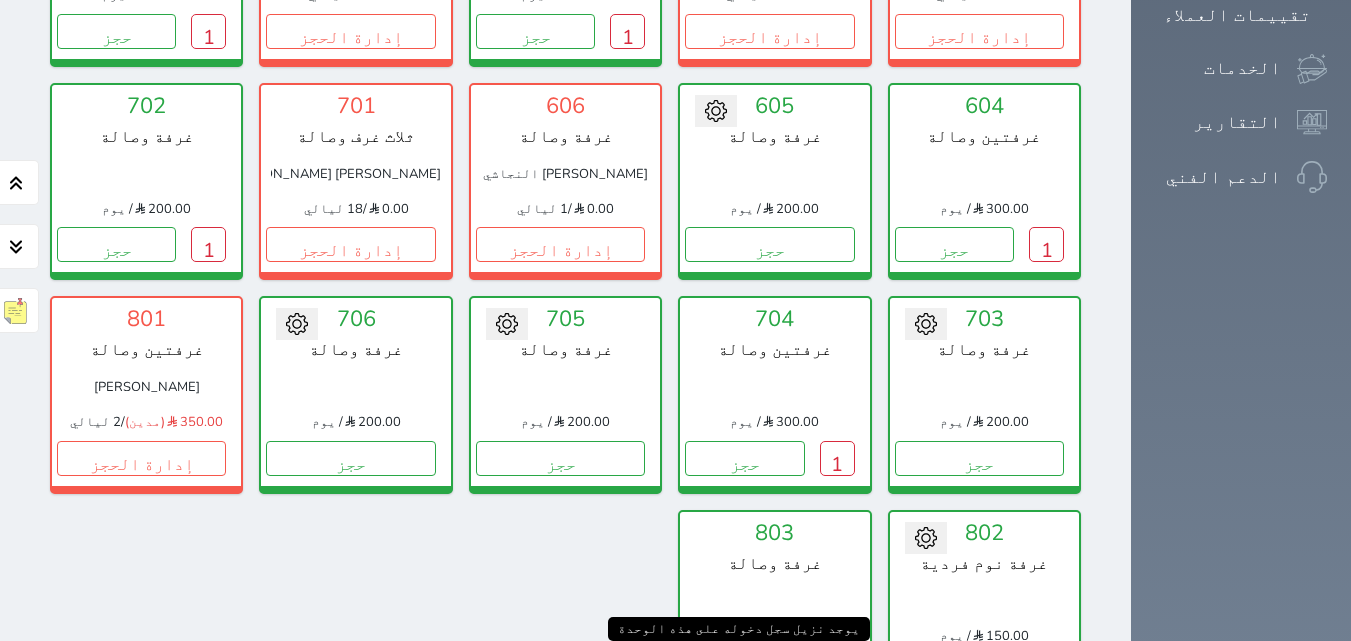 click on "1" at bounding box center (837, 671) 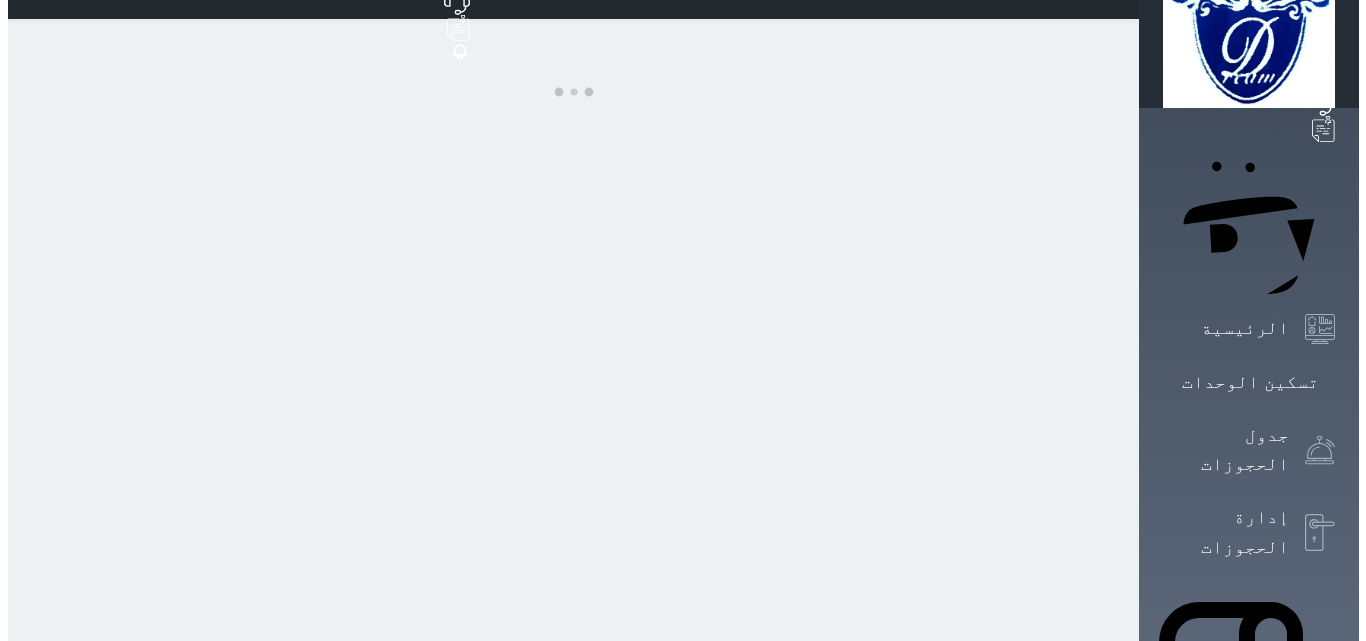 scroll, scrollTop: 0, scrollLeft: 0, axis: both 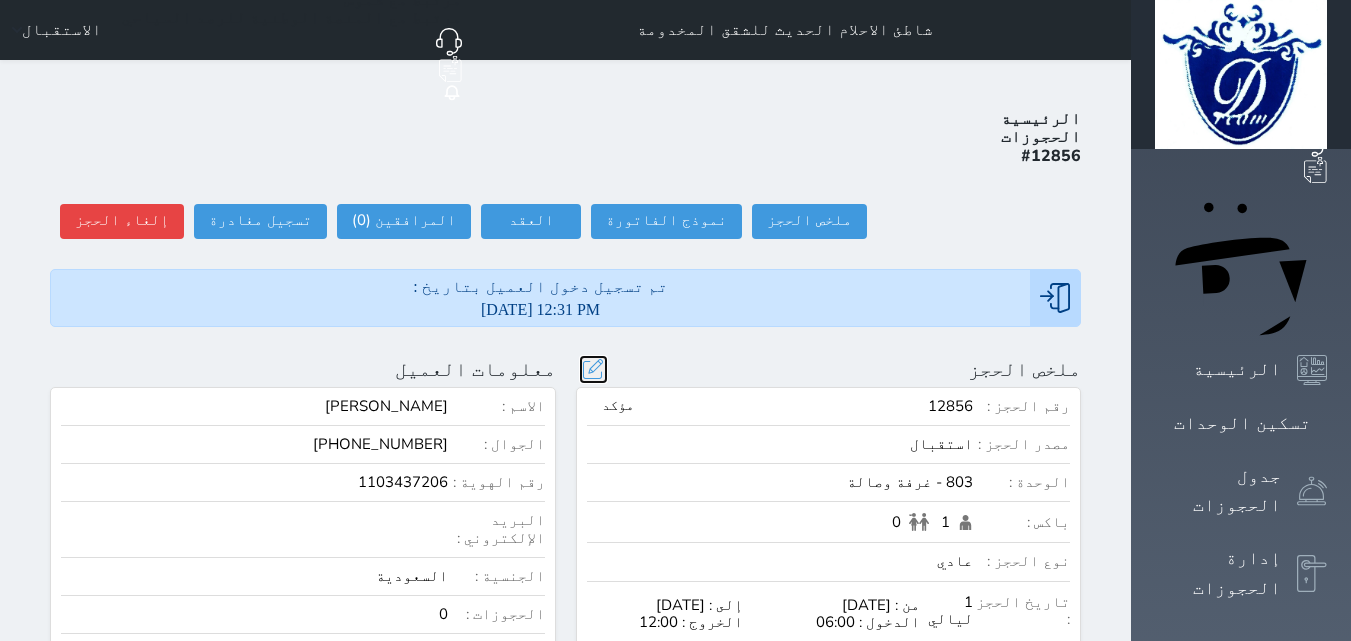 click at bounding box center (593, 369) 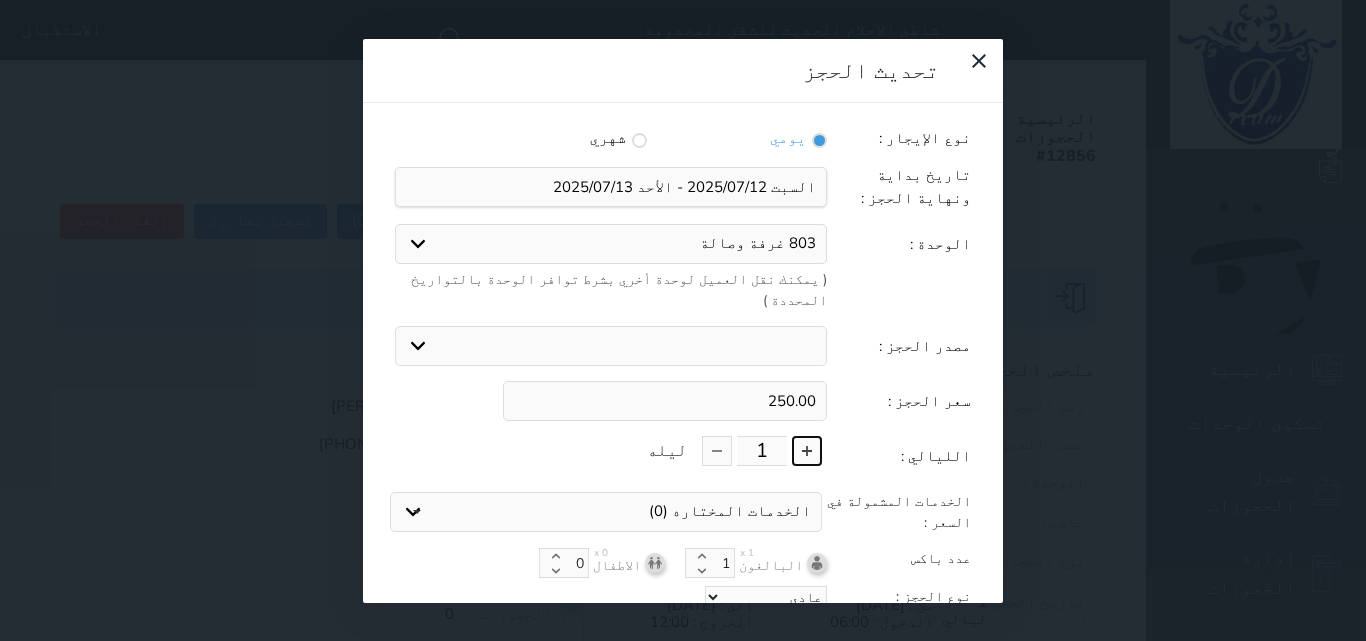click at bounding box center [807, 451] 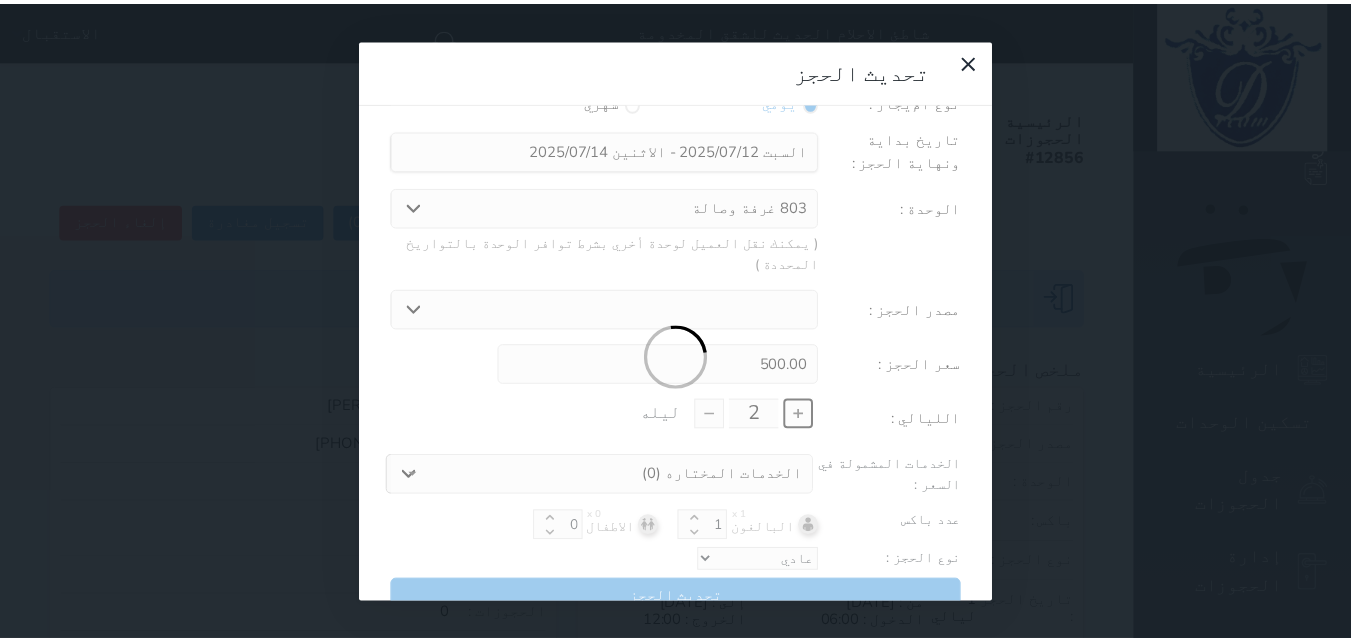 scroll, scrollTop: 45, scrollLeft: 0, axis: vertical 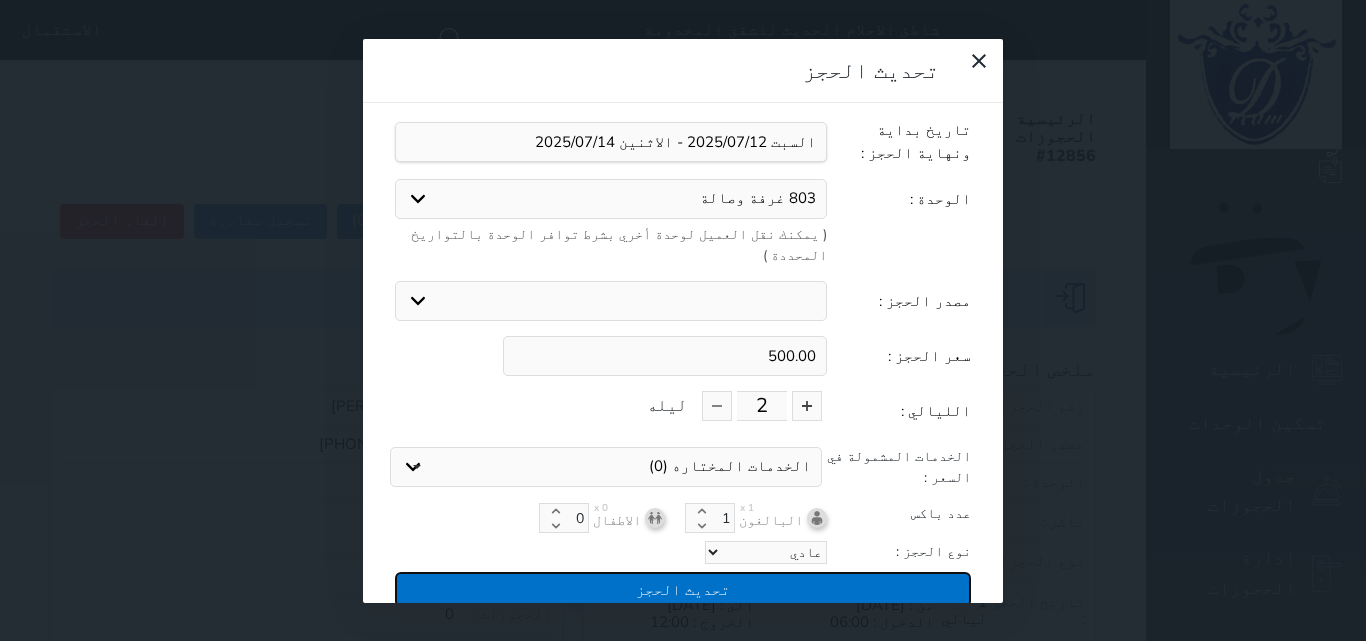 click on "تحديث الحجز" at bounding box center (683, 589) 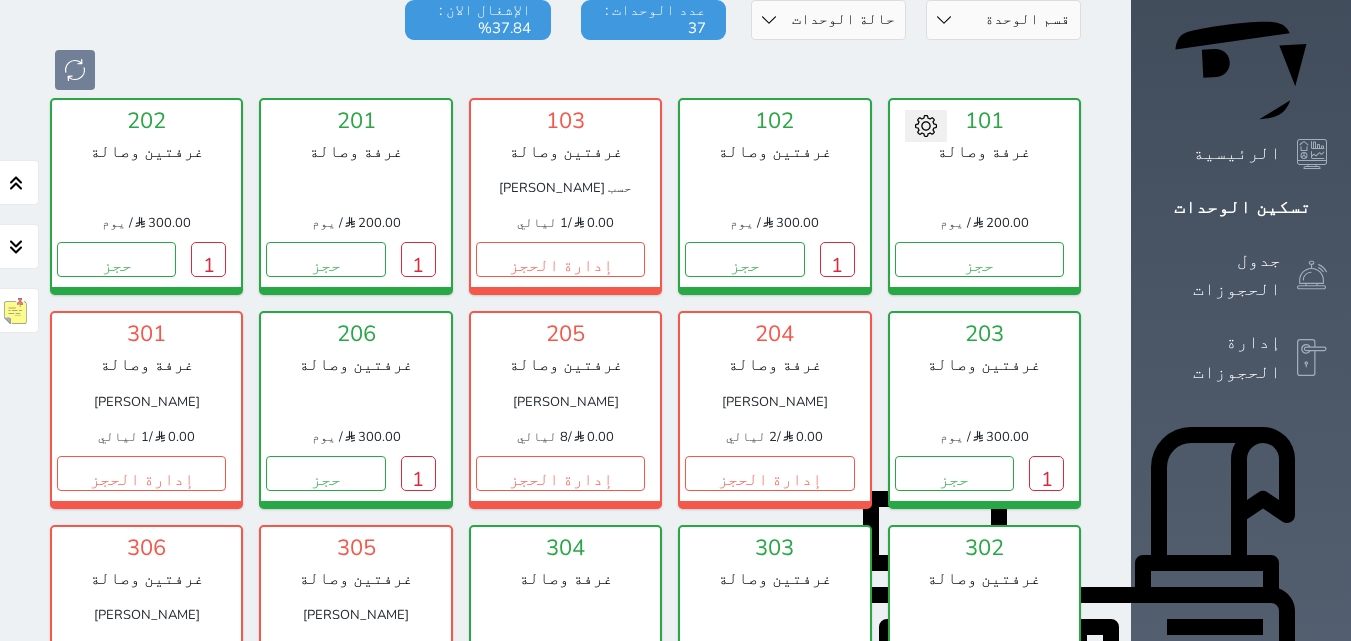 scroll, scrollTop: 0, scrollLeft: 0, axis: both 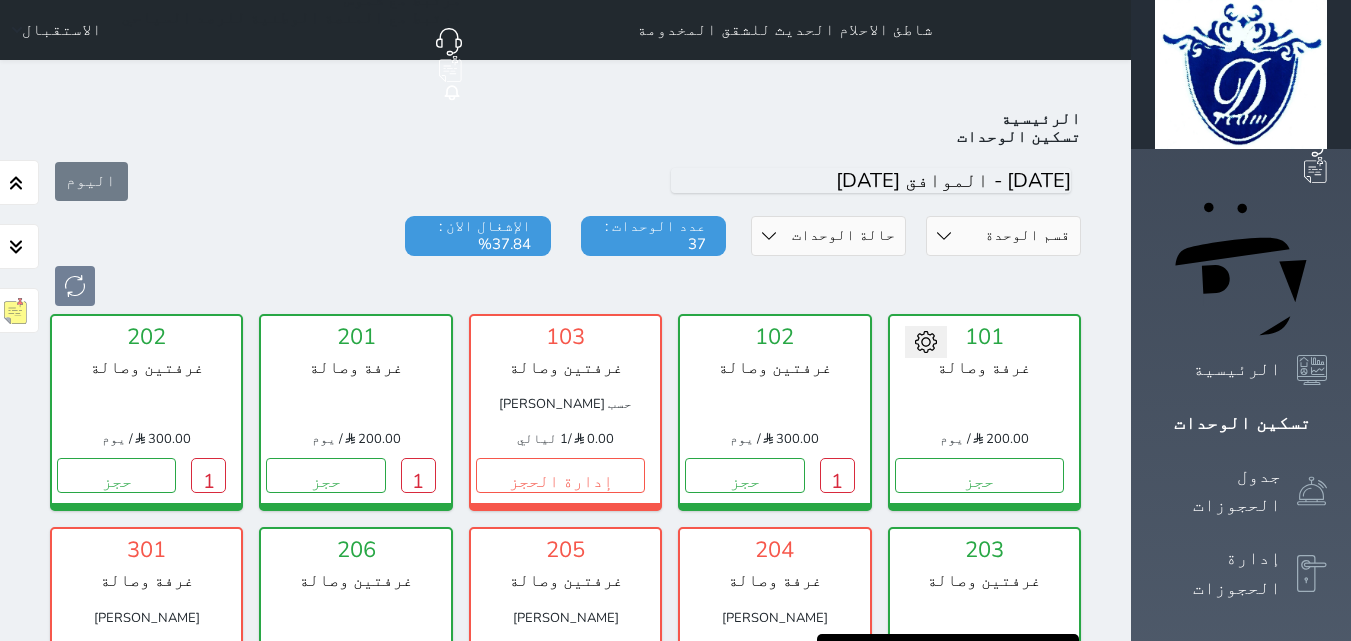 click on "1" at bounding box center [1046, 689] 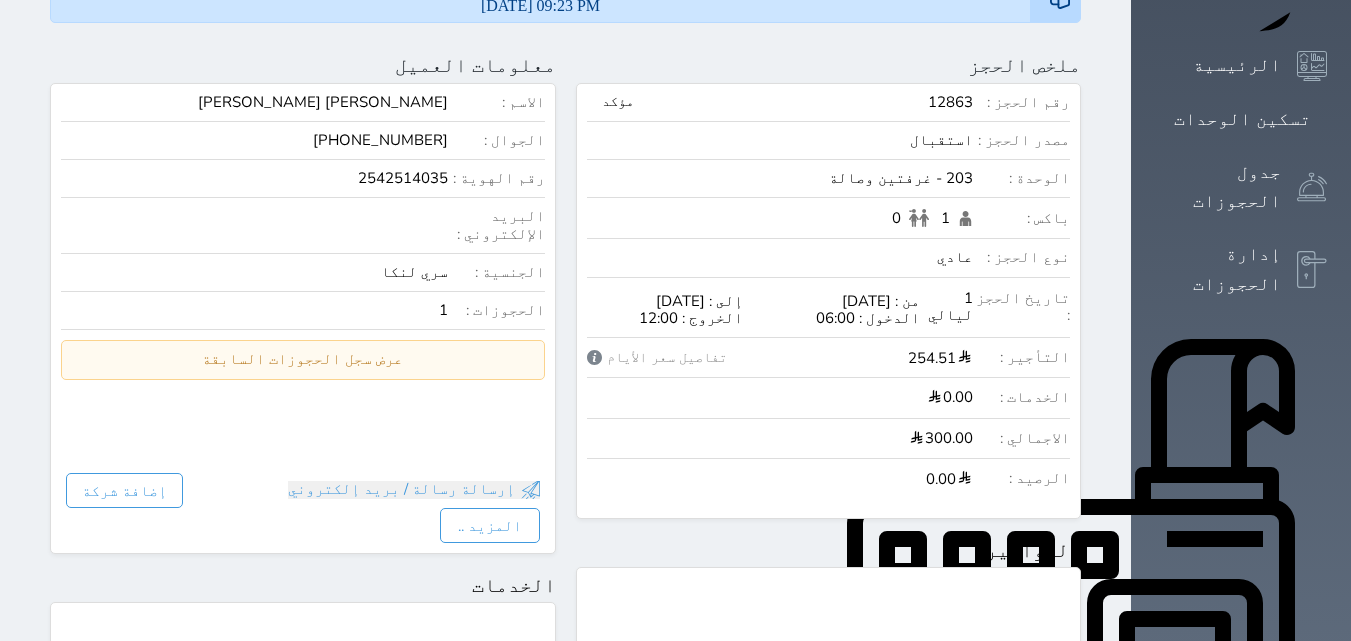scroll, scrollTop: 177, scrollLeft: 0, axis: vertical 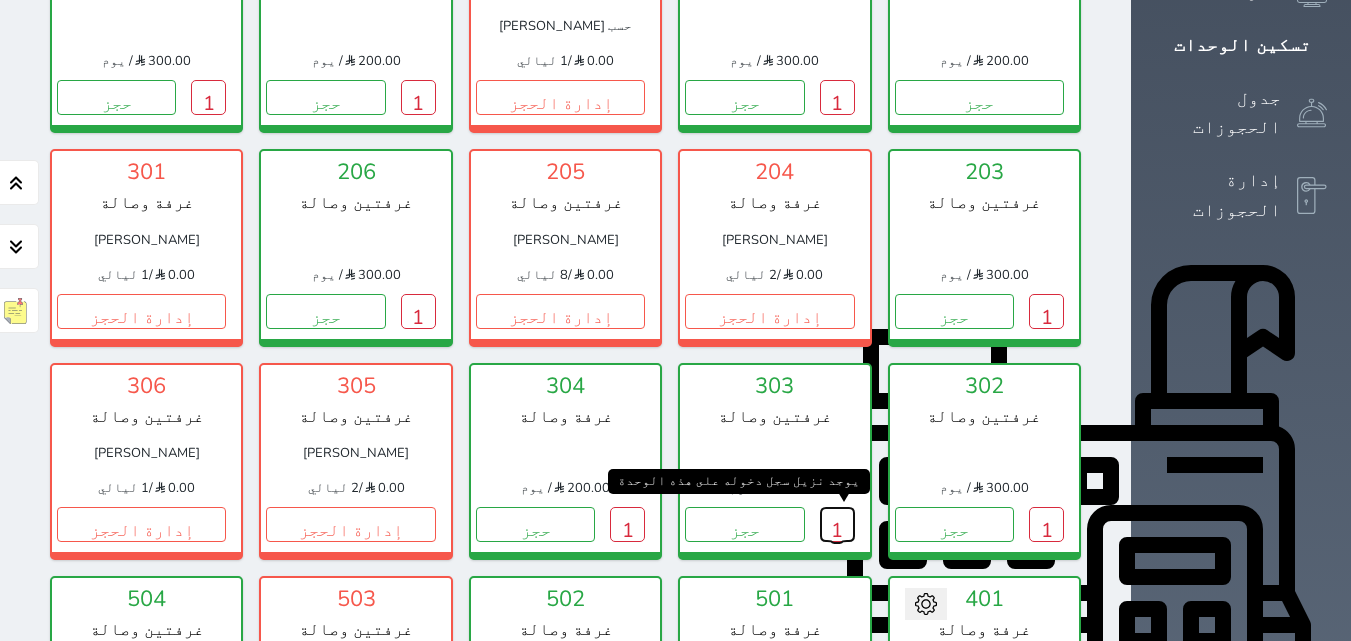 click on "1" at bounding box center (837, 524) 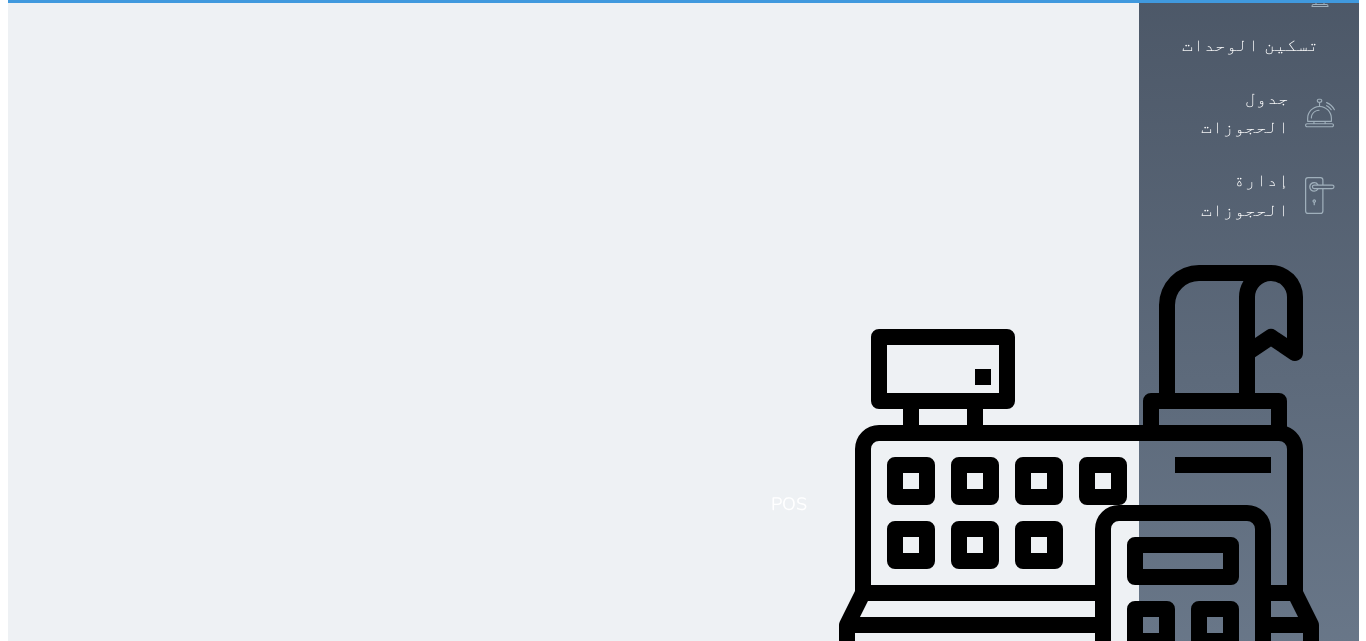 scroll, scrollTop: 0, scrollLeft: 0, axis: both 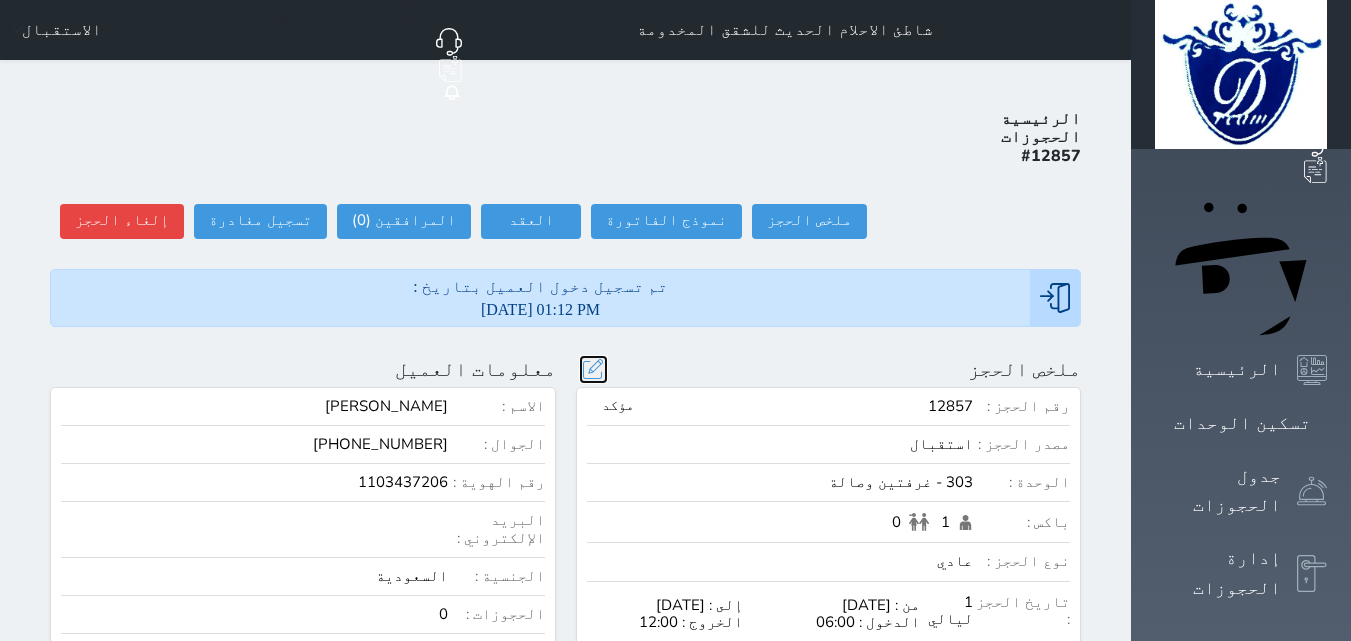 click at bounding box center (593, 369) 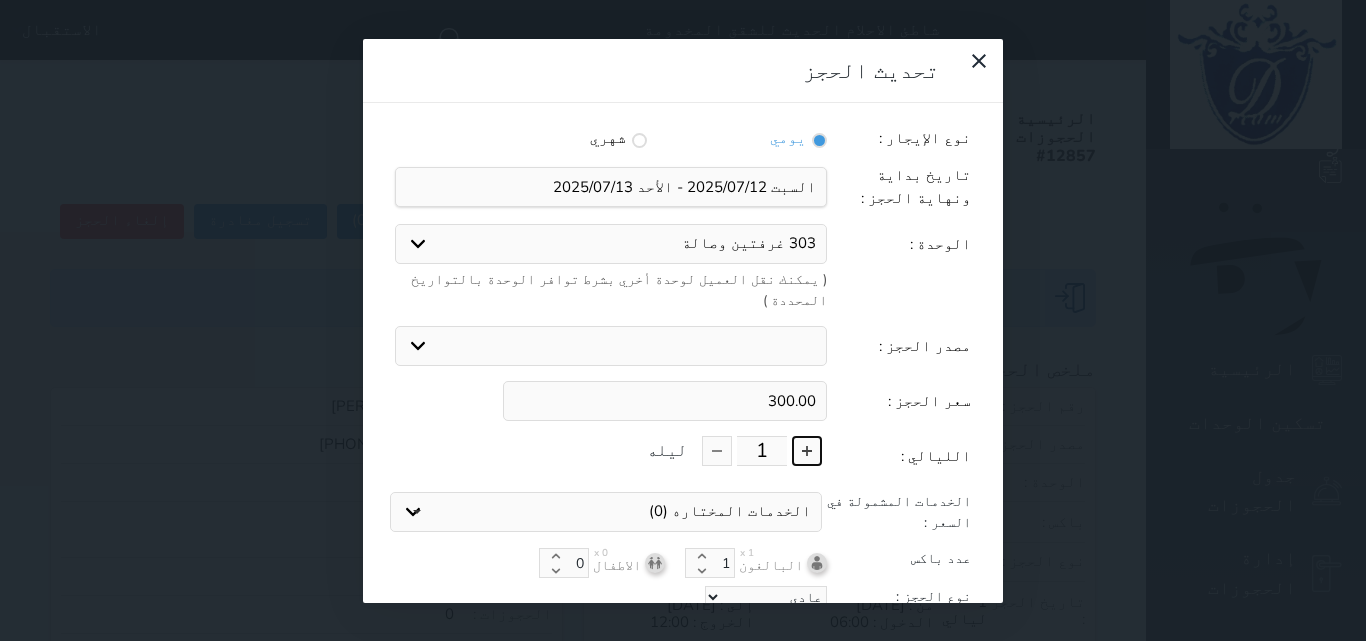 click at bounding box center [807, 451] 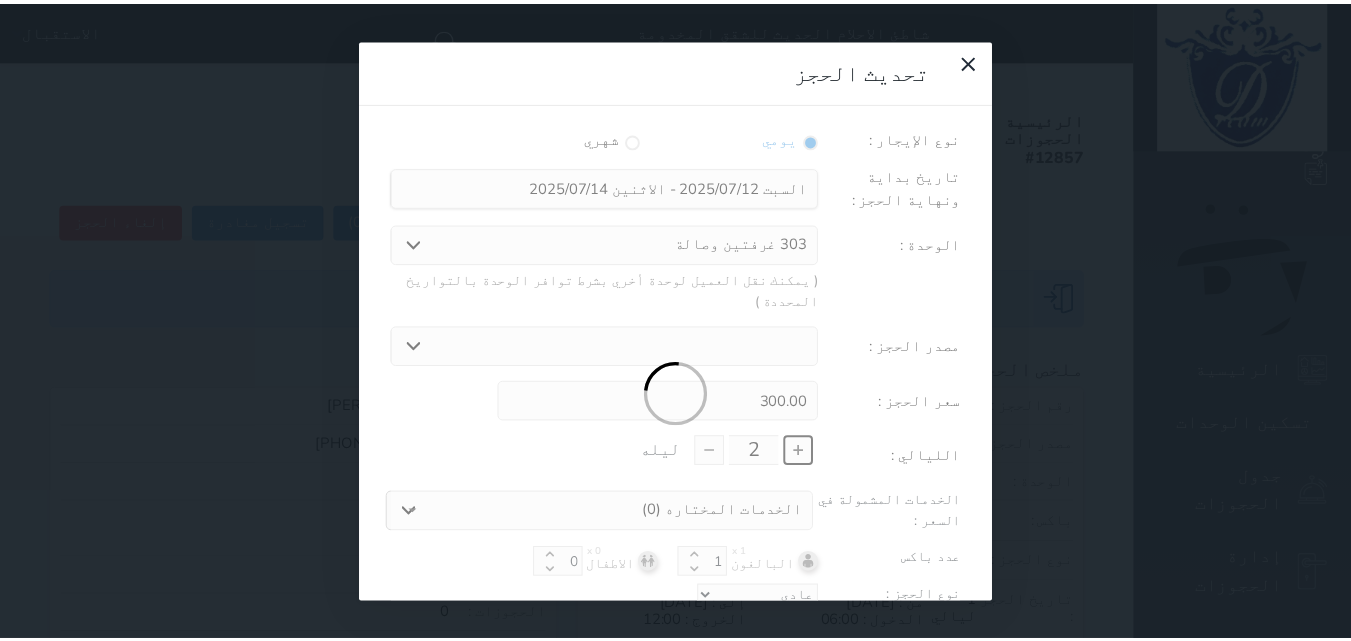 scroll, scrollTop: 45, scrollLeft: 0, axis: vertical 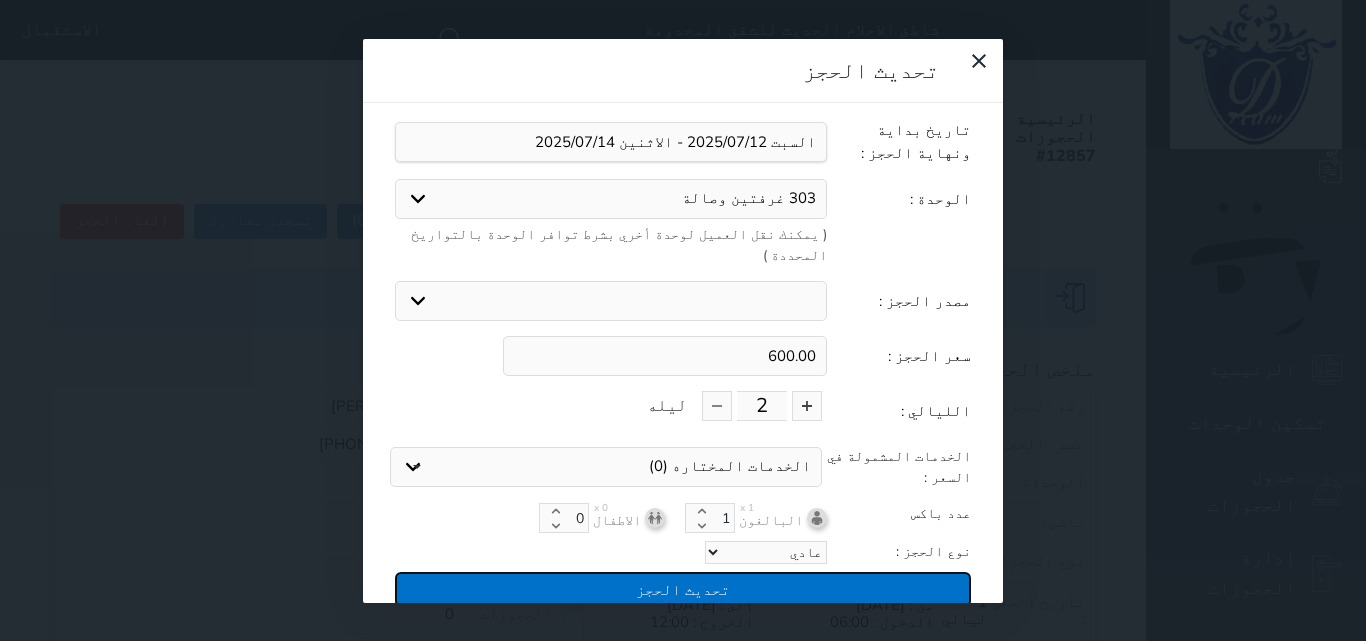 click on "تحديث الحجز" at bounding box center [683, 589] 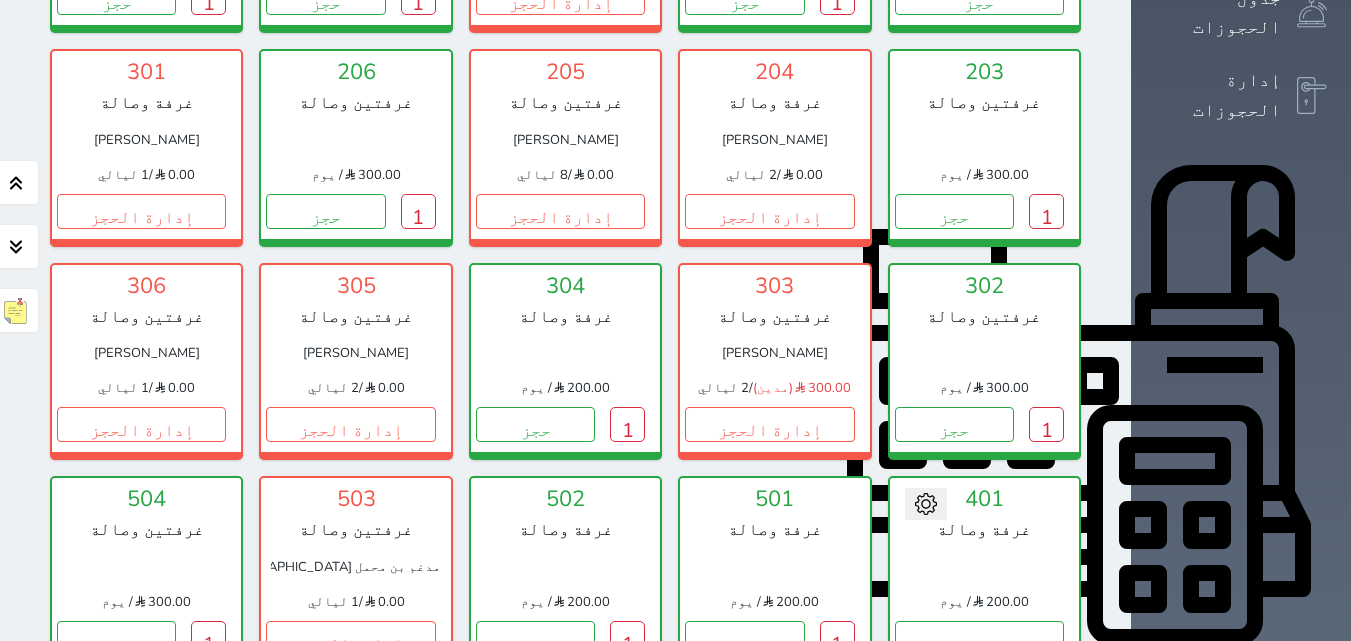 scroll, scrollTop: 78, scrollLeft: 0, axis: vertical 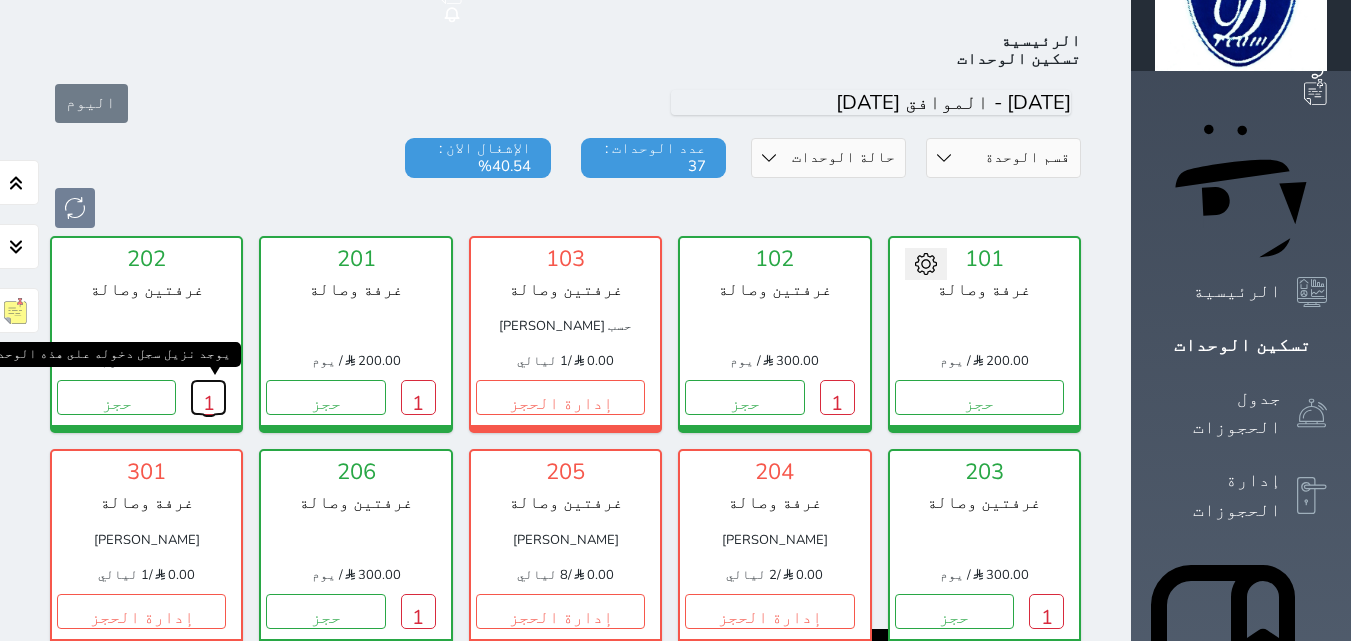 click on "1" at bounding box center (208, 397) 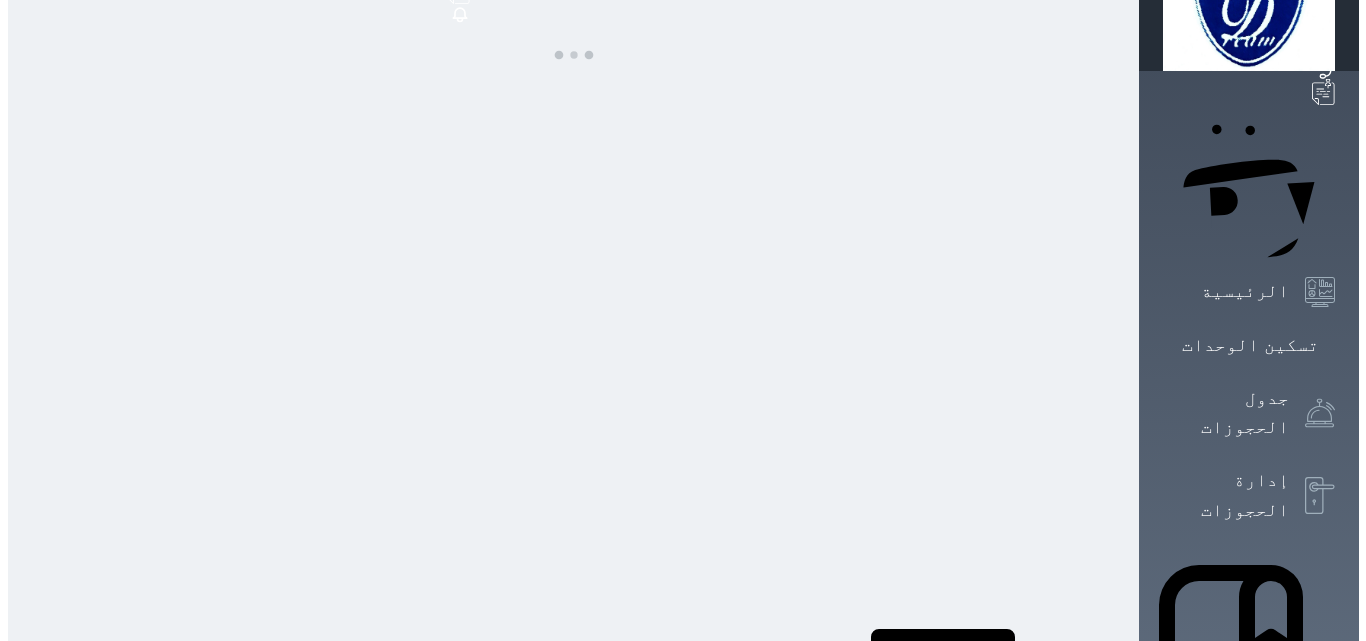 scroll, scrollTop: 0, scrollLeft: 0, axis: both 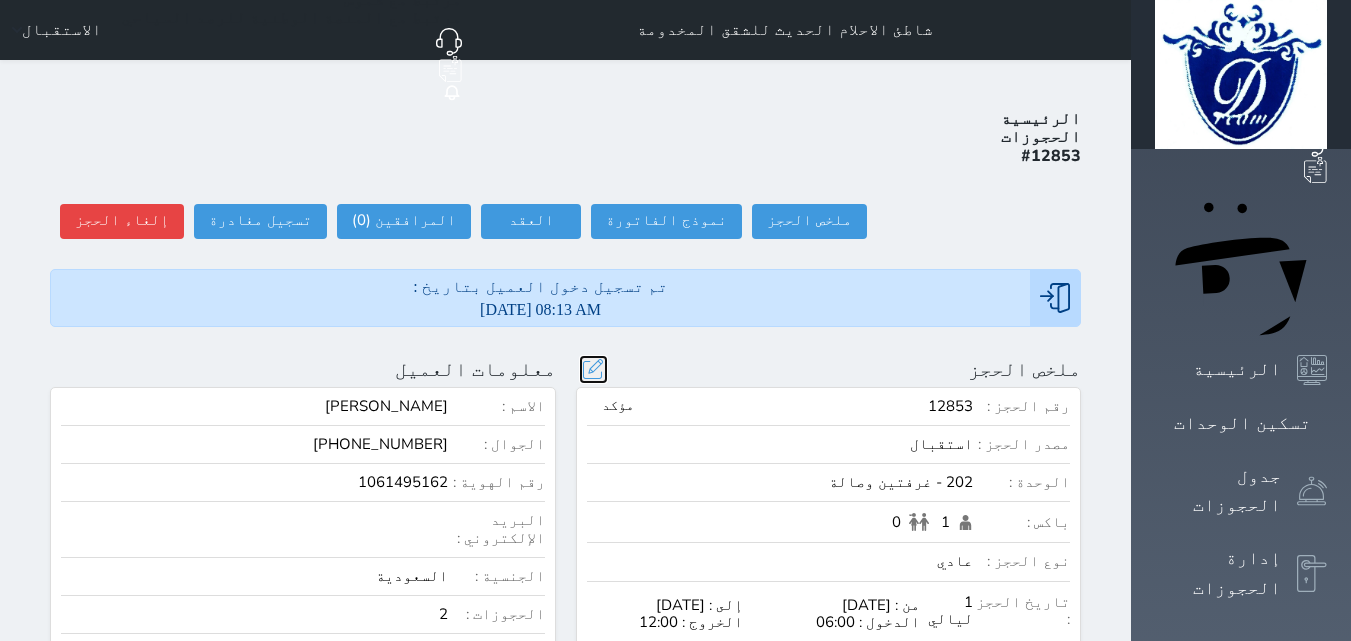 click at bounding box center (593, 369) 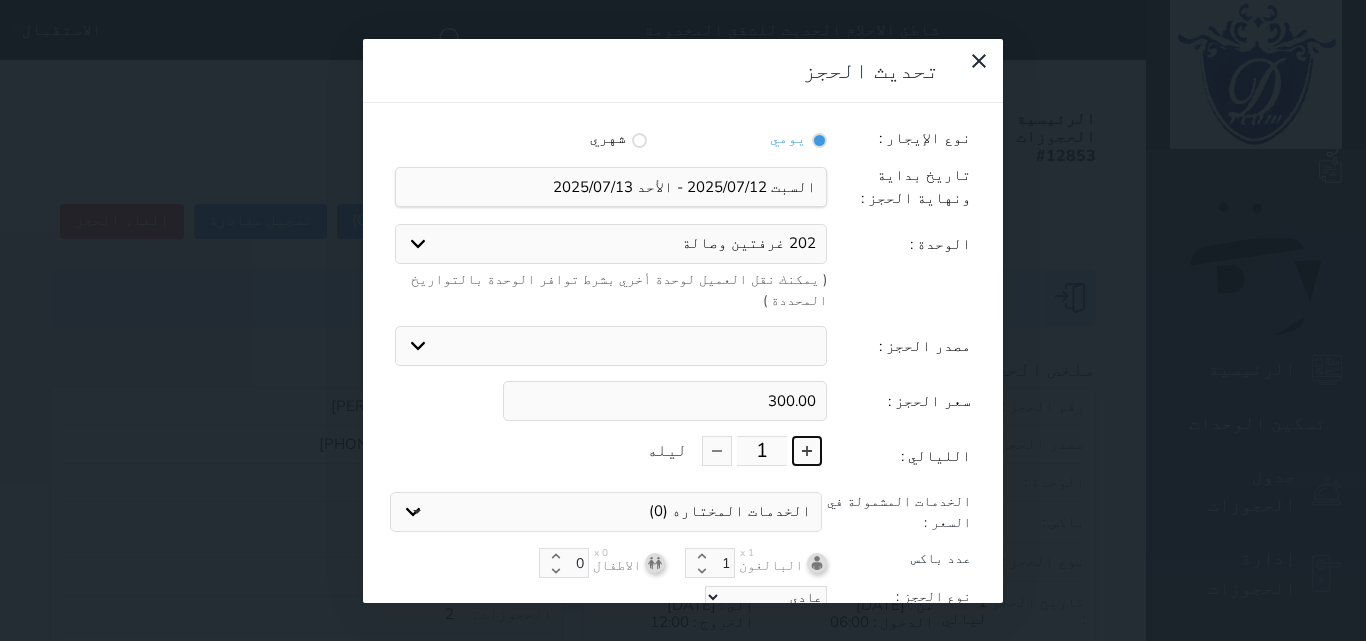 click at bounding box center [807, 451] 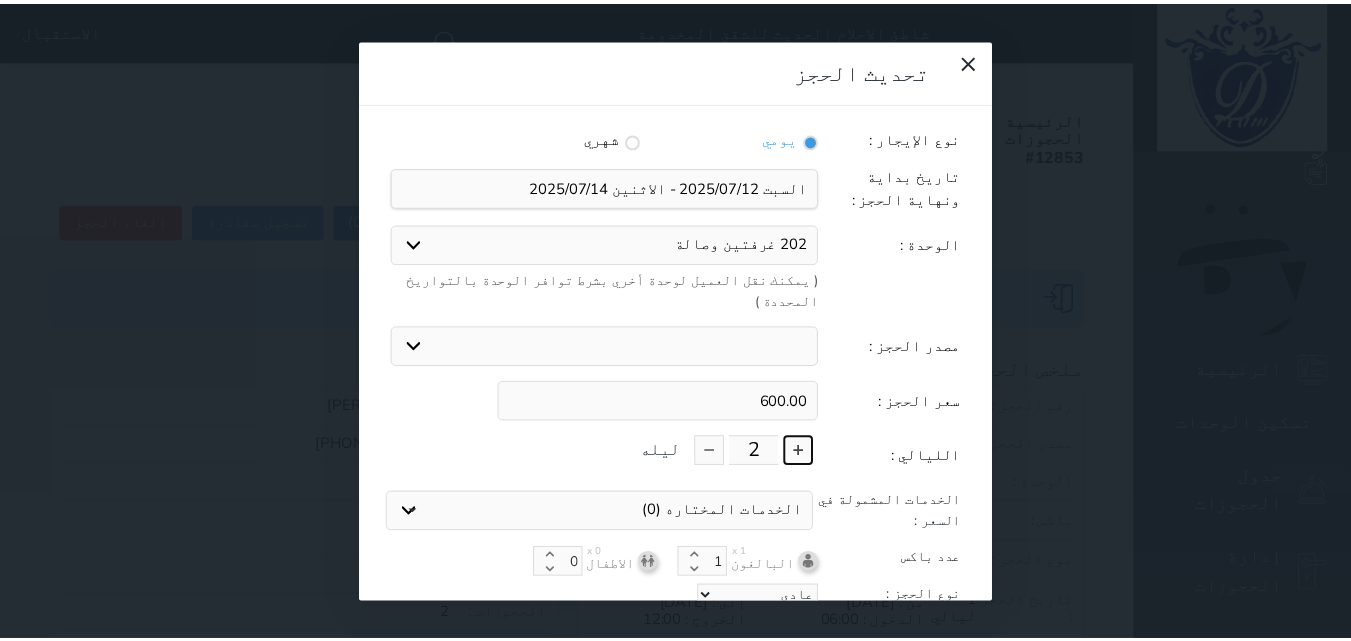 scroll, scrollTop: 45, scrollLeft: 0, axis: vertical 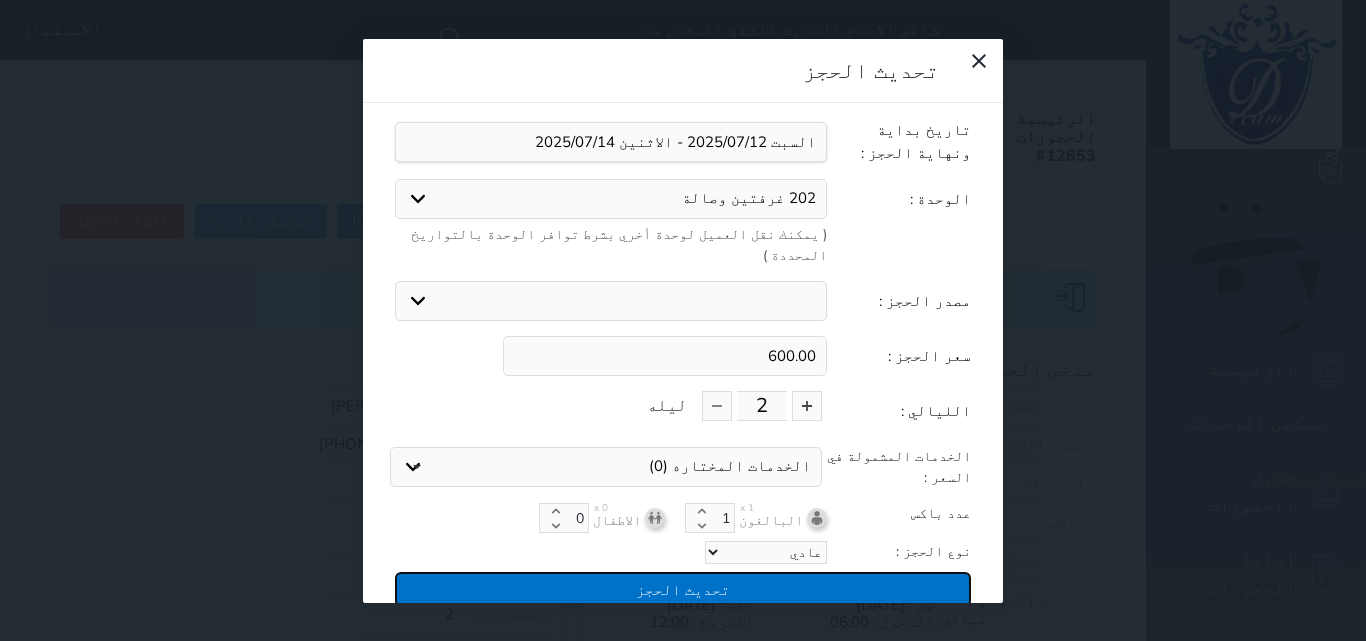 click on "تحديث الحجز" at bounding box center (683, 589) 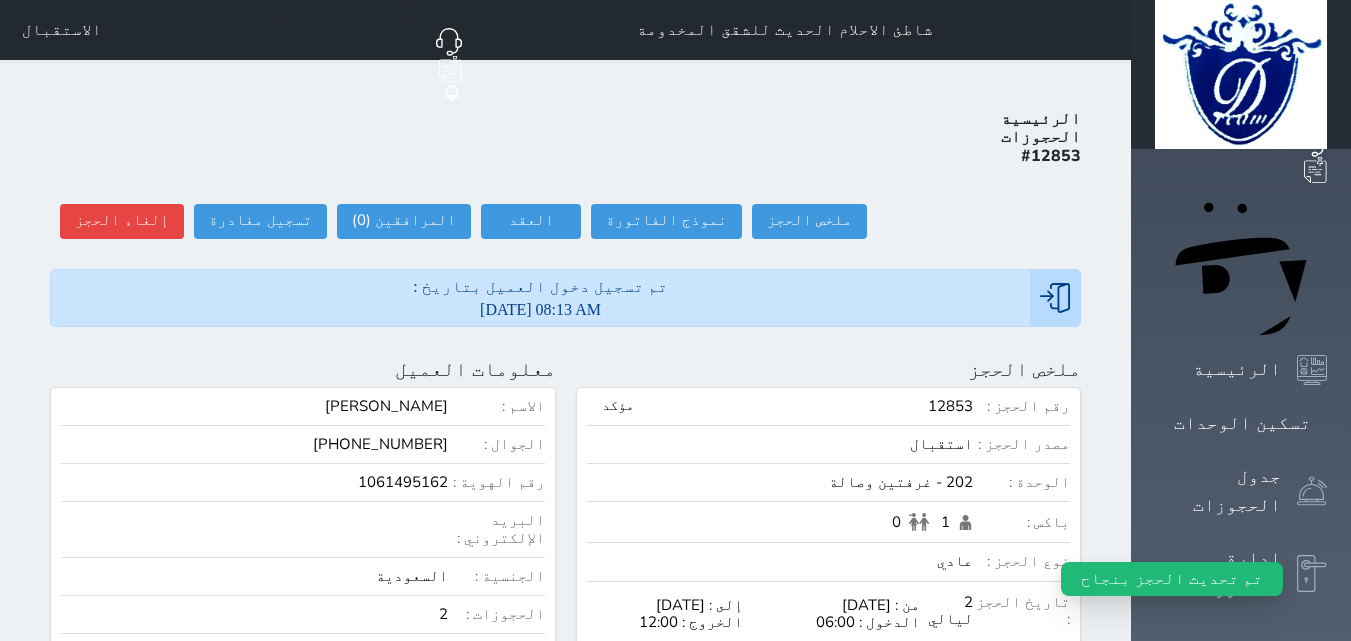 scroll, scrollTop: 300, scrollLeft: 0, axis: vertical 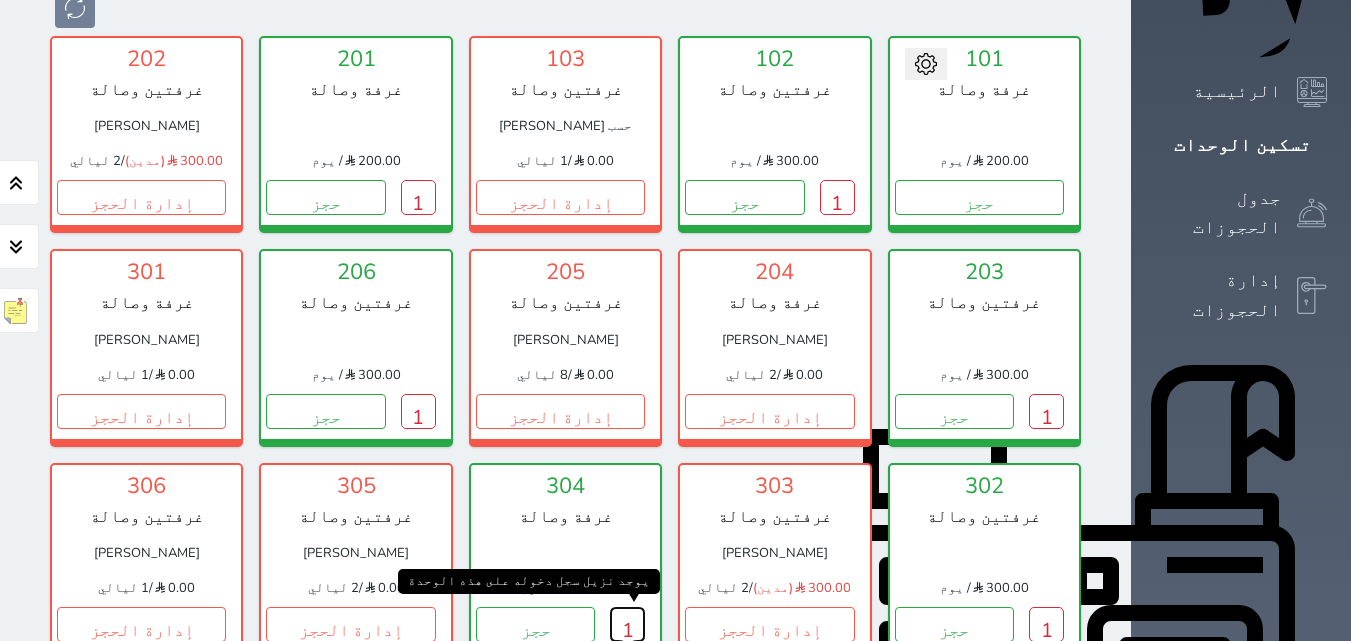 click on "1" at bounding box center (627, 624) 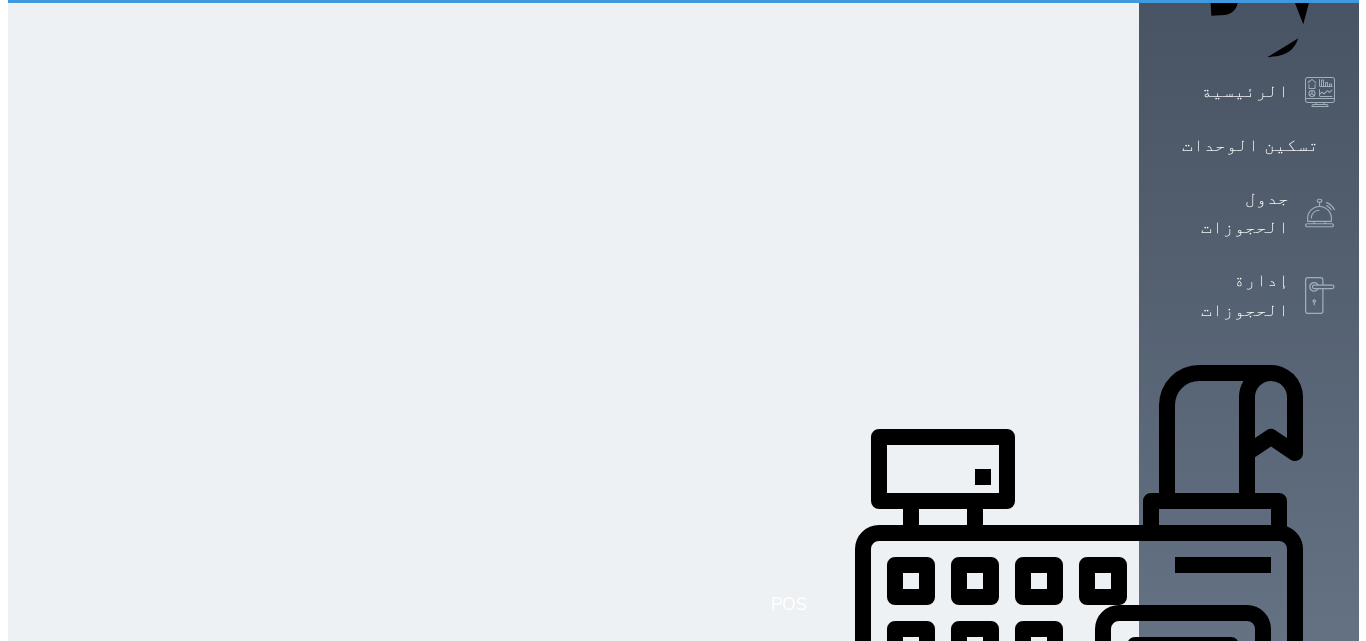 scroll, scrollTop: 0, scrollLeft: 0, axis: both 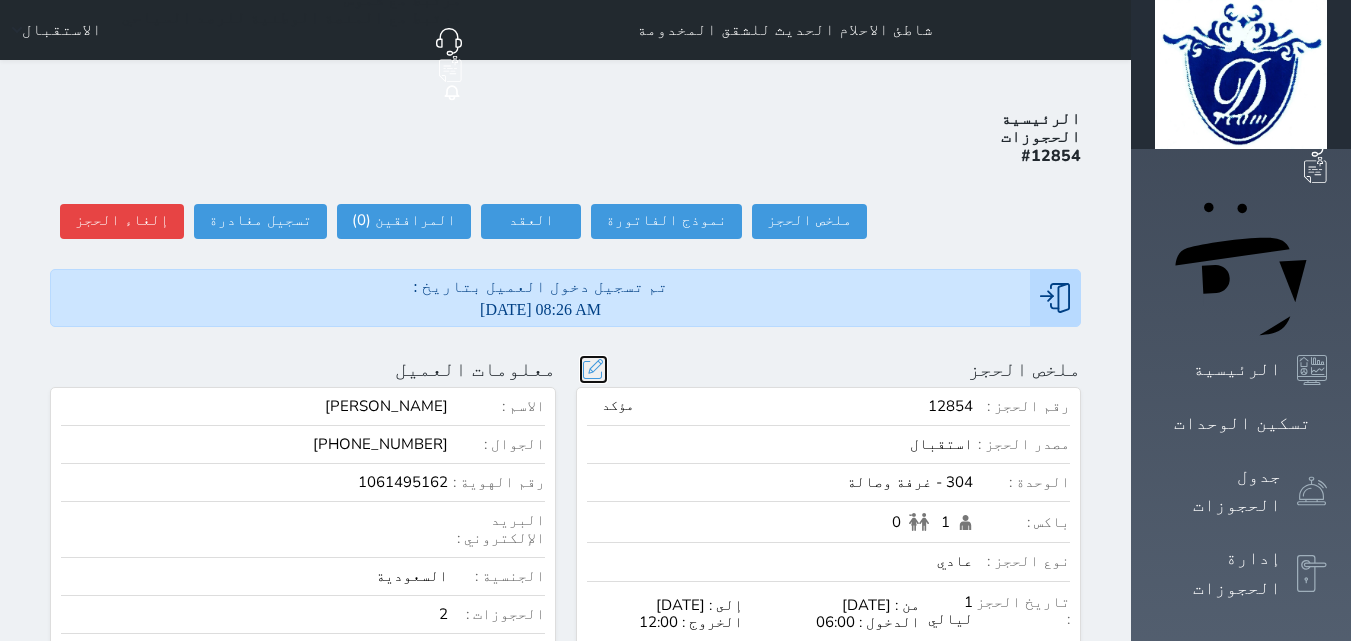 click at bounding box center [593, 369] 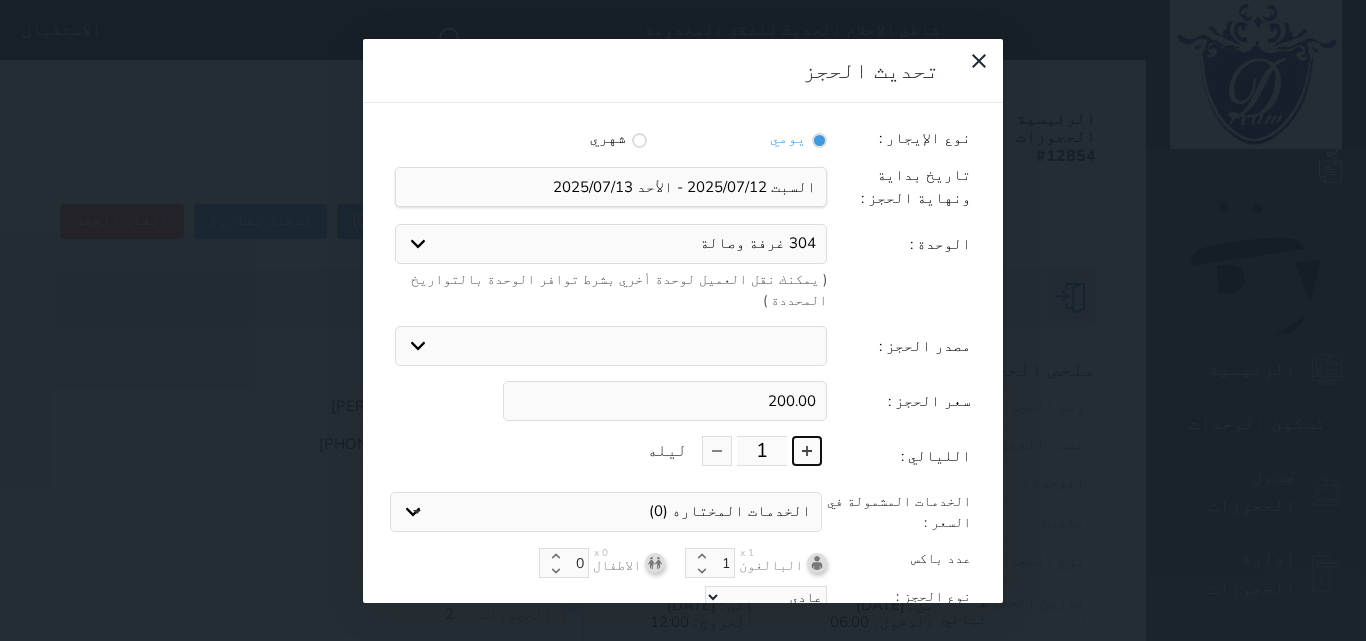 click at bounding box center (807, 451) 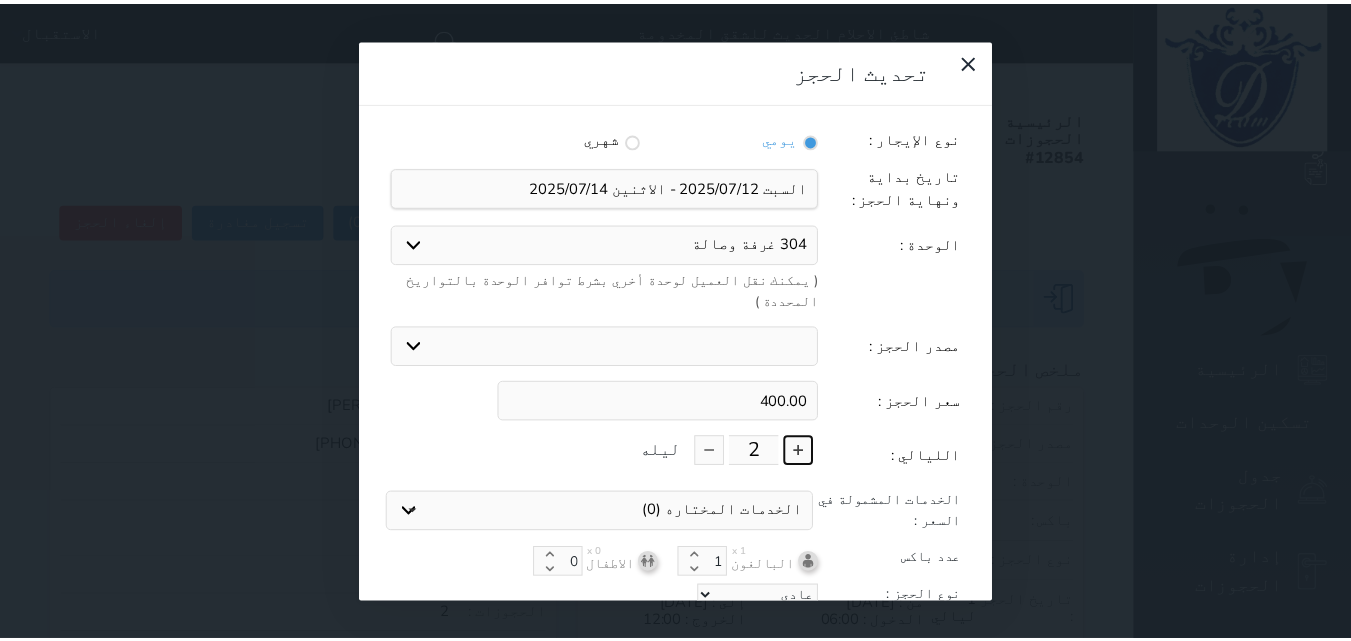 scroll, scrollTop: 45, scrollLeft: 0, axis: vertical 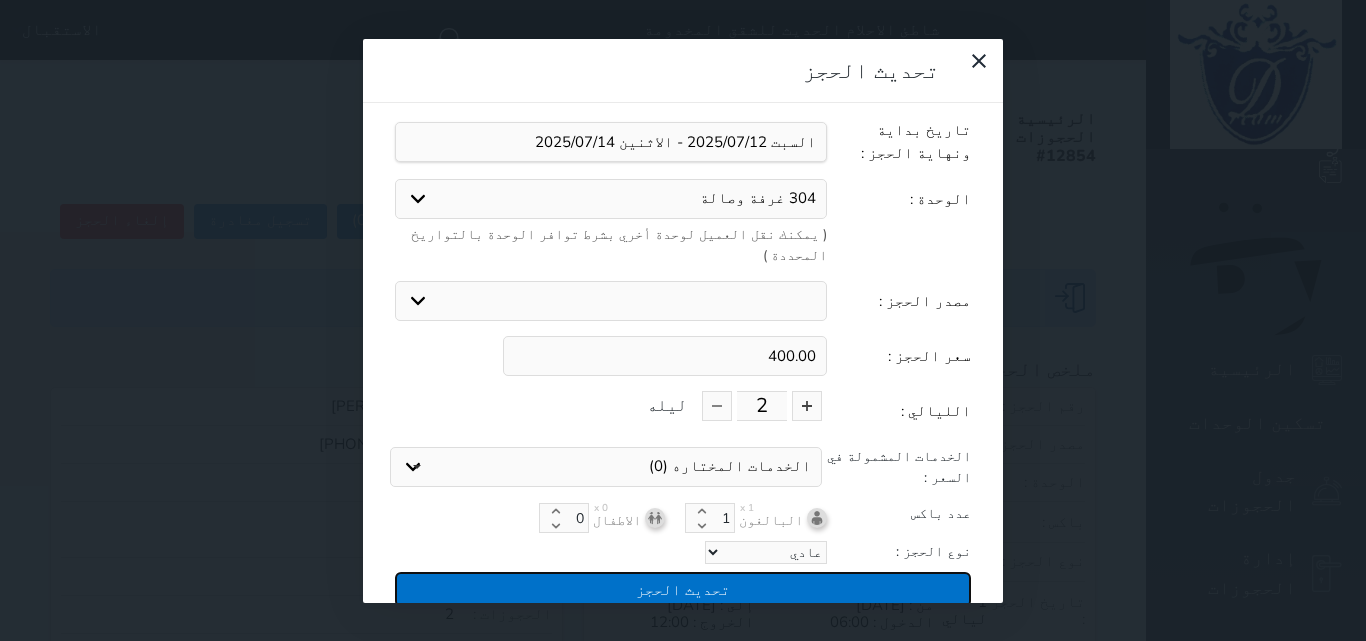click on "تحديث الحجز" at bounding box center [683, 589] 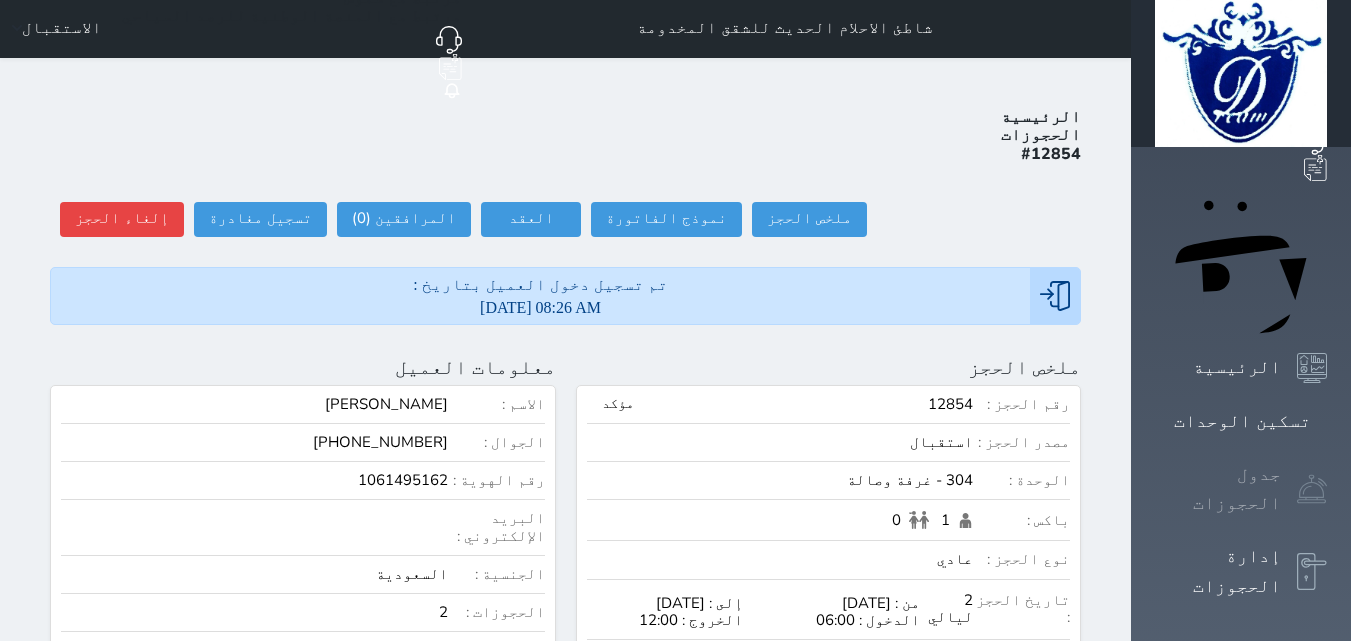 scroll, scrollTop: 100, scrollLeft: 0, axis: vertical 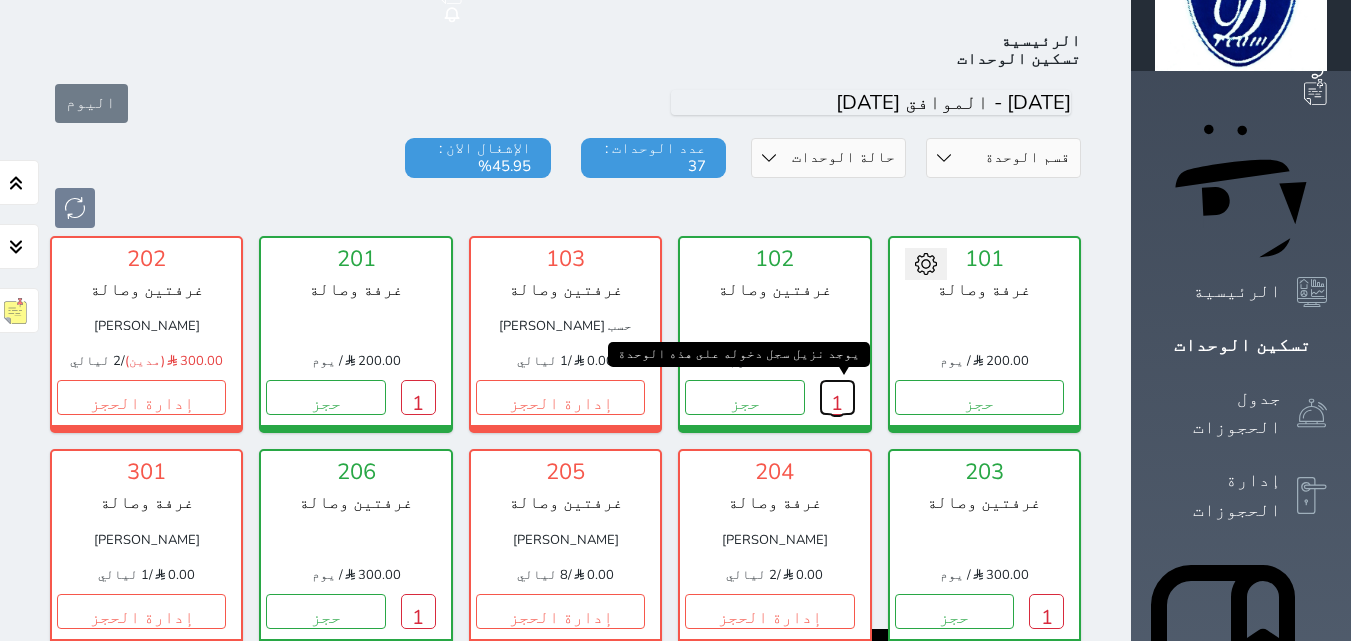 click on "1" at bounding box center (837, 397) 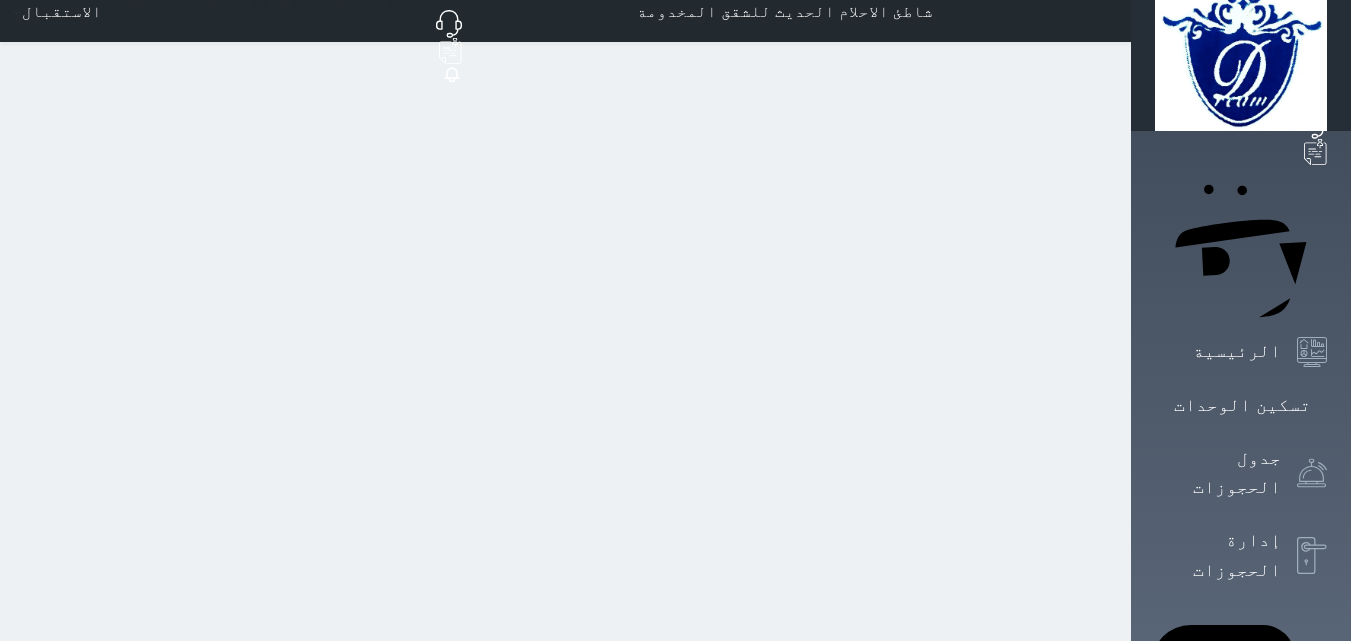 scroll, scrollTop: 0, scrollLeft: 0, axis: both 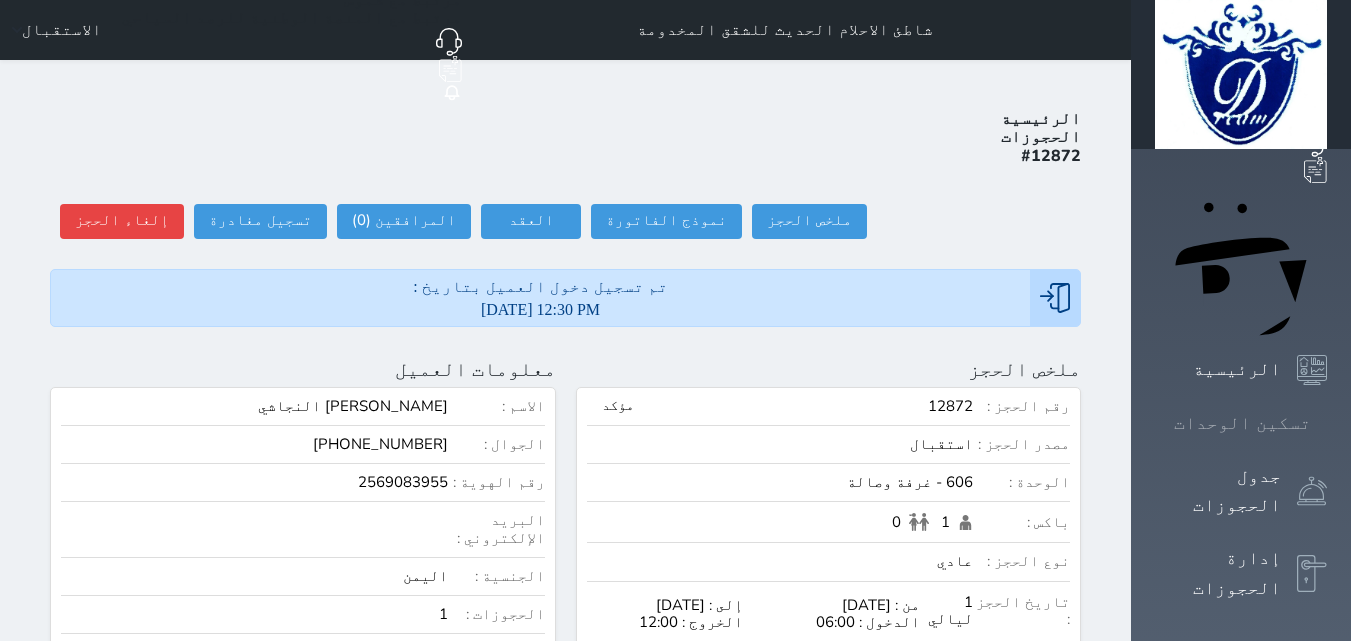 click 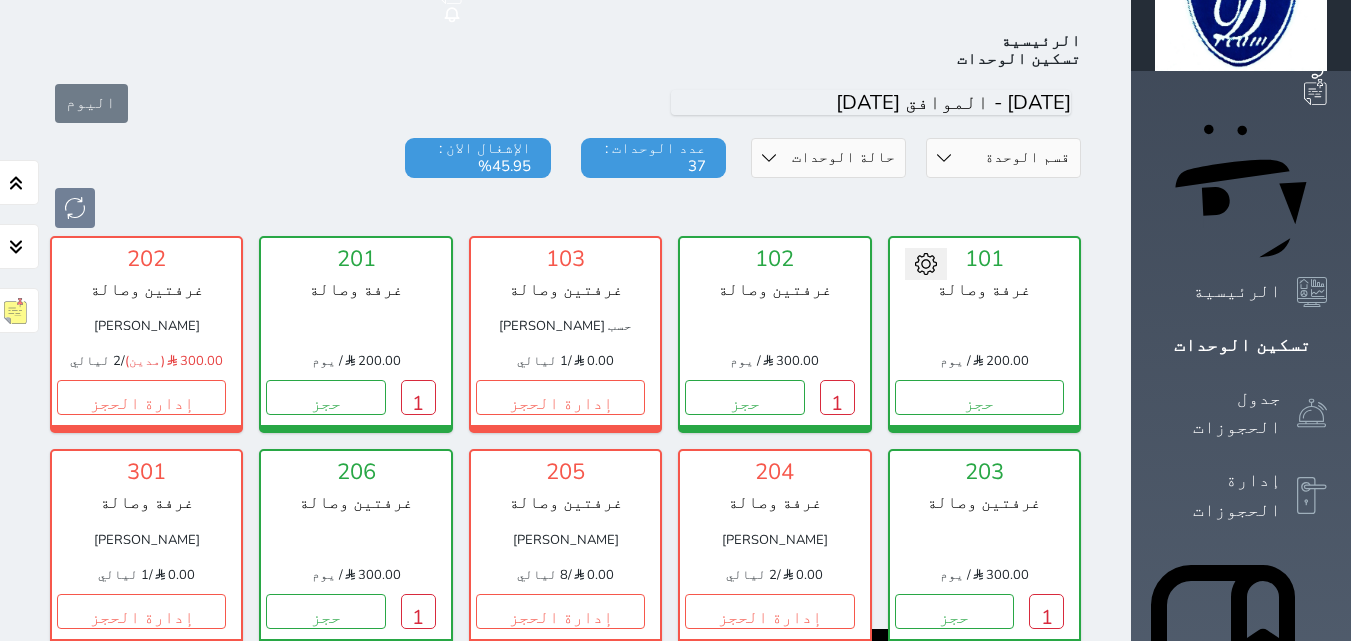 scroll, scrollTop: 178, scrollLeft: 0, axis: vertical 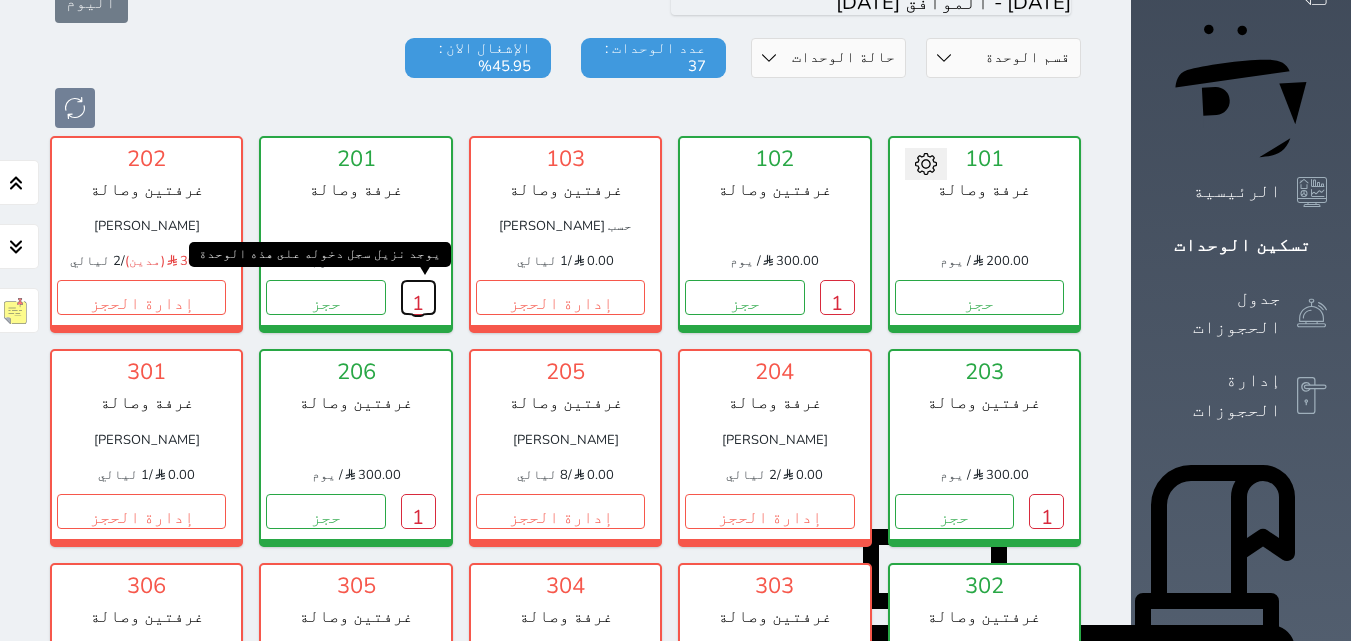 click on "1" at bounding box center [418, 297] 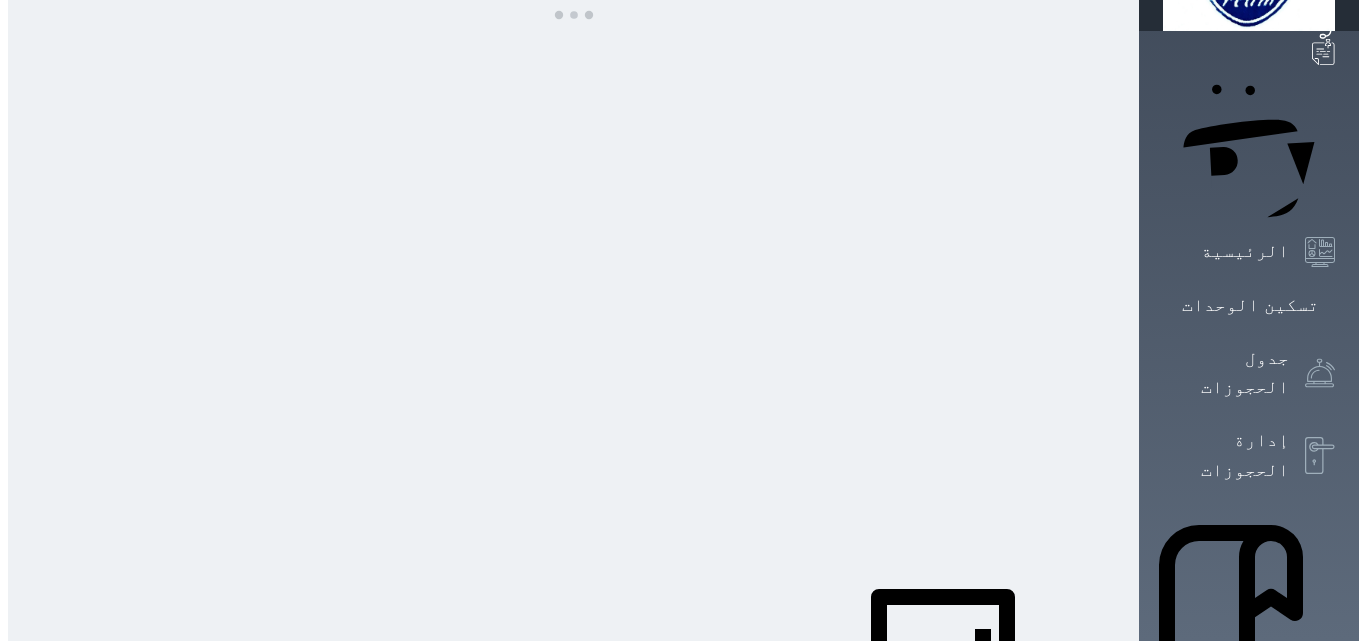 scroll, scrollTop: 0, scrollLeft: 0, axis: both 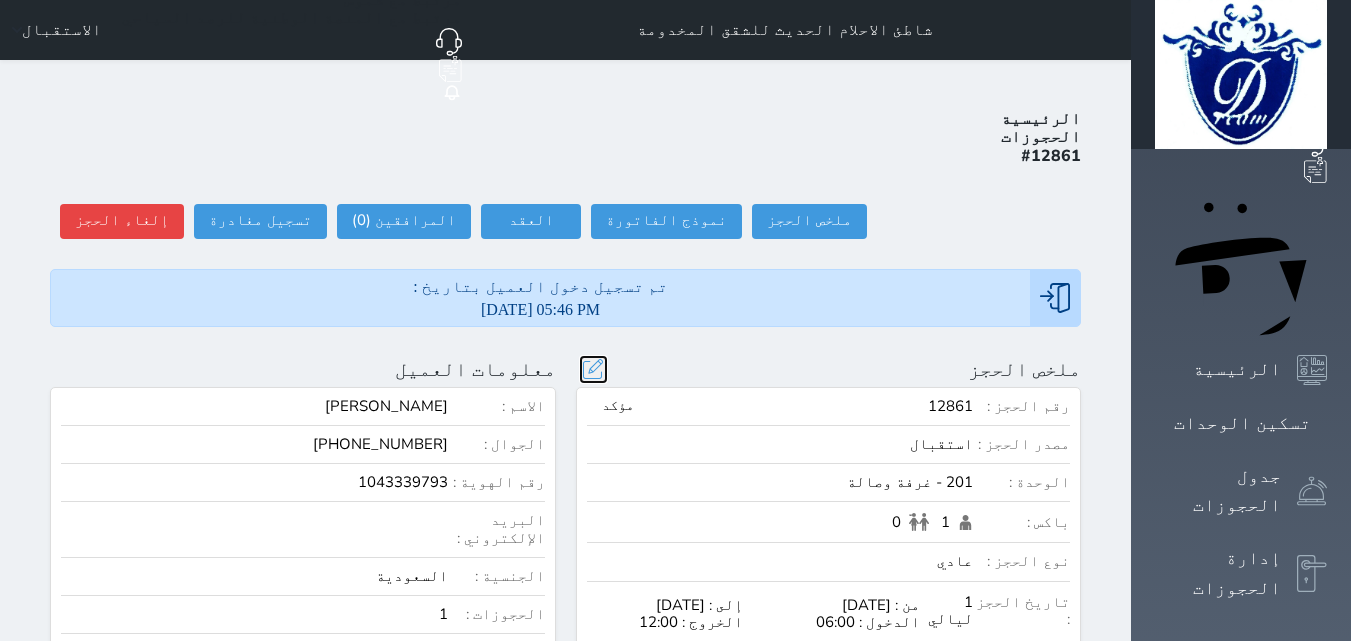 click at bounding box center [593, 369] 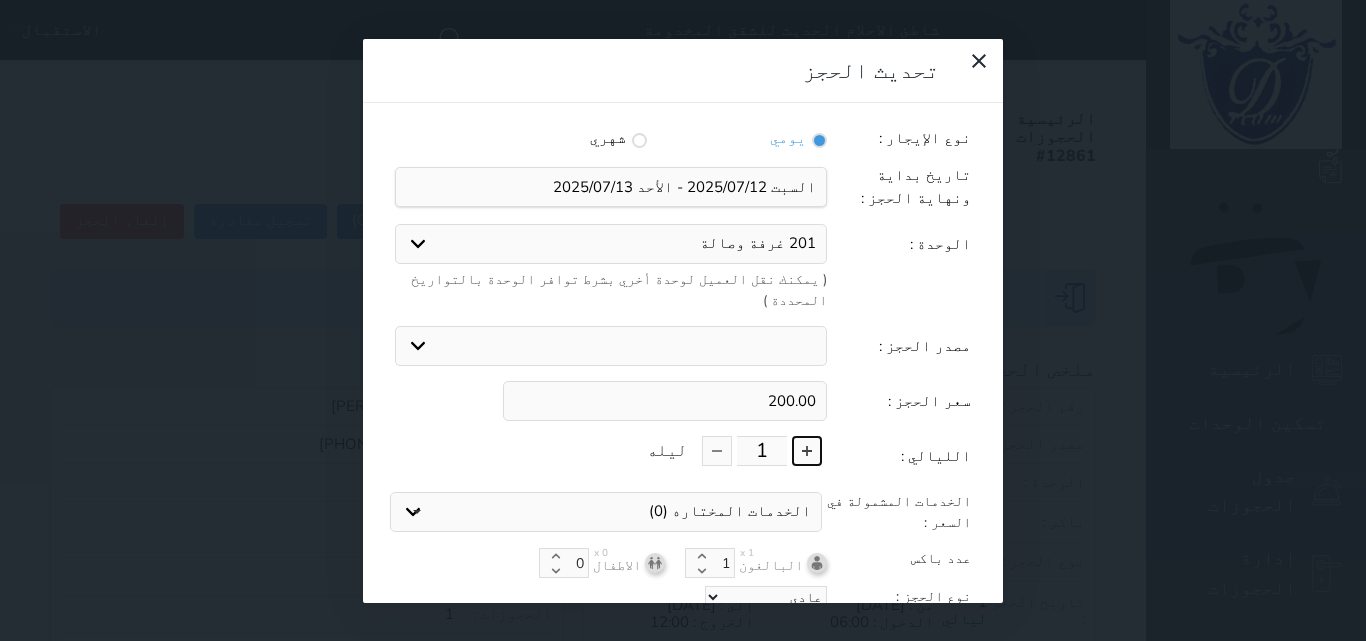 click at bounding box center (807, 451) 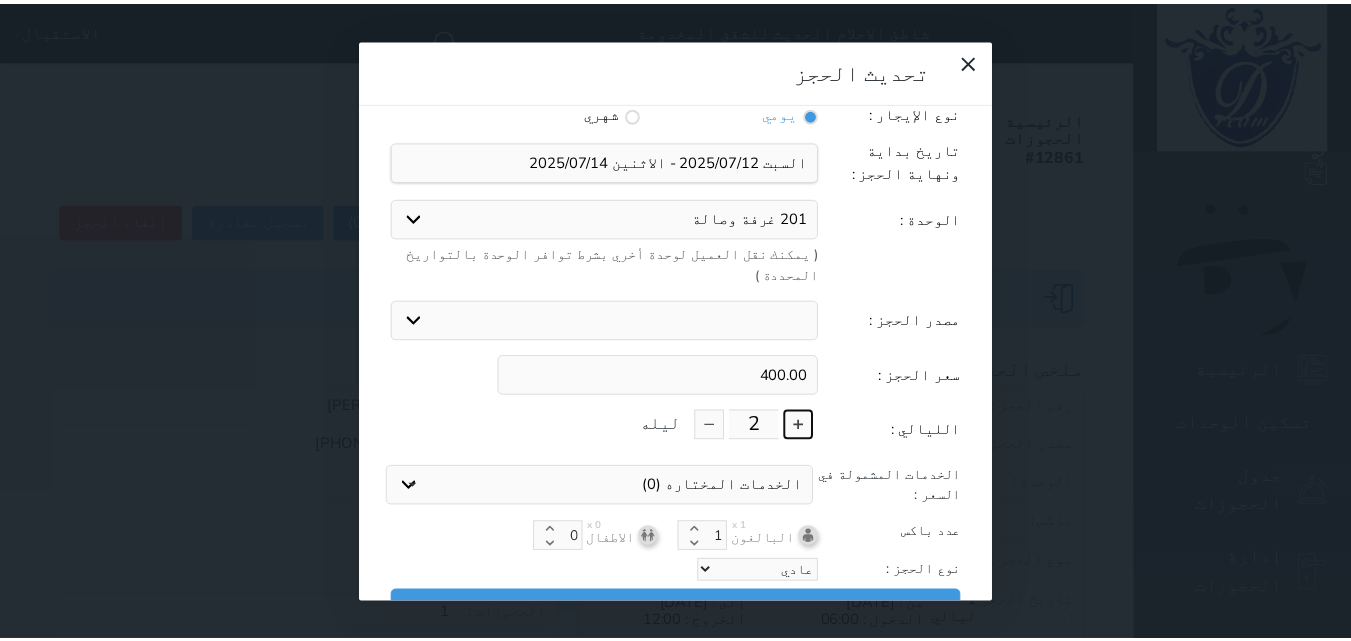 scroll, scrollTop: 45, scrollLeft: 0, axis: vertical 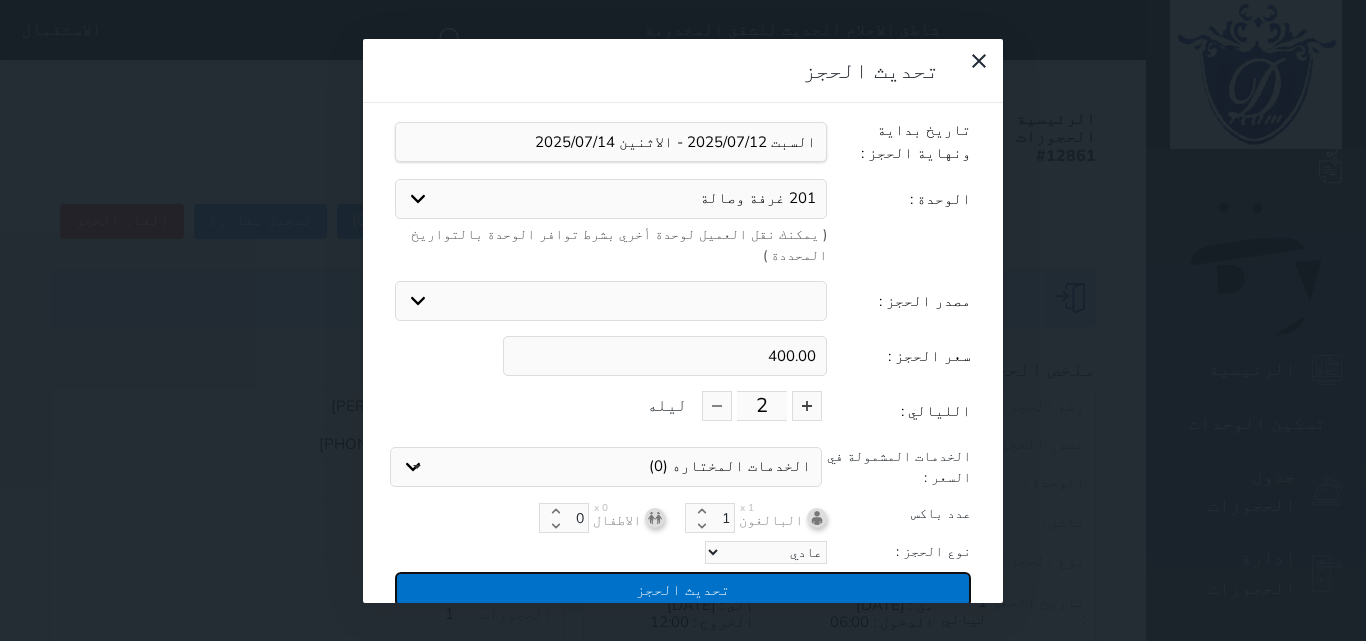 click on "تحديث الحجز" at bounding box center [683, 589] 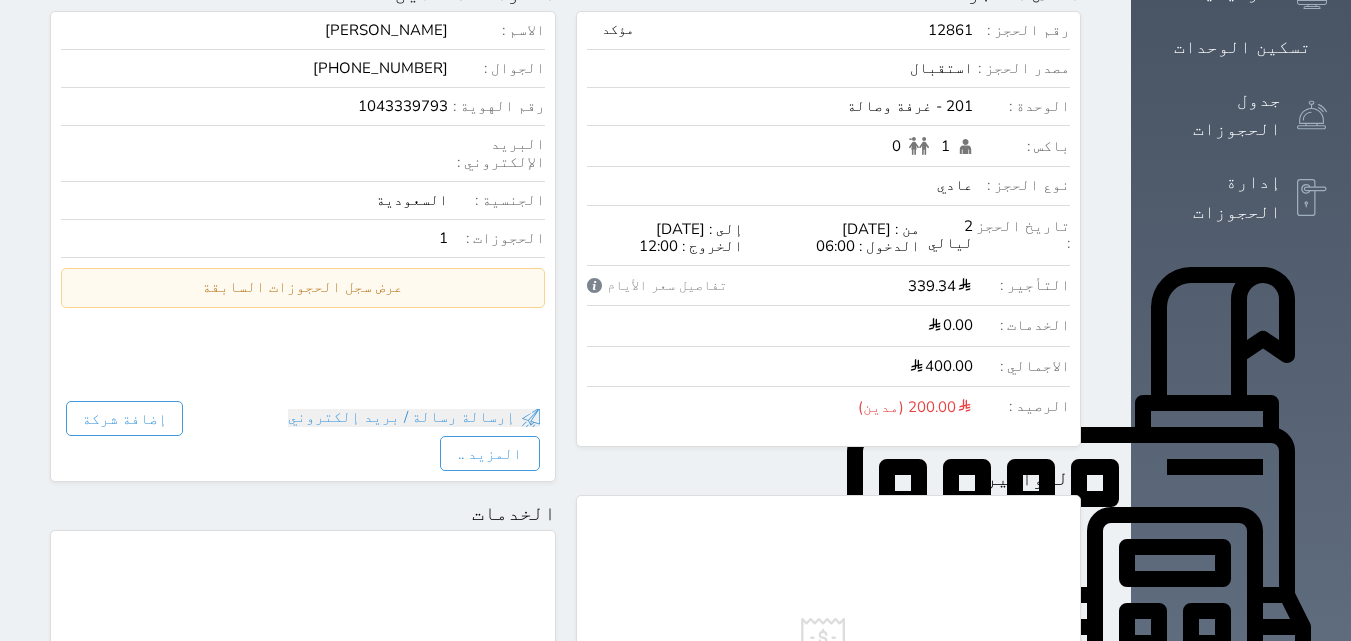 scroll, scrollTop: 400, scrollLeft: 0, axis: vertical 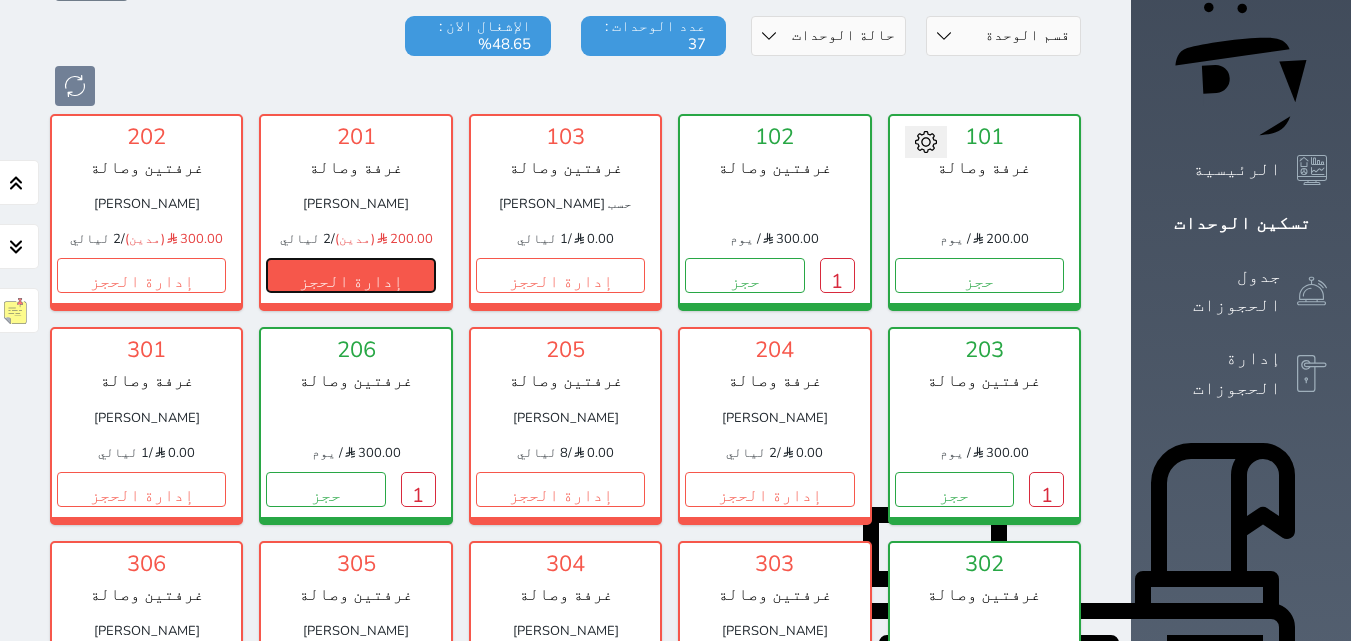 drag, startPoint x: 483, startPoint y: 225, endPoint x: 484, endPoint y: 215, distance: 10.049875 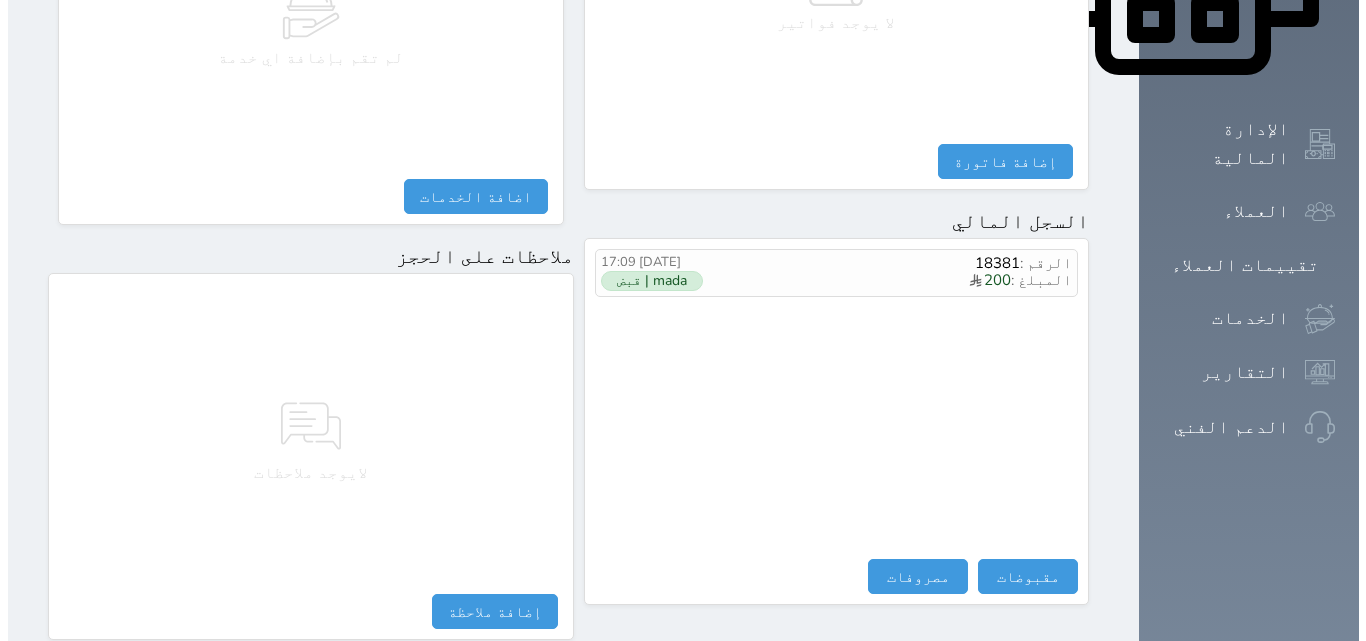 scroll, scrollTop: 1139, scrollLeft: 0, axis: vertical 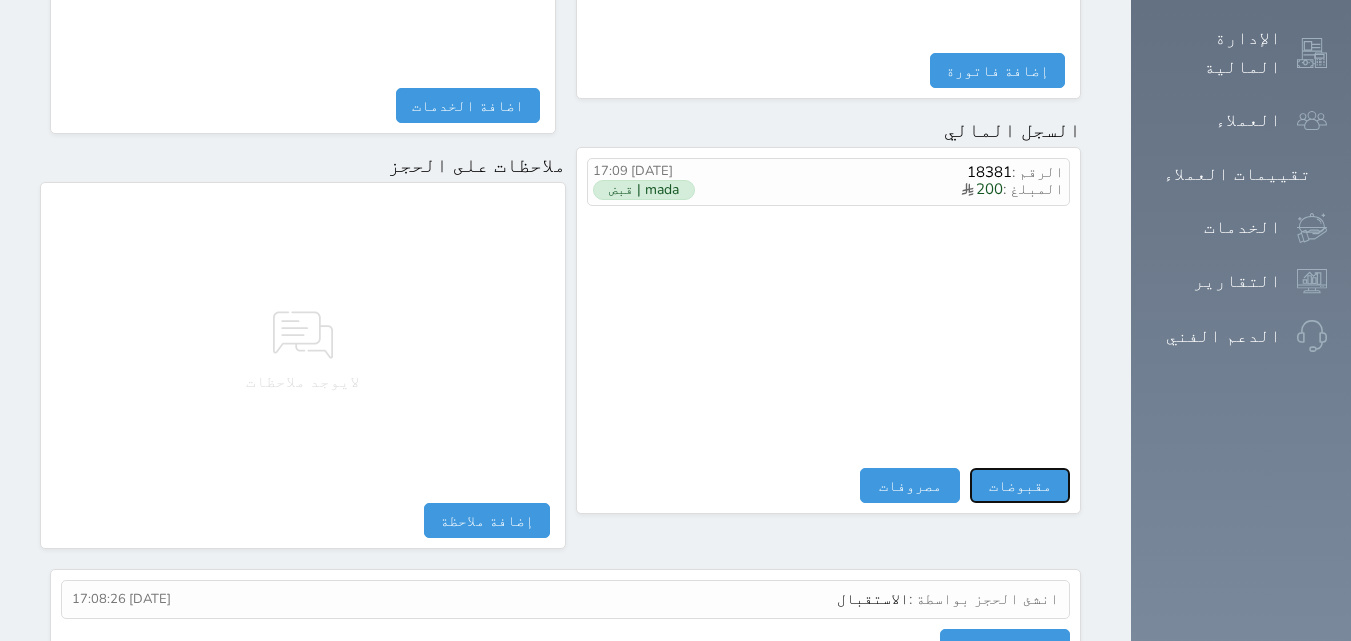 click on "مقبوضات" at bounding box center [1020, 485] 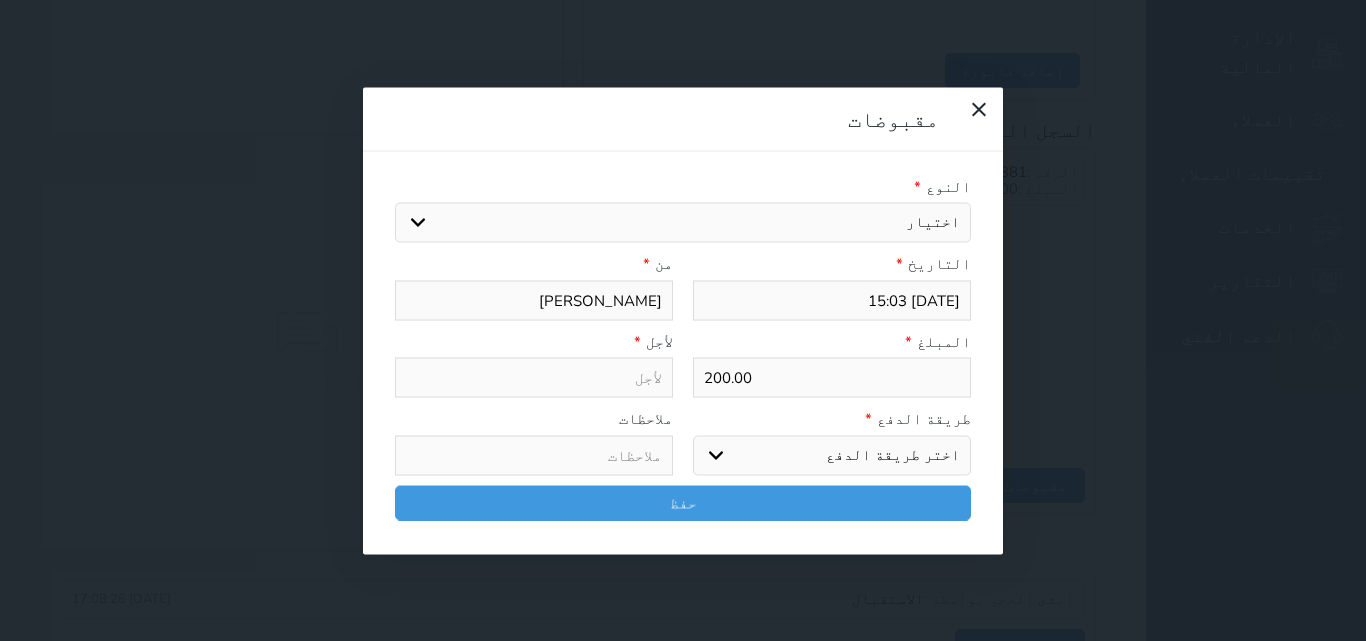 click on "اختيار" at bounding box center [683, 223] 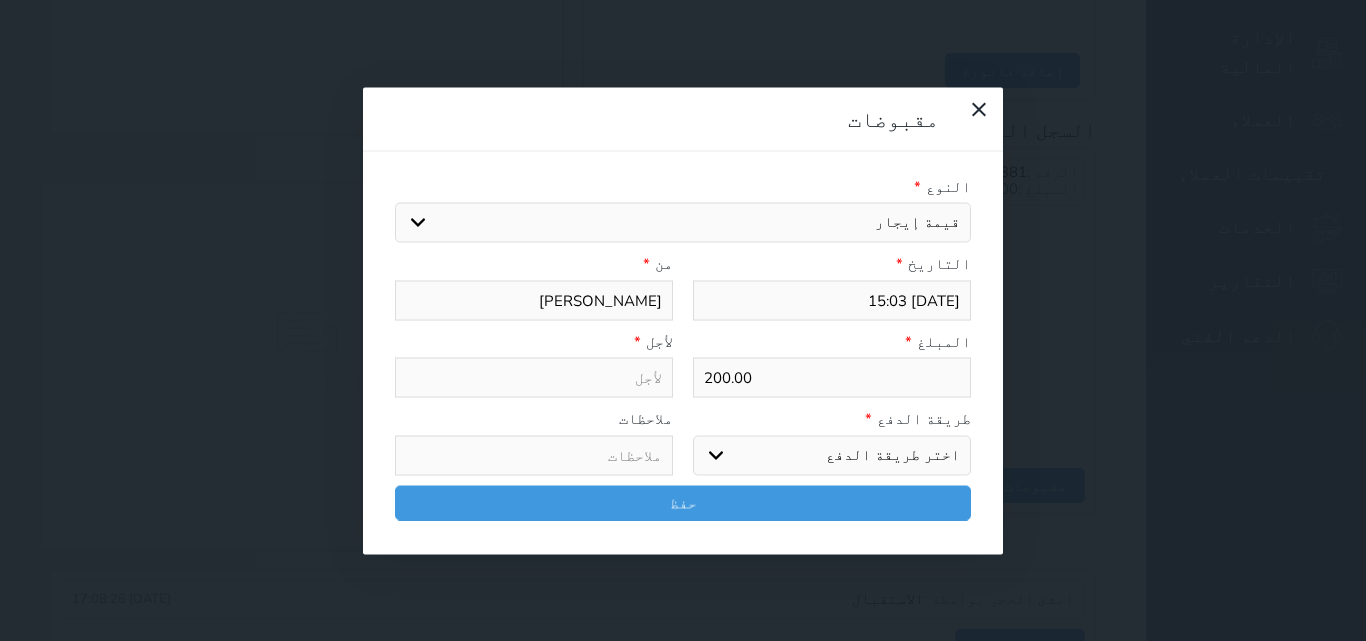 click on "اختيار   مقبوضات عامة قيمة إيجار فواتير تامين عربون لا ينطبق آخر مغسلة واي فاي - الإنترنت مواقف السيارات طعام الأغذية والمشروبات مشروبات المشروبات الباردة المشروبات الساخنة الإفطار غداء عشاء مخبز و كعك حمام سباحة الصالة الرياضية سبا و خدمات الجمال اختيار وإسقاط (خدمات النقل) ميني بار كابل - تلفزيون سرير إضافي تصفيف الشعر التسوق خدمات الجولات السياحية المنظمة خدمات الدليل السياحي" at bounding box center (683, 223) 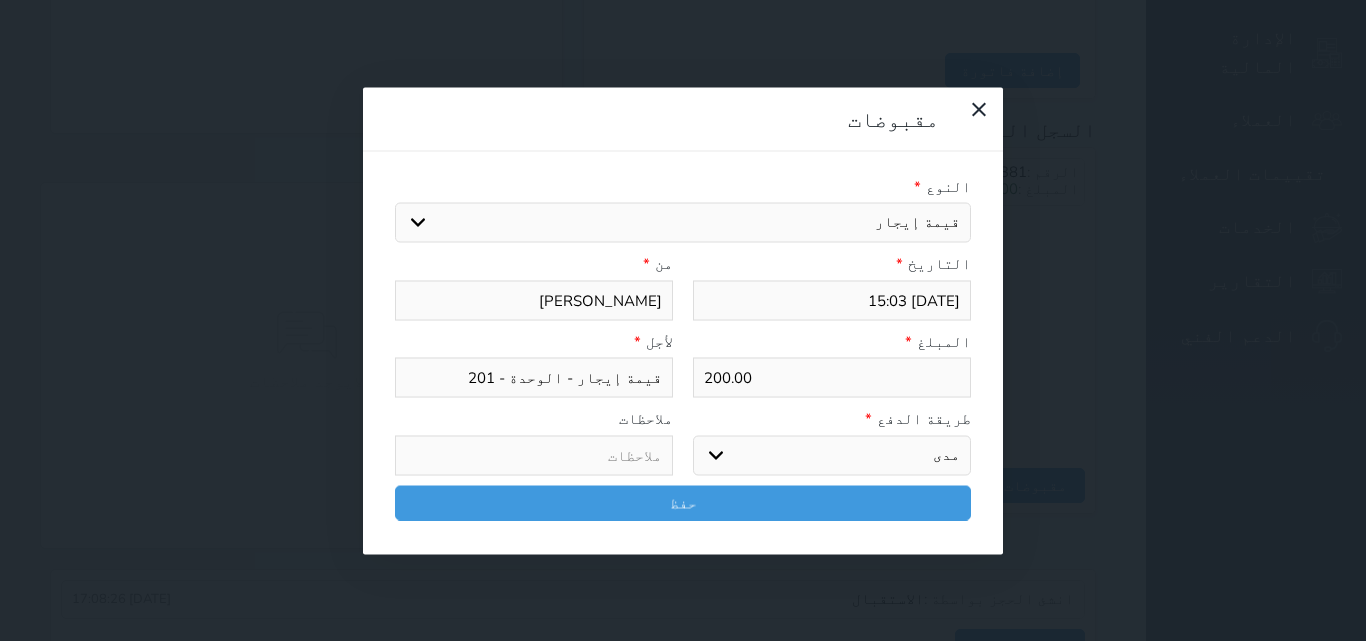 click on "اختر طريقة الدفع   دفع نقدى   تحويل بنكى   مدى   بطاقة ائتمان   آجل" at bounding box center (832, 455) 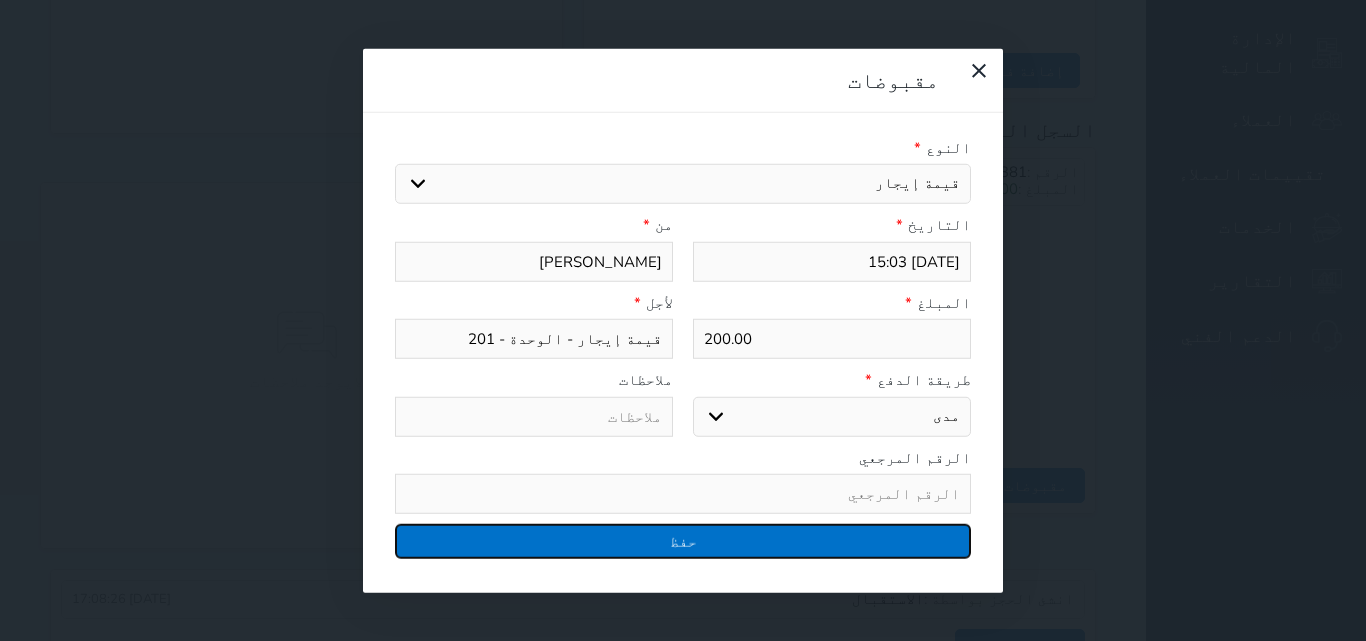 click on "حفظ" at bounding box center [683, 541] 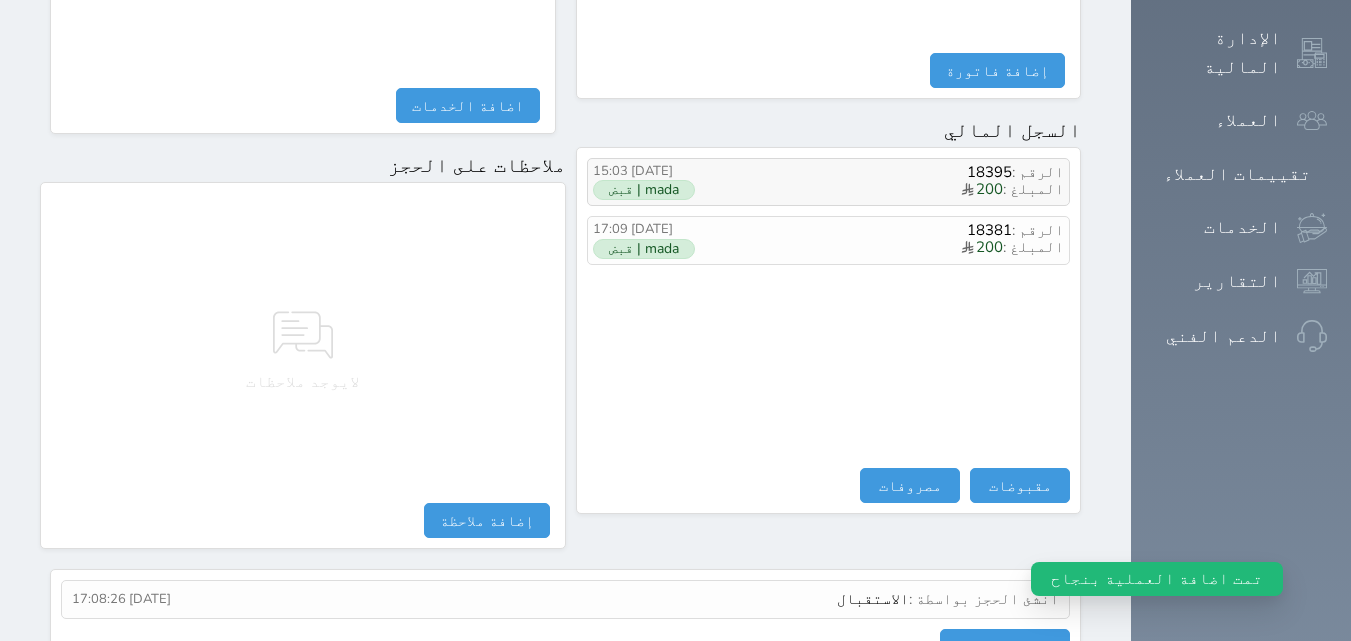 click on "mada | قبض" at bounding box center [644, 190] 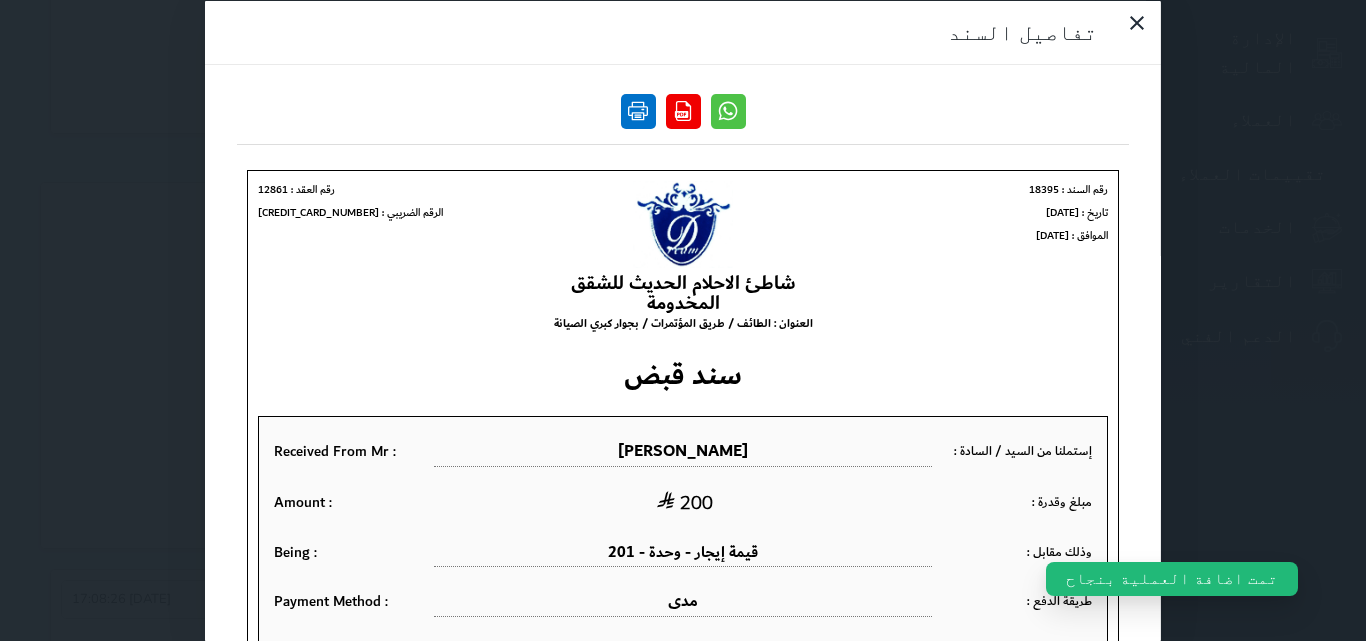 click at bounding box center (638, 110) 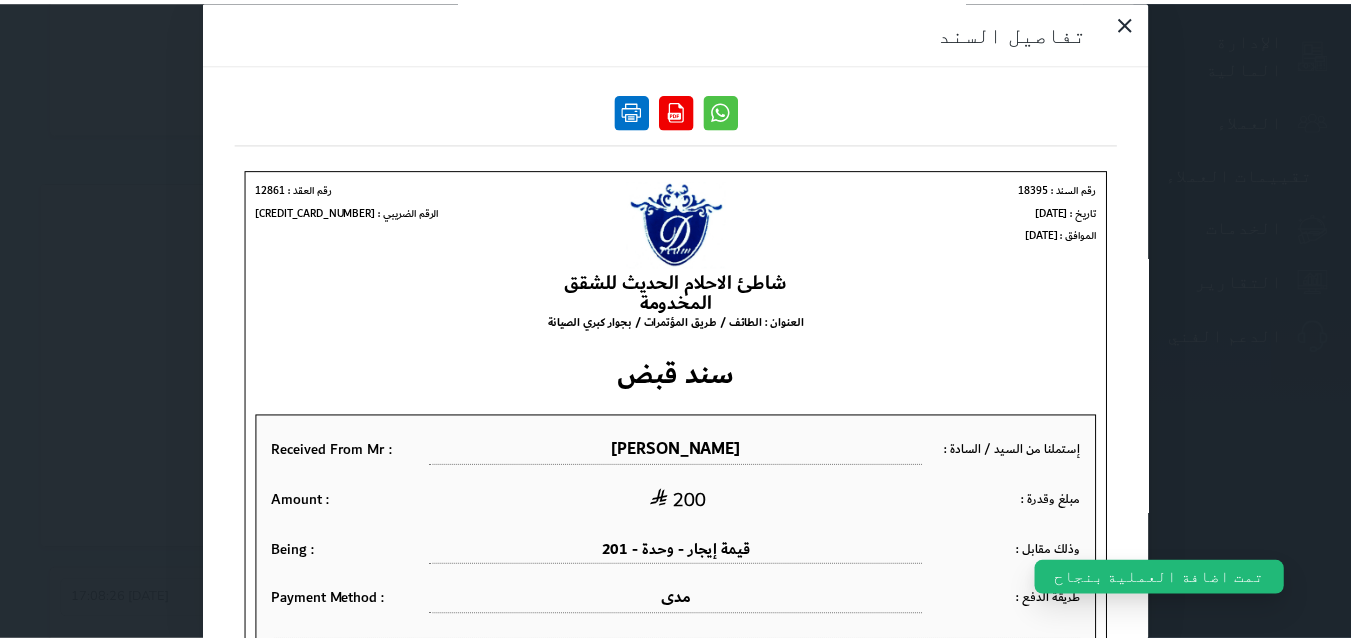 scroll, scrollTop: 0, scrollLeft: 0, axis: both 